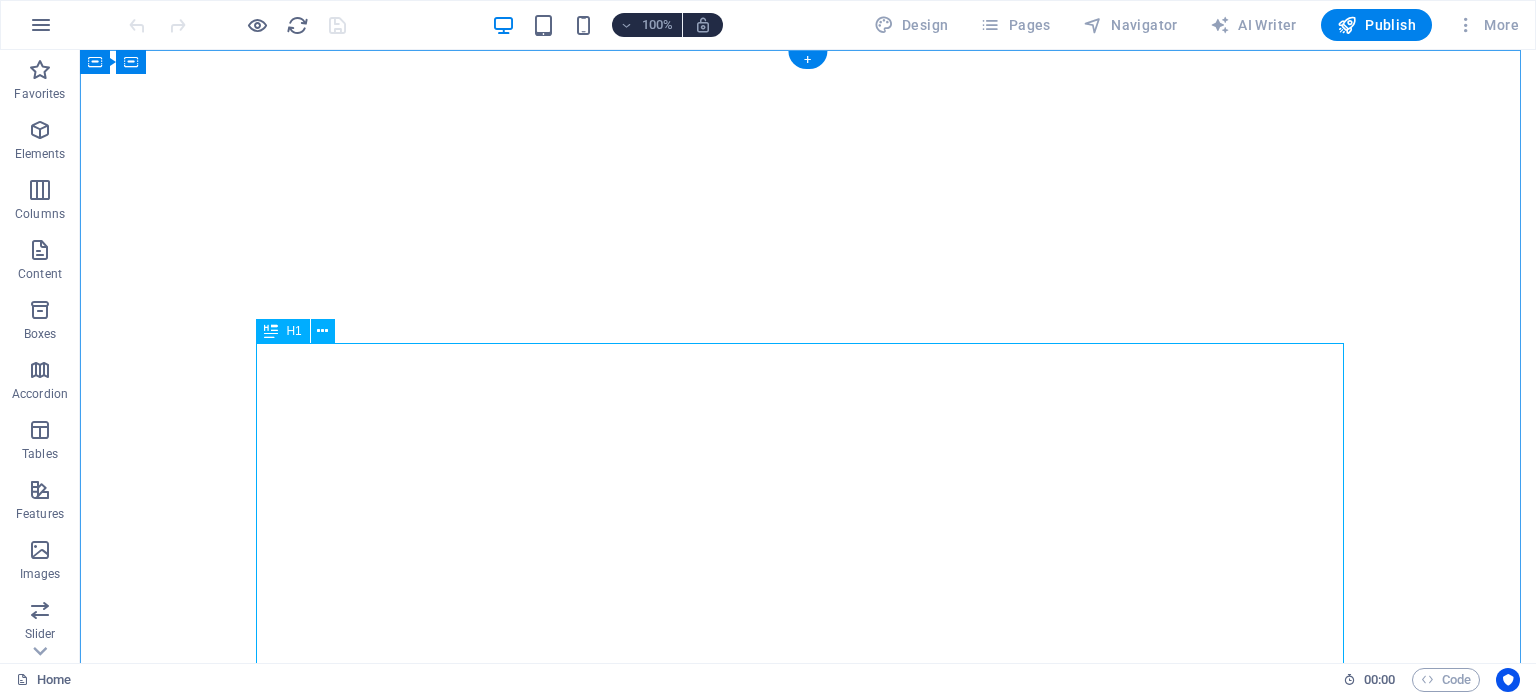 scroll, scrollTop: 0, scrollLeft: 0, axis: both 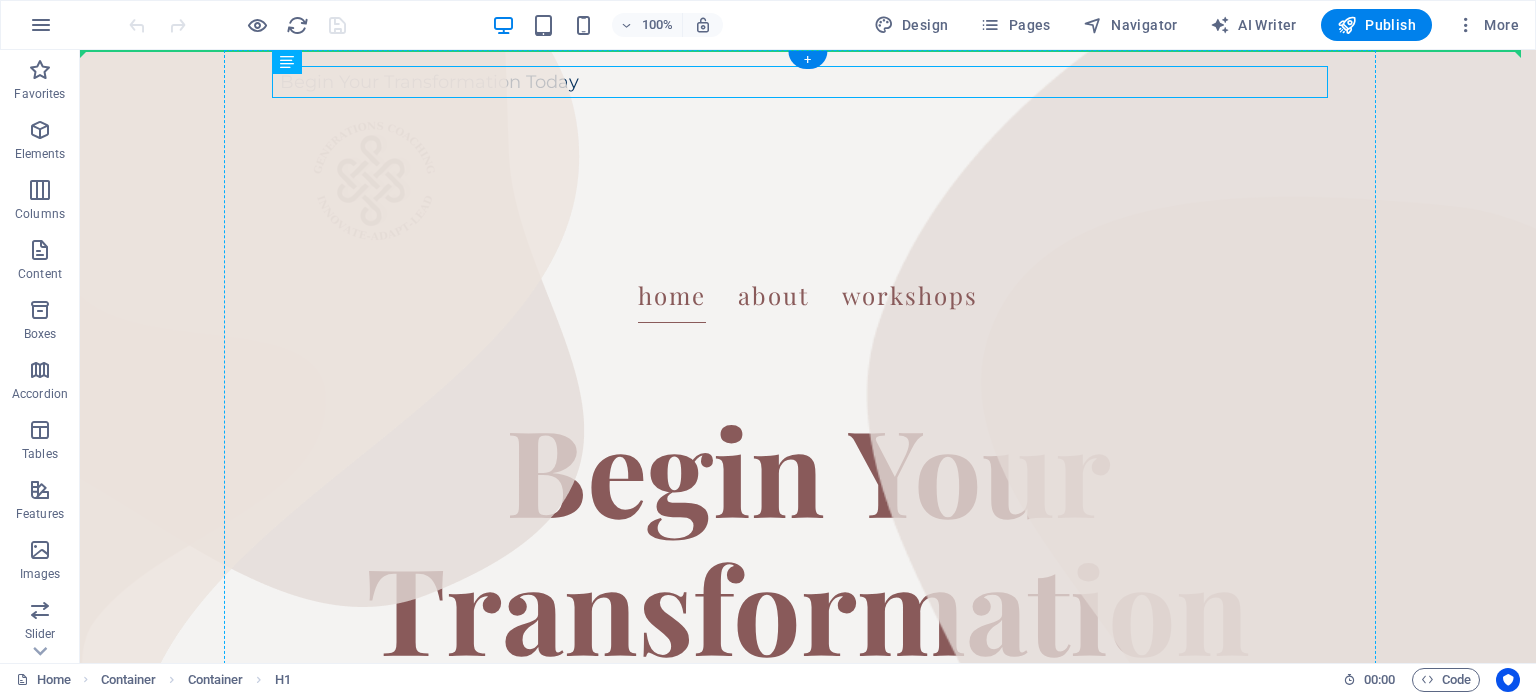 drag, startPoint x: 577, startPoint y: 85, endPoint x: 544, endPoint y: 98, distance: 35.468296 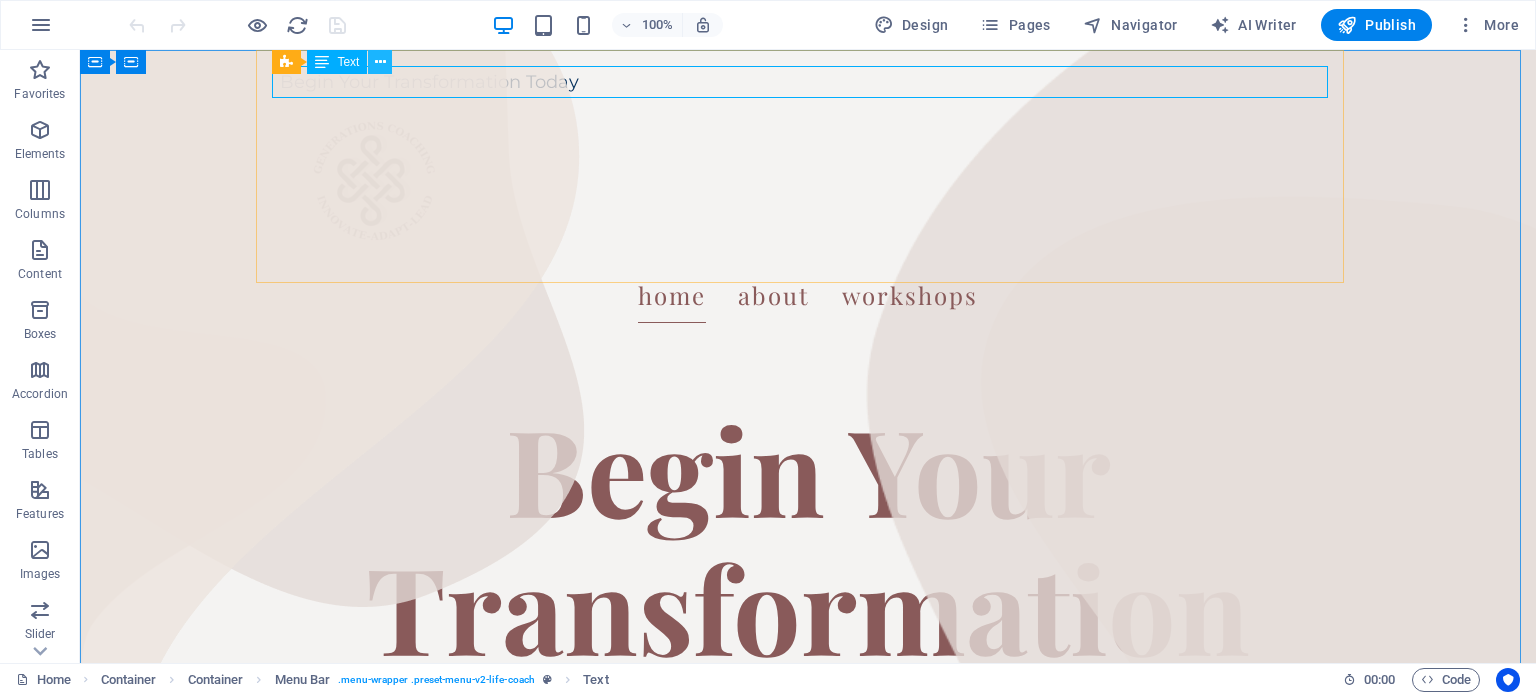 click at bounding box center (380, 62) 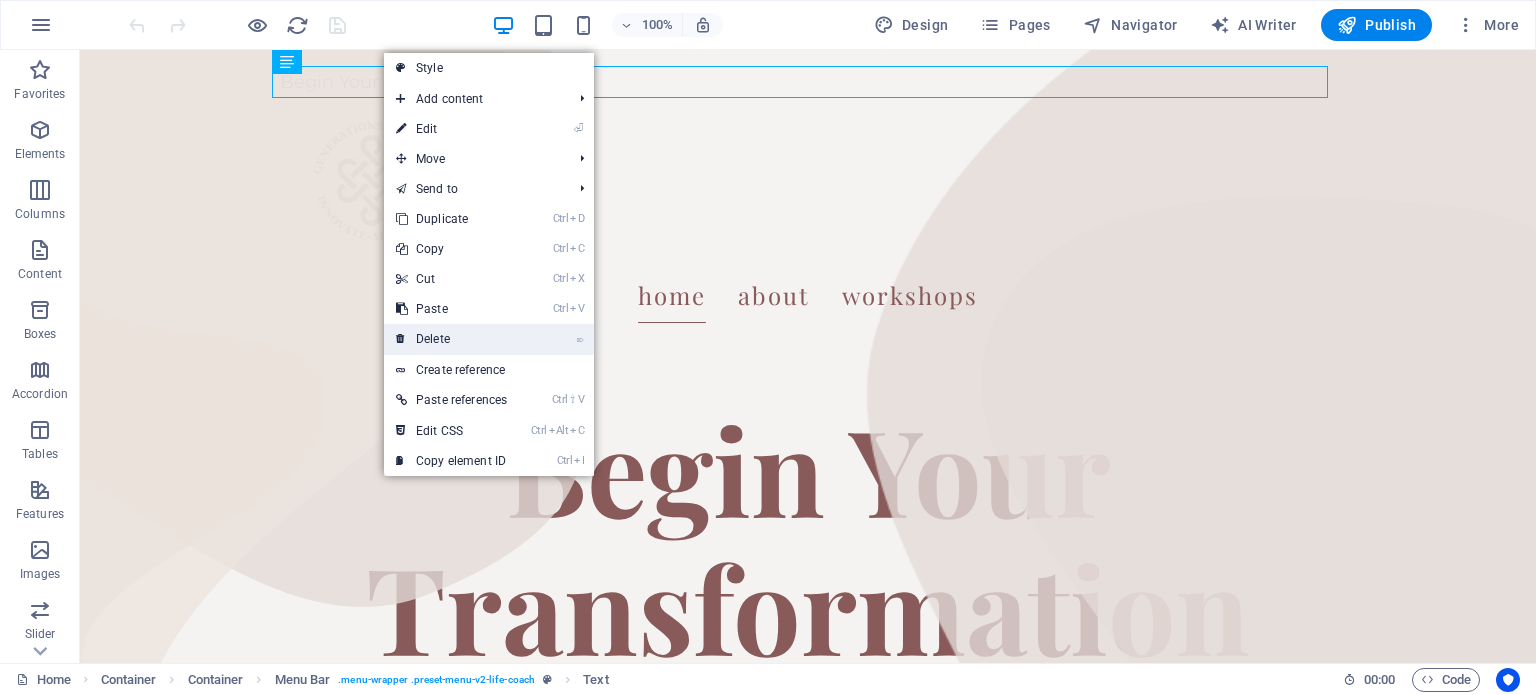 click on "⌦  Delete" at bounding box center (451, 339) 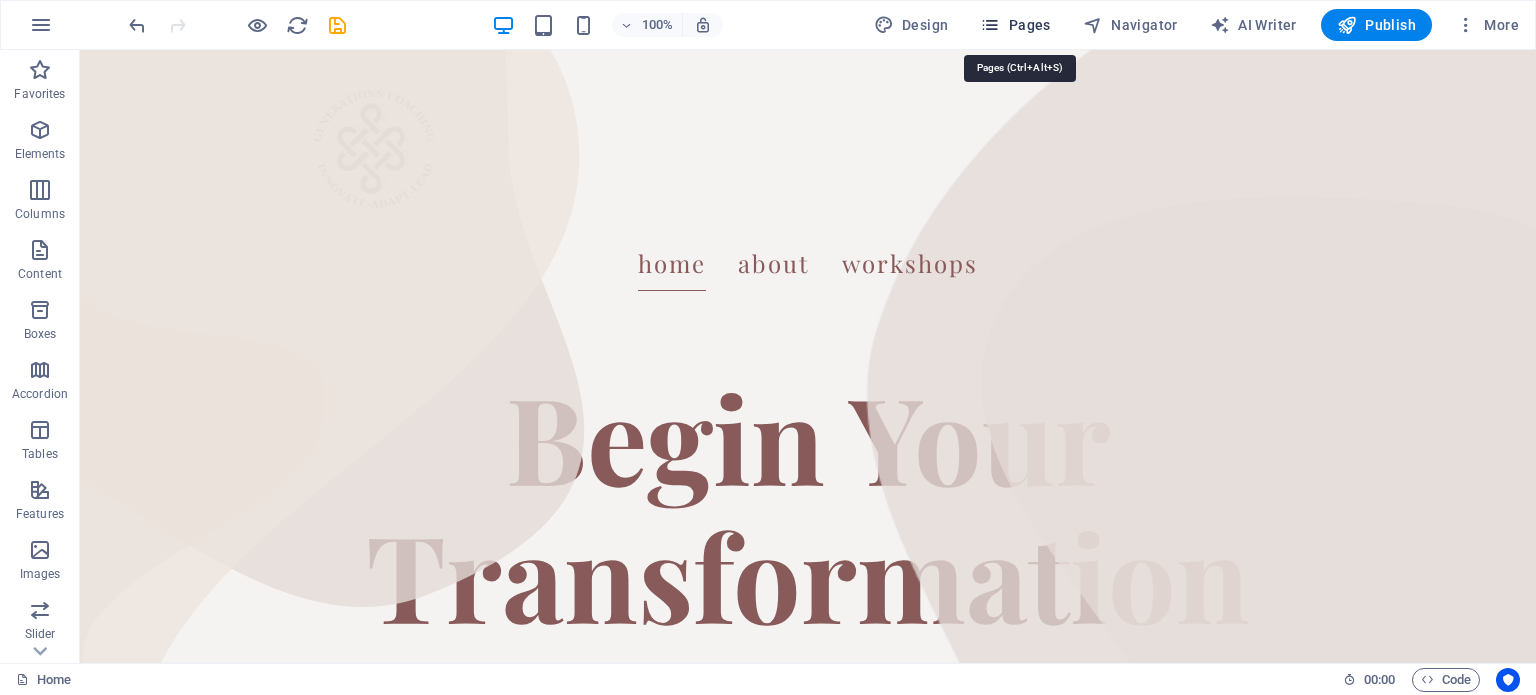 click on "Pages" at bounding box center (1015, 25) 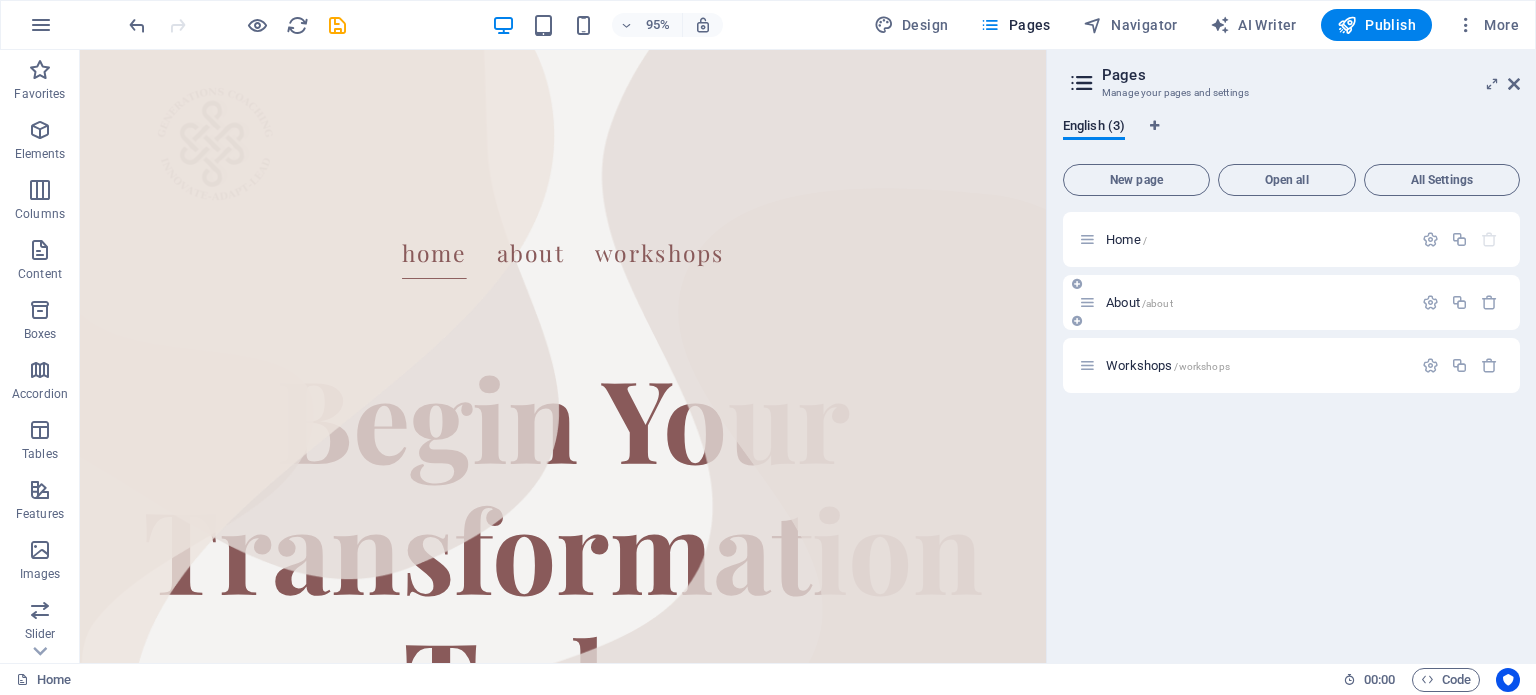 click on "/about" at bounding box center [1157, 303] 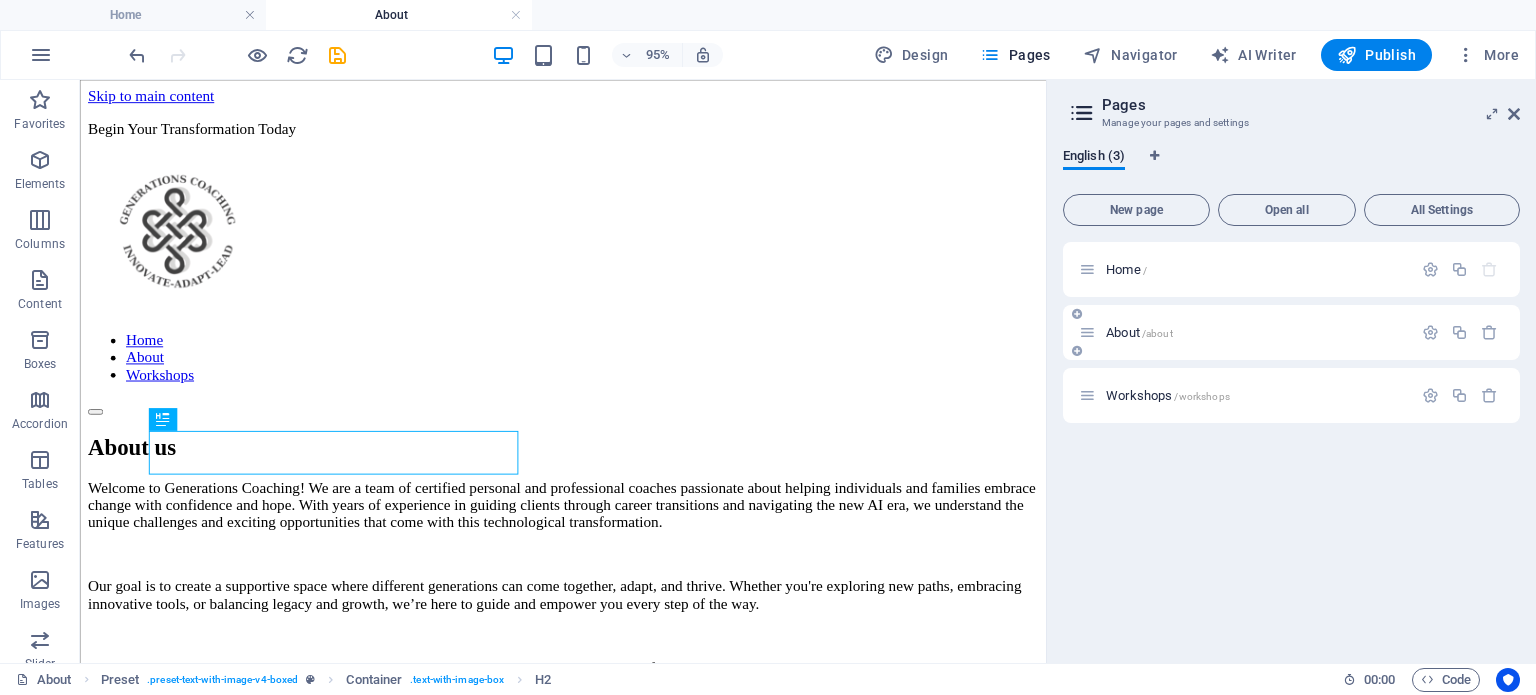 scroll, scrollTop: 0, scrollLeft: 0, axis: both 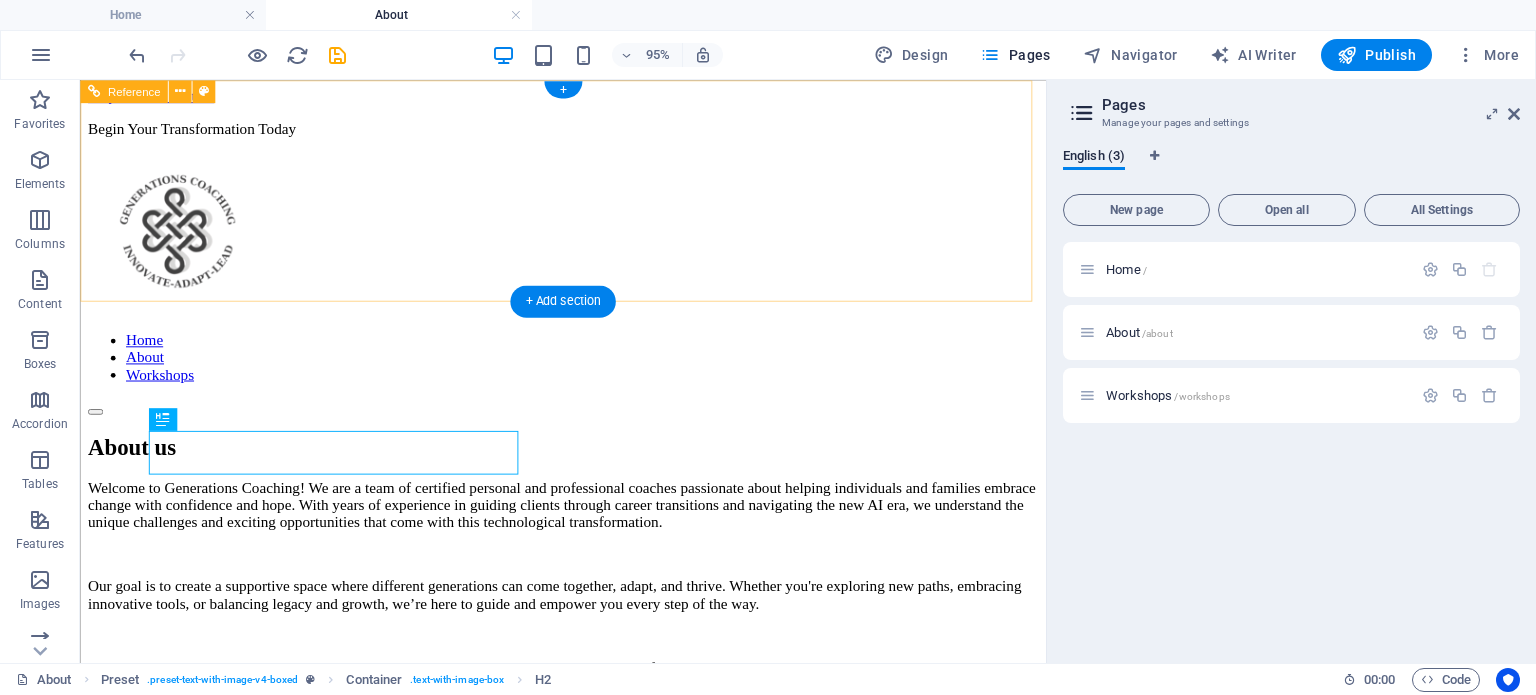 click on "Begin Your Transformation Today" at bounding box center [588, 131] 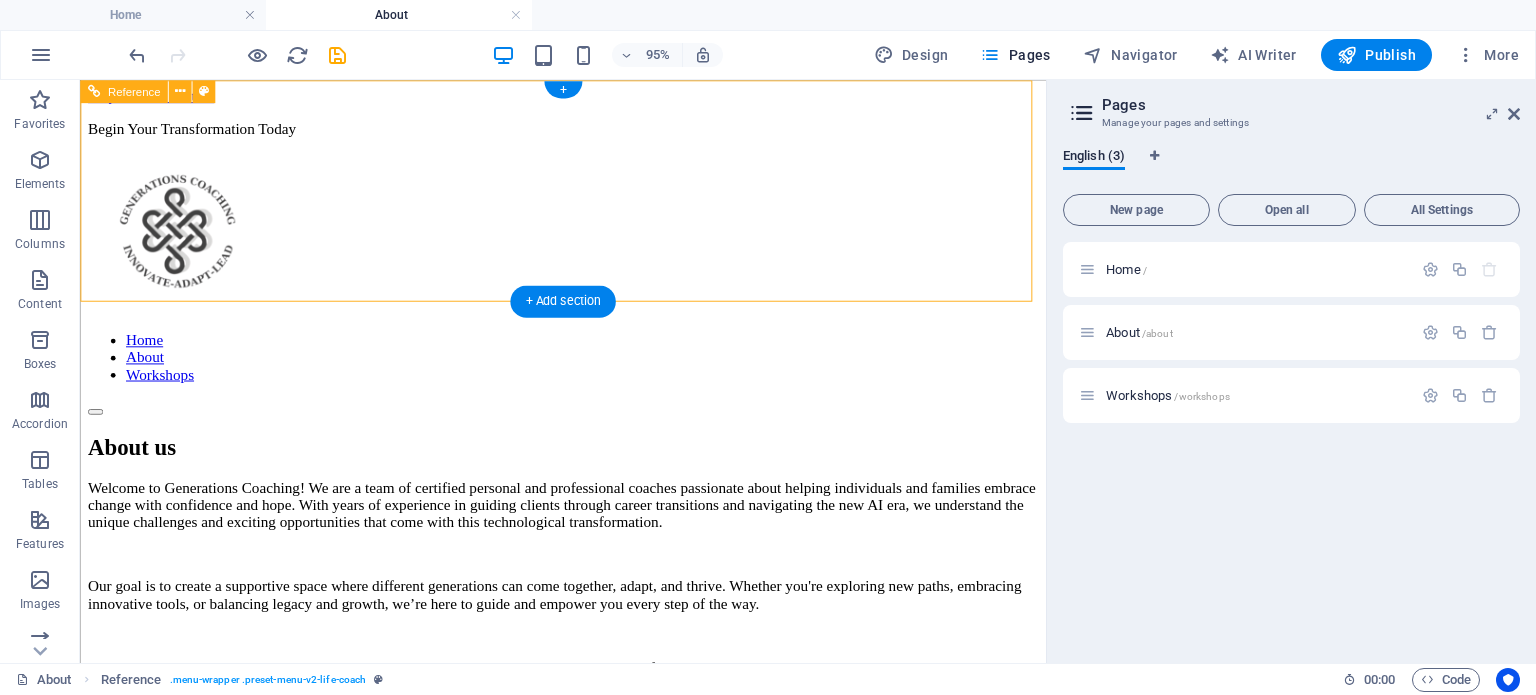 click on "Begin Your Transformation Today" at bounding box center [588, 131] 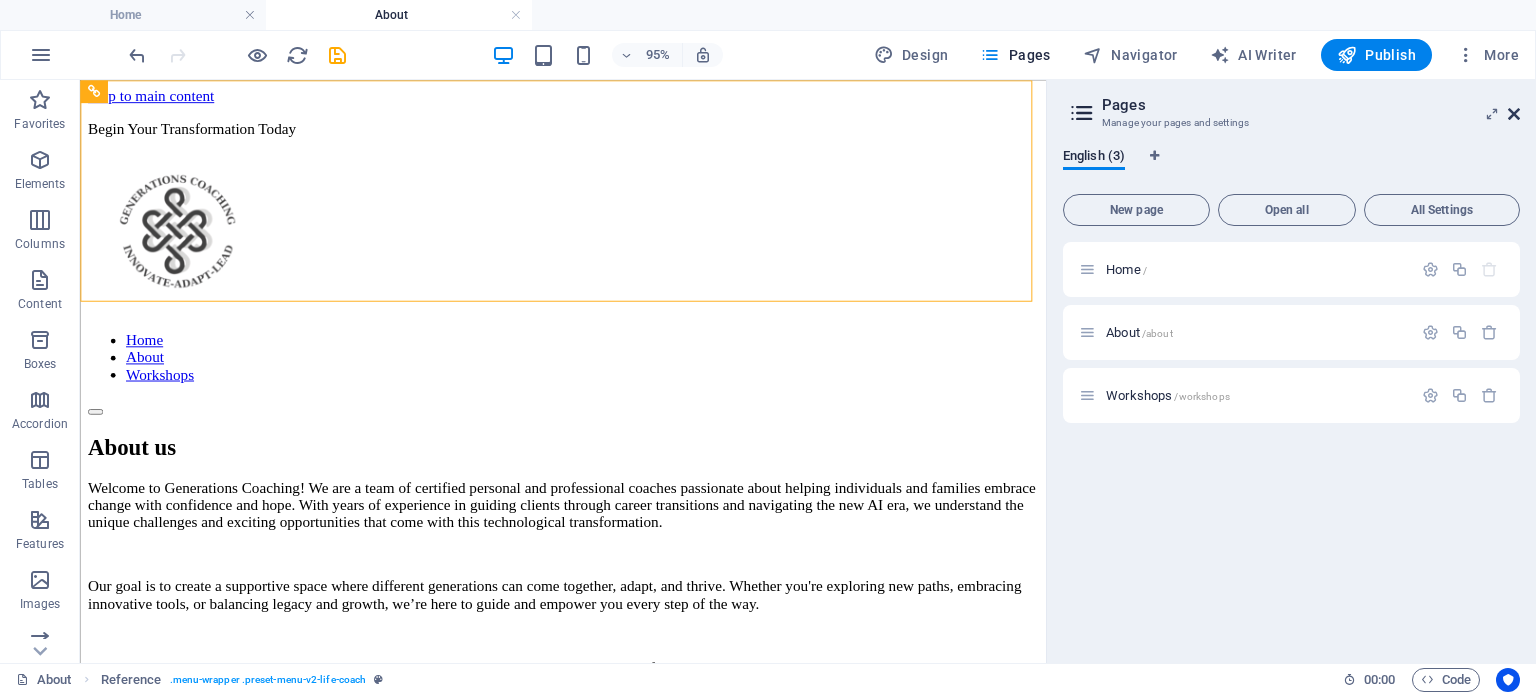 click at bounding box center [1514, 114] 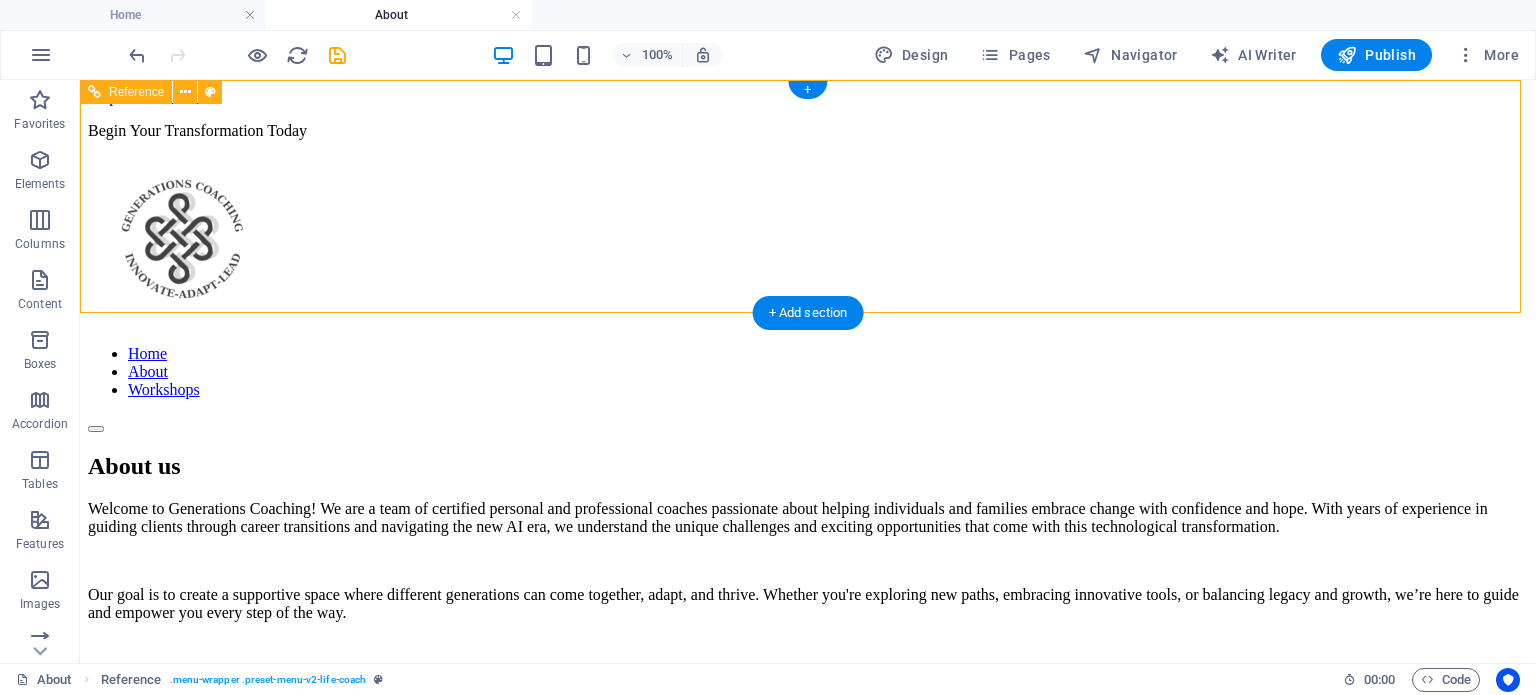 click on "Begin Your Transformation Today" at bounding box center [808, 131] 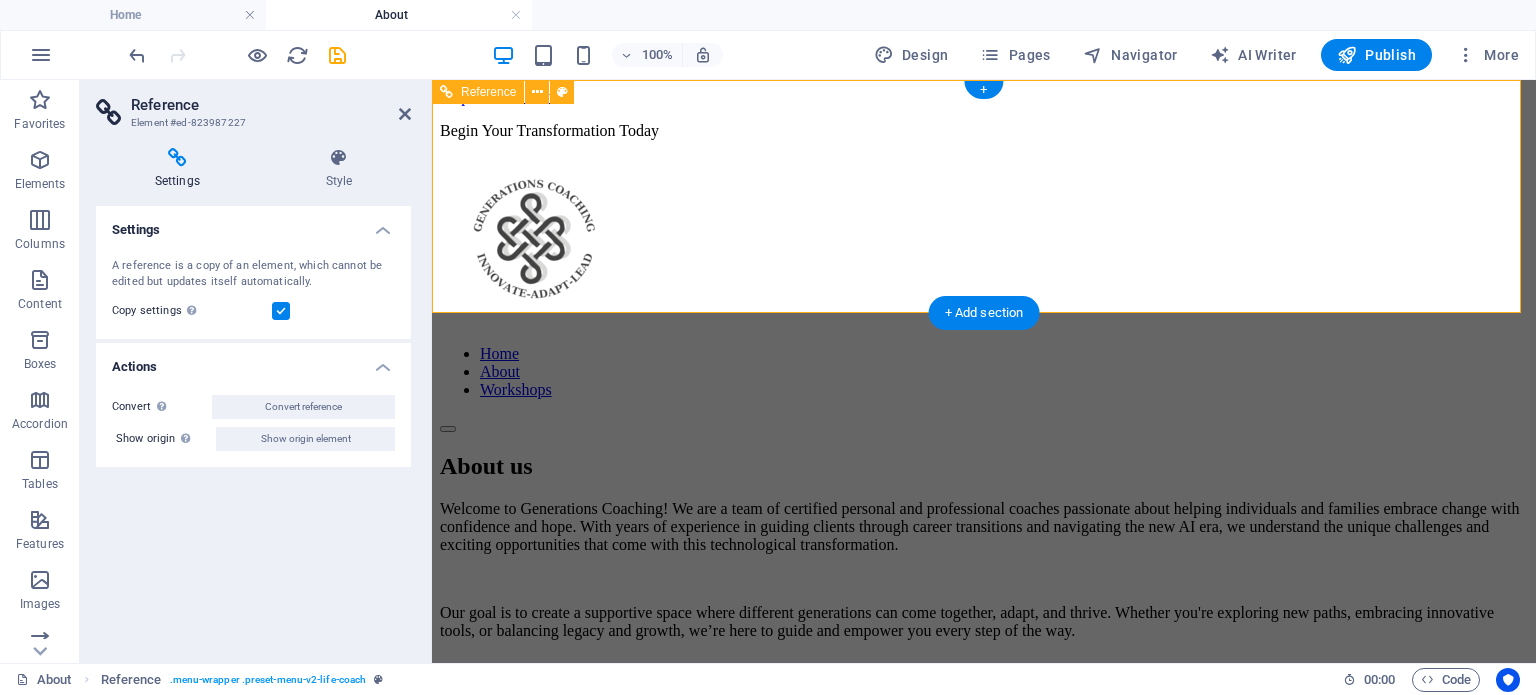 click on "Begin Your Transformation Today" at bounding box center (984, 131) 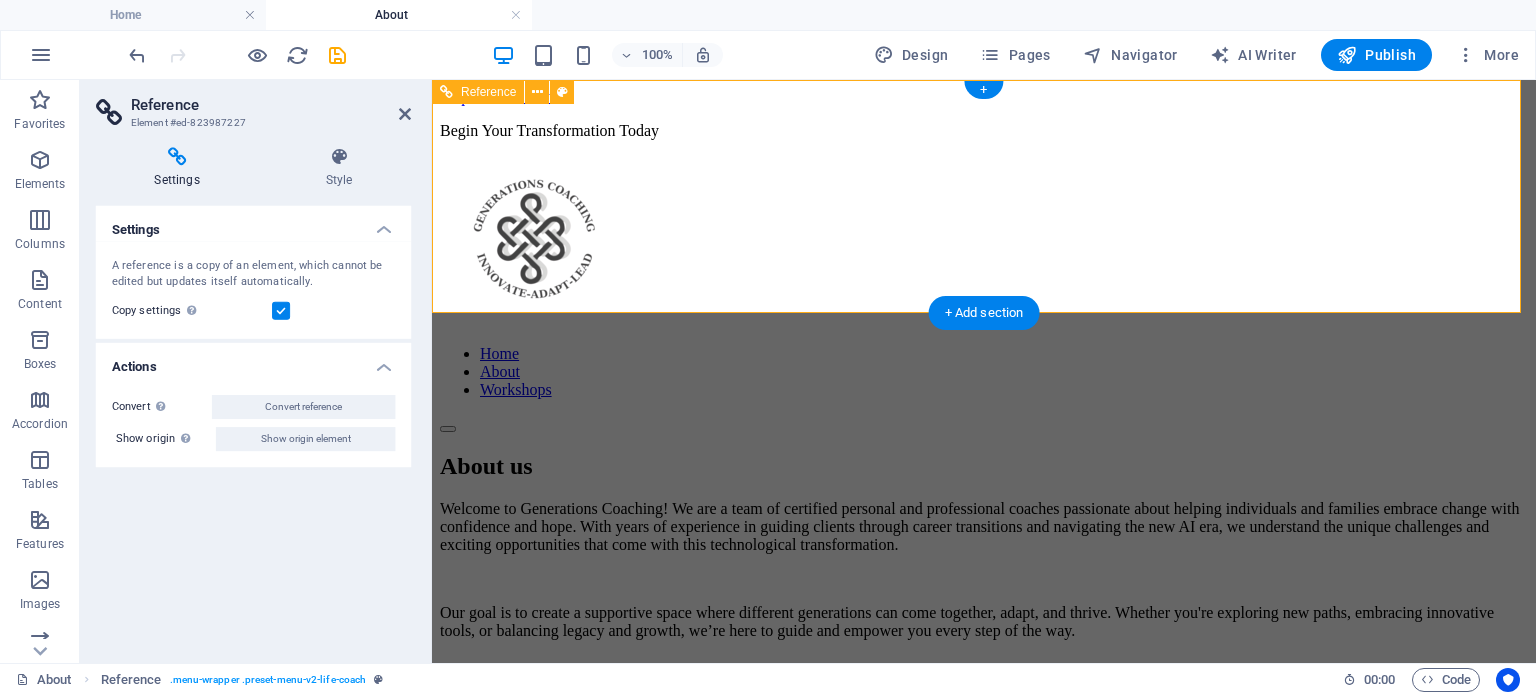 click on "Begin Your Transformation Today" at bounding box center (984, 131) 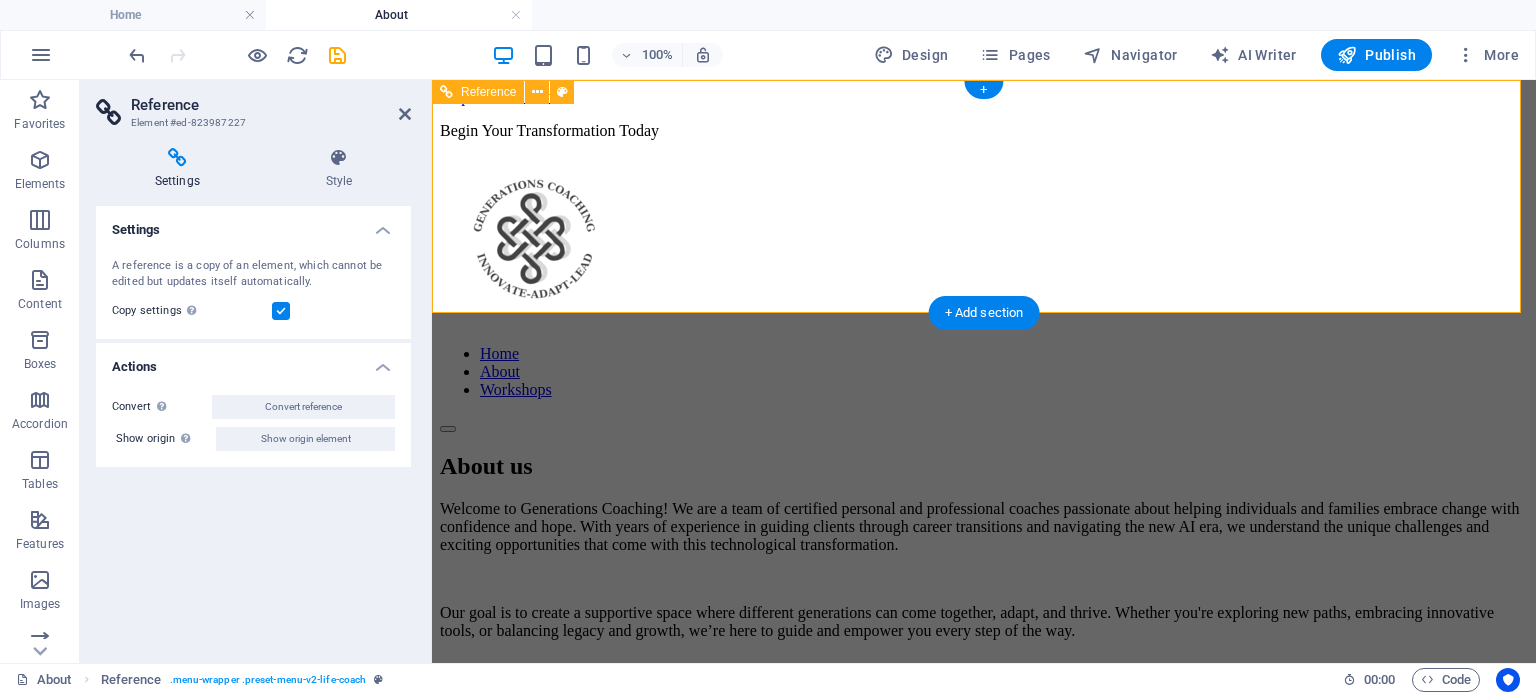 click on "Begin Your Transformation Today" at bounding box center (984, 131) 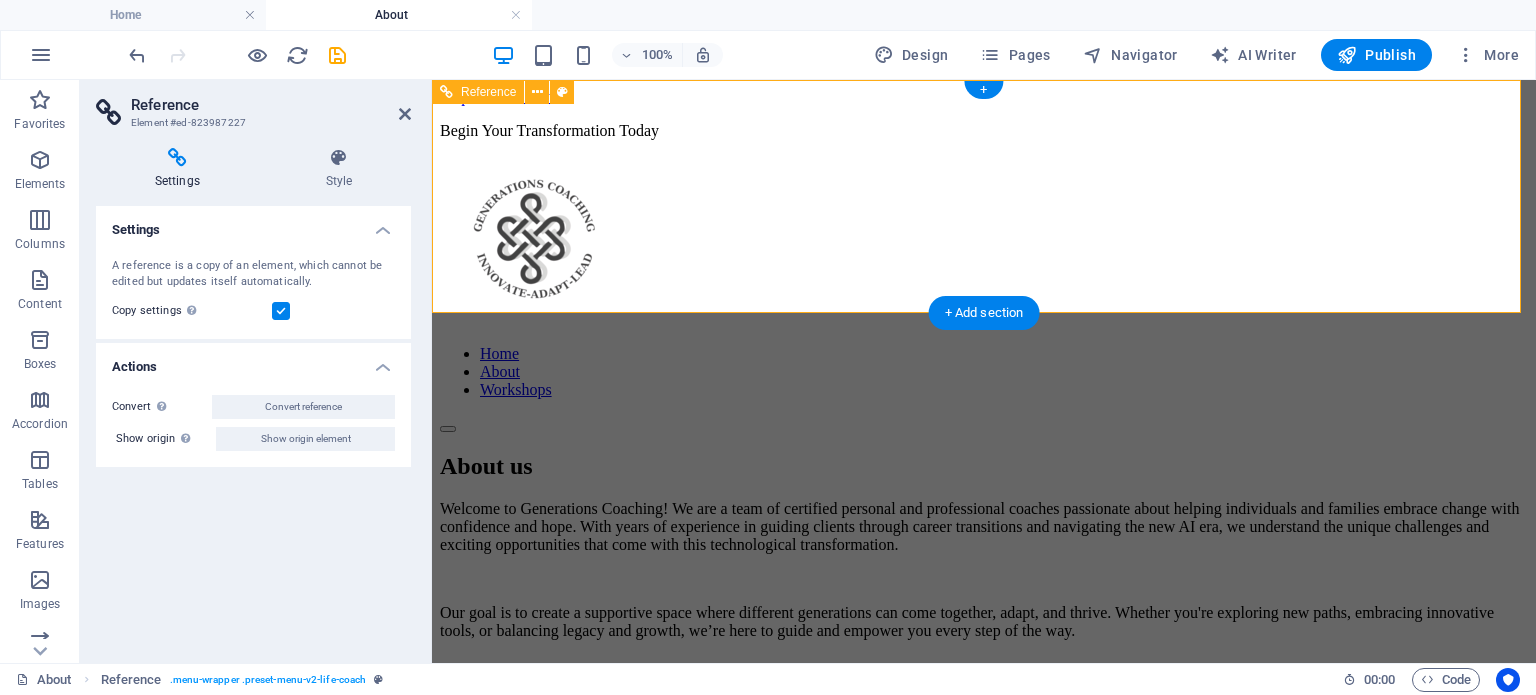 click on "Begin Your Transformation Today" at bounding box center (984, 131) 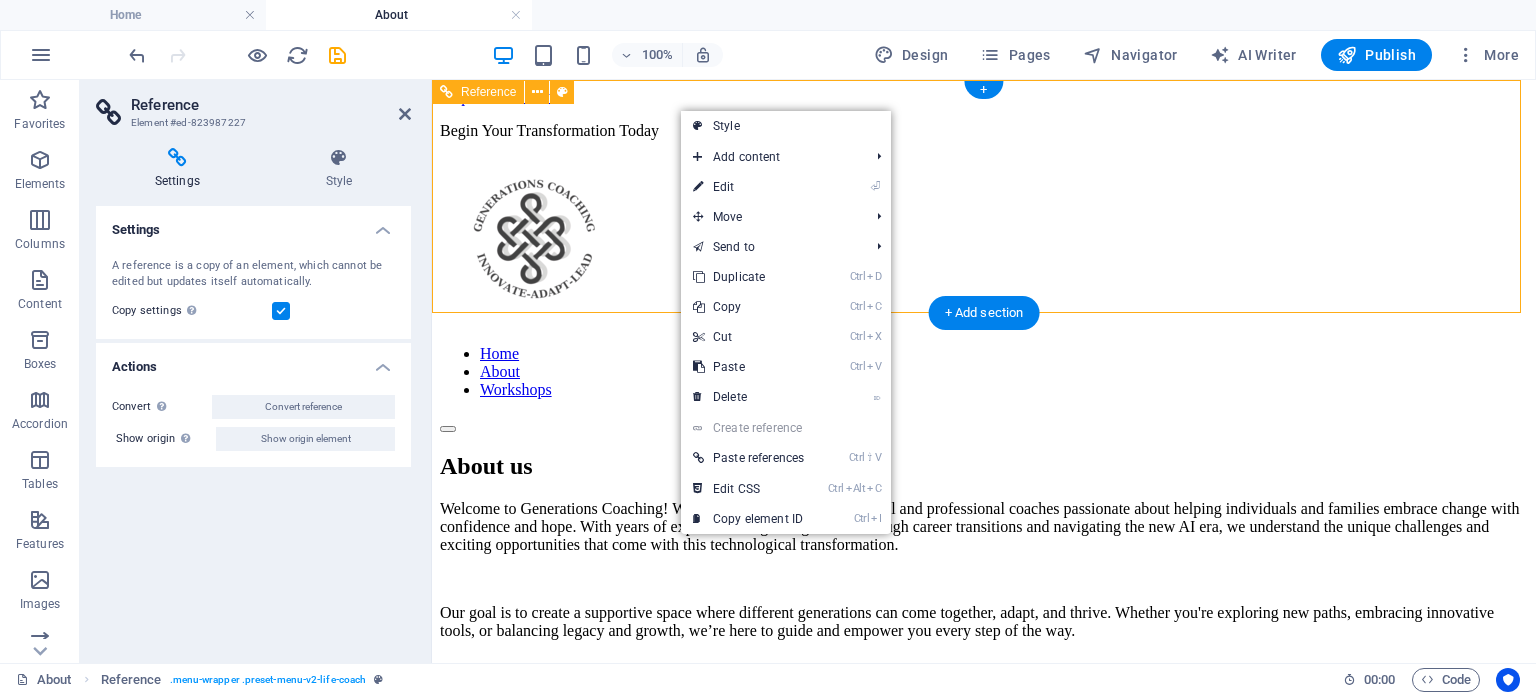 click on "Begin Your Transformation Today" at bounding box center (984, 131) 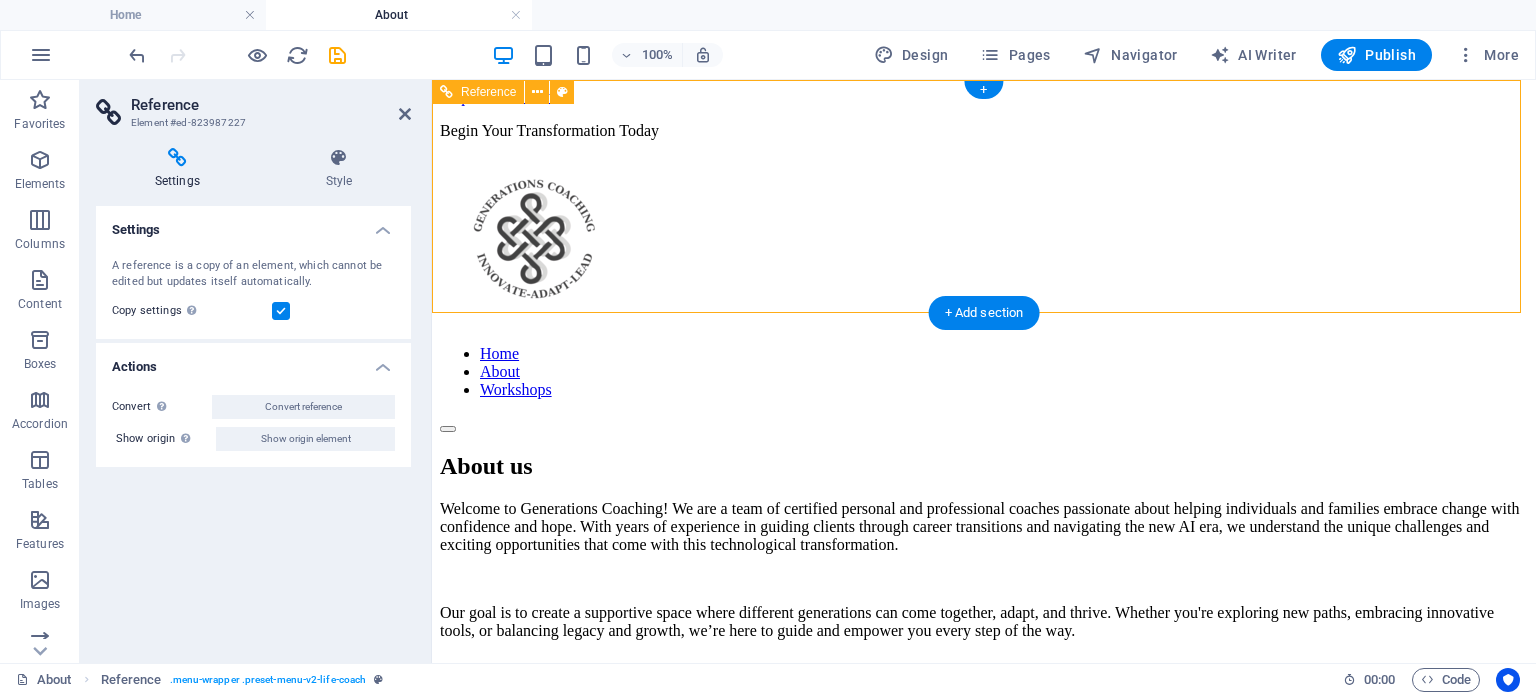 click on "Begin Your Transformation Today" at bounding box center [984, 131] 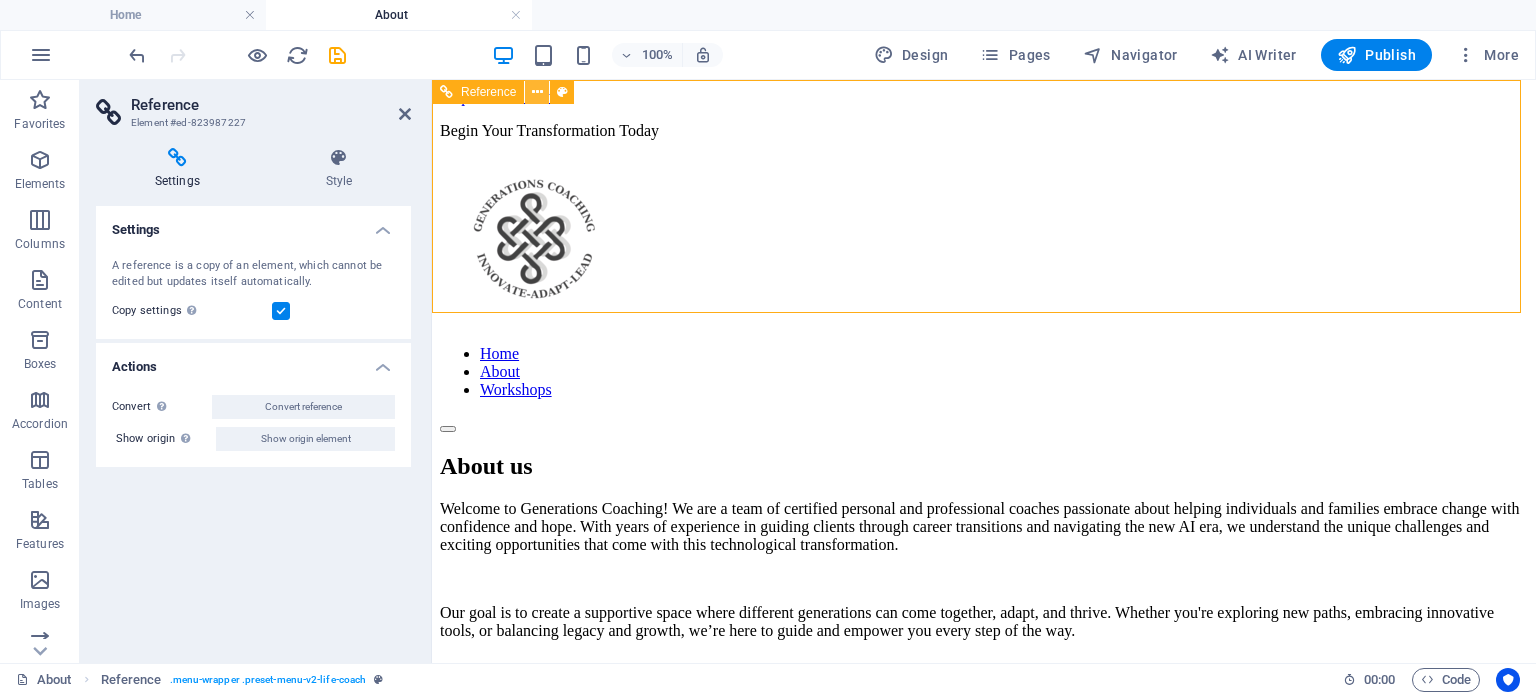 click at bounding box center (537, 92) 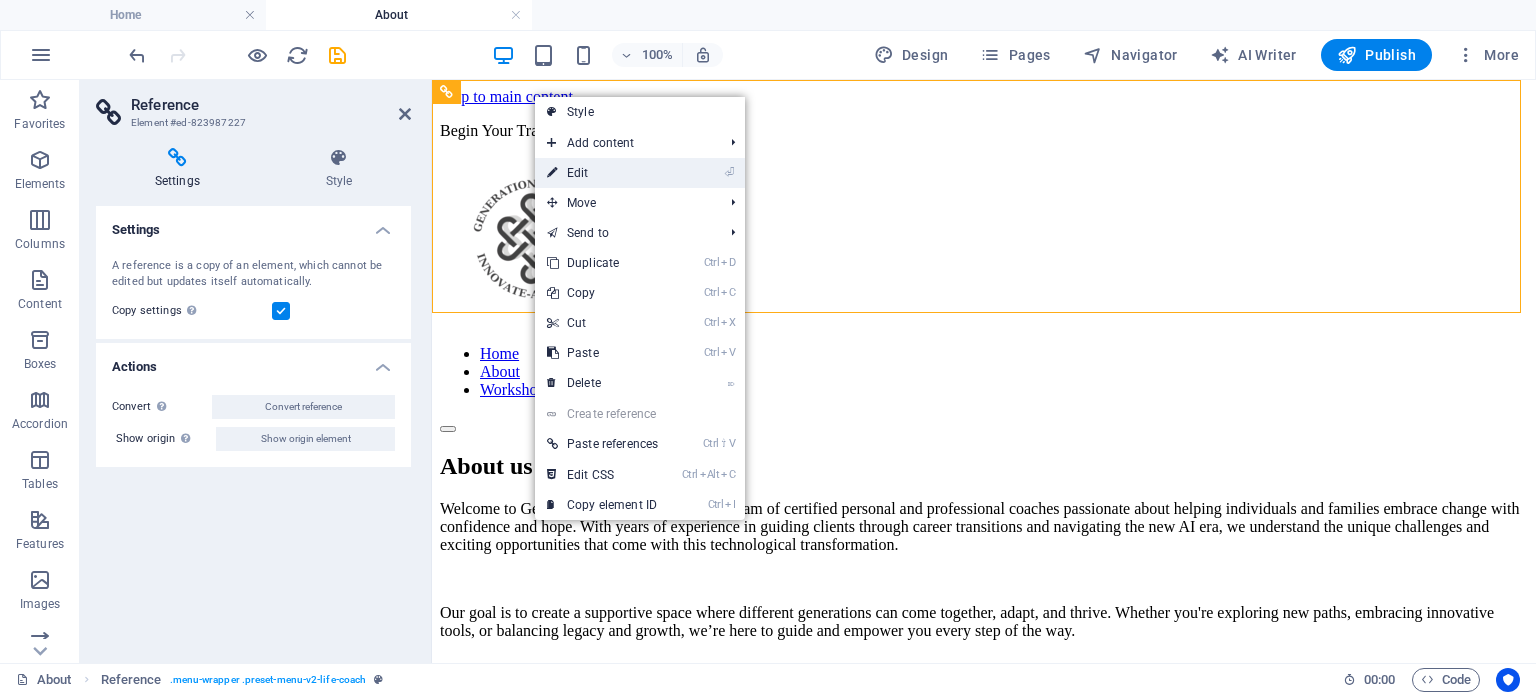 click on "⏎  Edit" at bounding box center (602, 173) 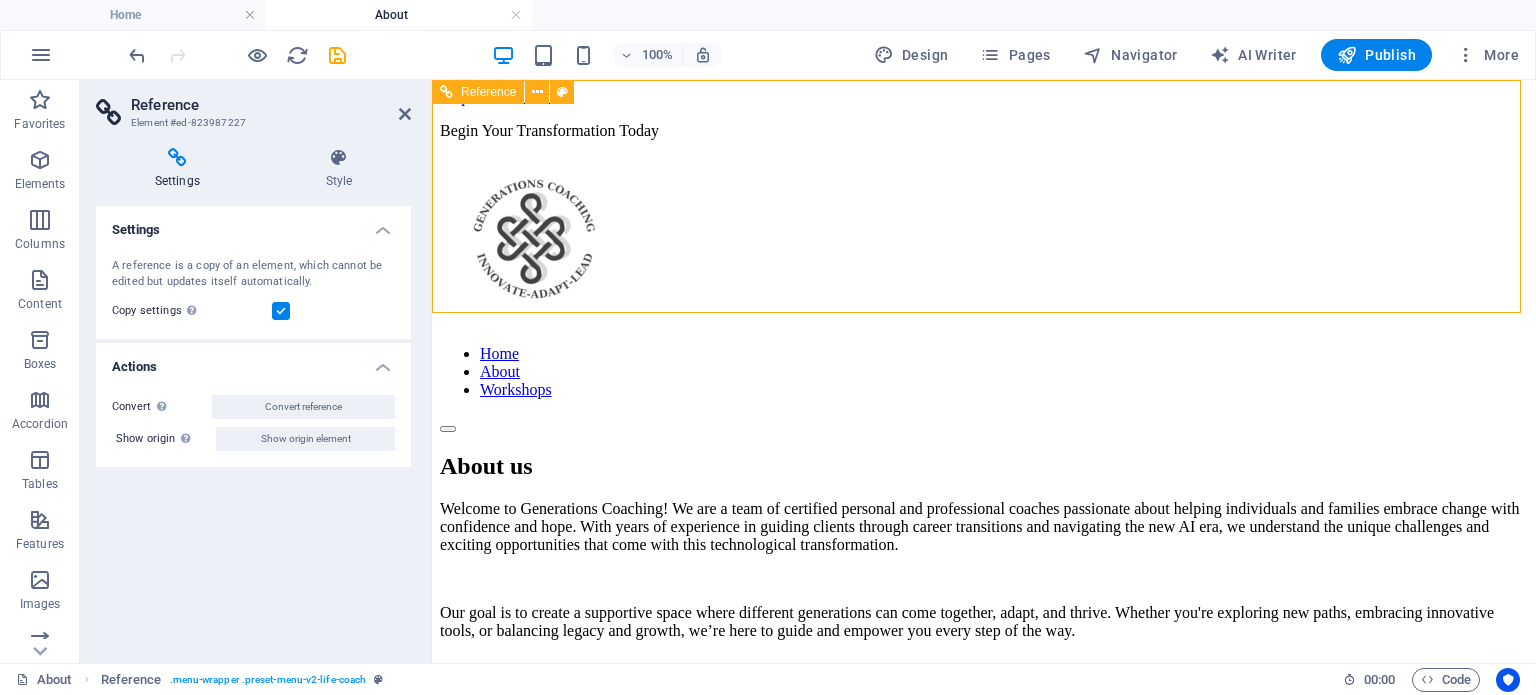 click on "Begin Your Transformation Today" at bounding box center (984, 131) 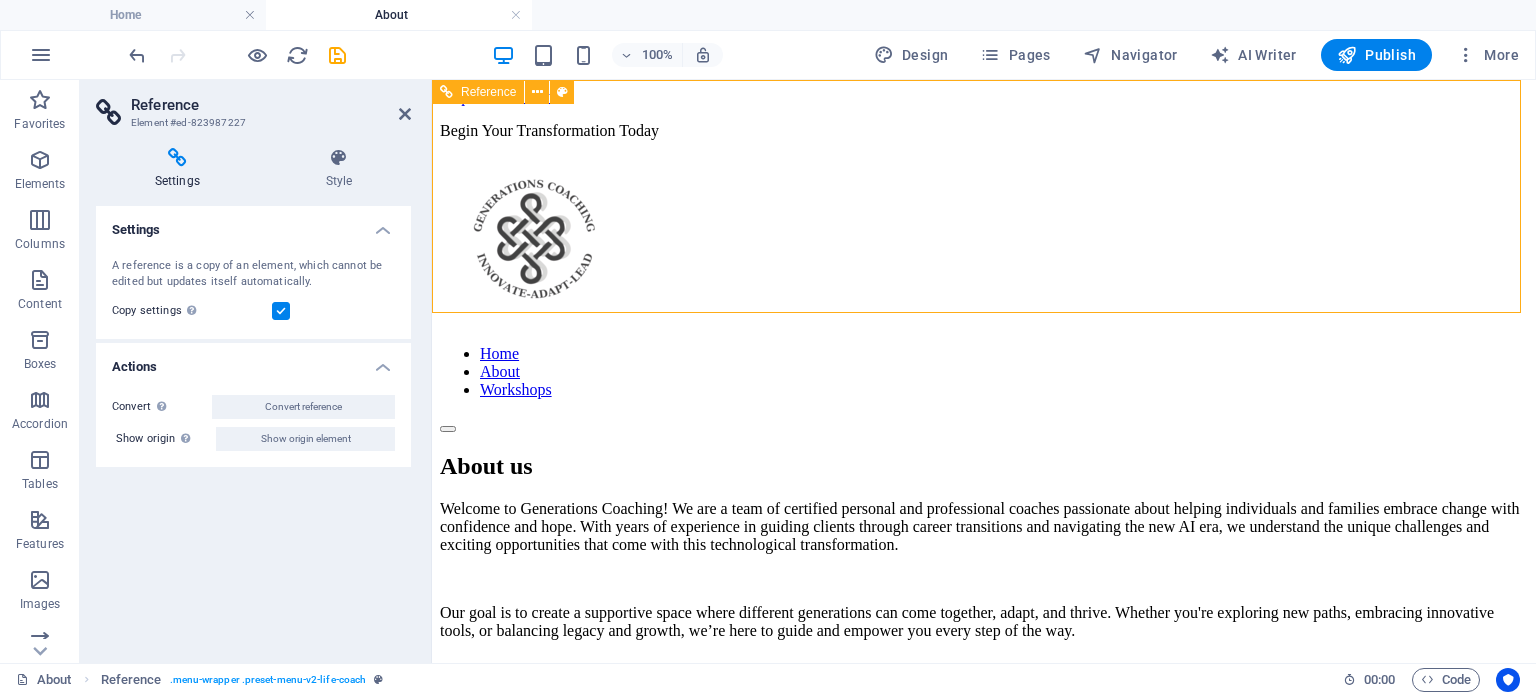 click on "Begin Your Transformation Today" at bounding box center (984, 131) 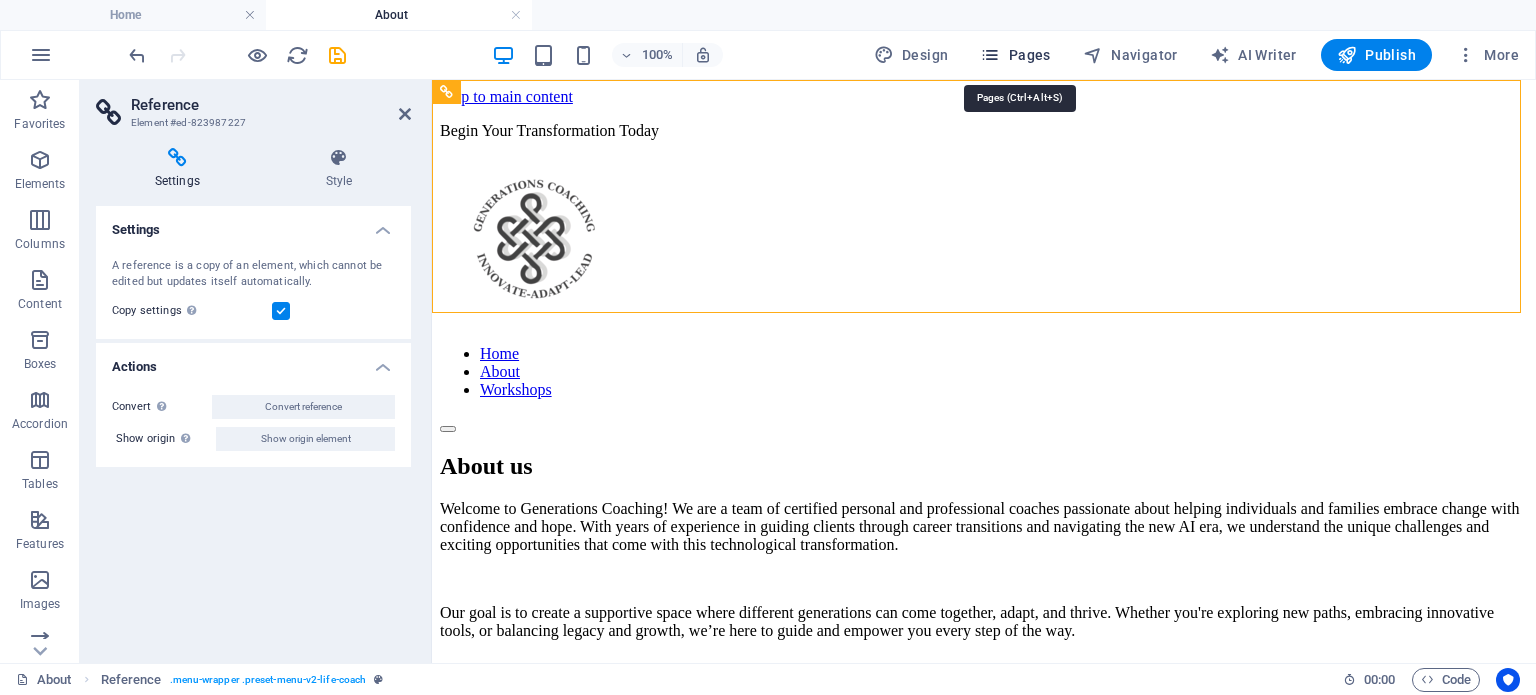 click on "Pages" at bounding box center (1015, 55) 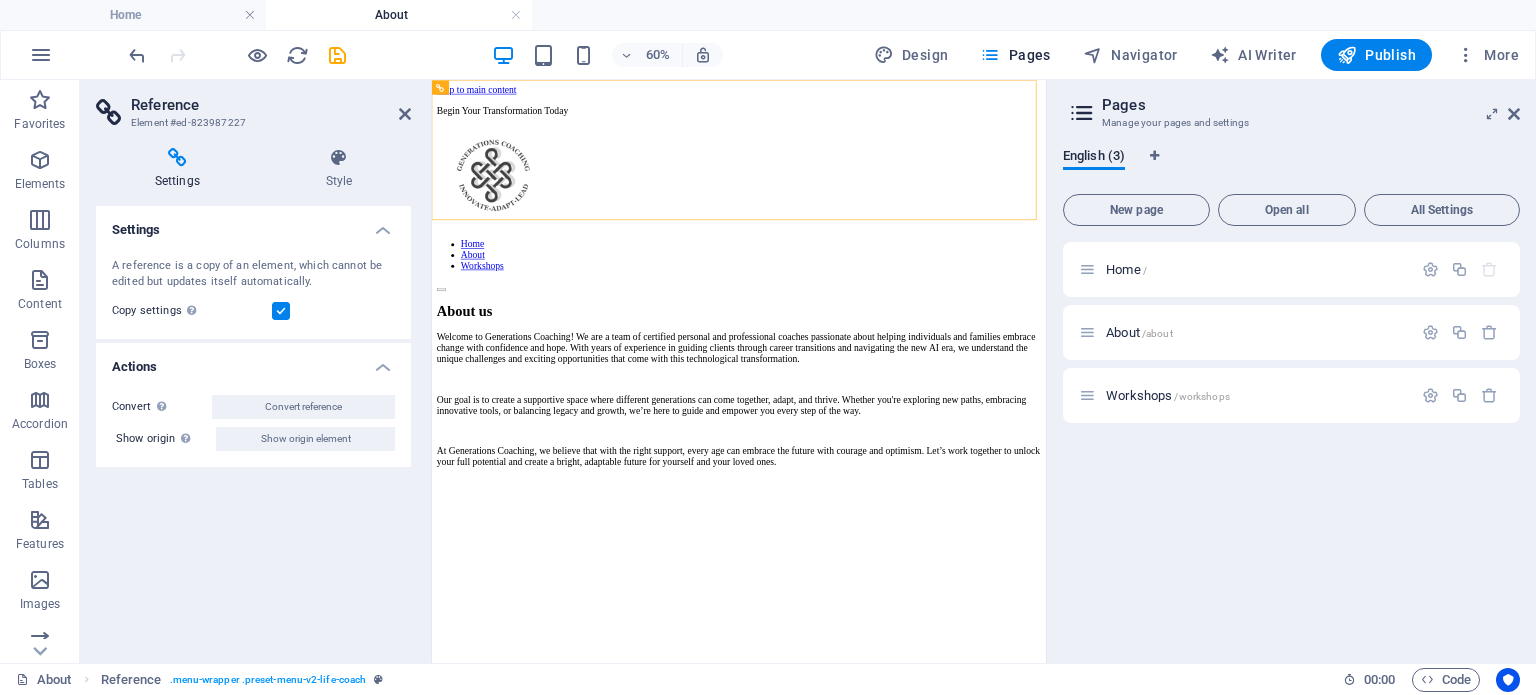 click on "Reference Element #ed-823987227 Settings Style Settings A reference is a copy of an element, which cannot be edited but updates itself automatically.  Copy settings Use the same settings (flex, animation, position, style) as for the reference target element Actions Convert Convert the reference into a separate element. All subsequent changes made won't affect the initially referenced element. Convert reference Show origin Jump to the referenced element. If the referenced element is on another page, it will be opened in a new tab. Show origin element Menu Bar Element Layout How this element expands within the layout (Flexbox). Size Default auto px % 1/1 1/2 1/3 1/4 1/5 1/6 1/7 1/8 1/9 1/10 Grow Shrink Order Container layout Visible Visible Opacity 100 % Overflow Spacing Margin Default auto px % rem vw vh Custom Custom auto px % rem vw vh auto px % rem vw vh auto px % rem vw vh auto px % rem vw vh Padding Default px rem % vh vw Custom Custom px rem % vh vw px rem % vh vw px rem % vh vw px rem % vh vw Border 1 %" at bounding box center (256, 371) 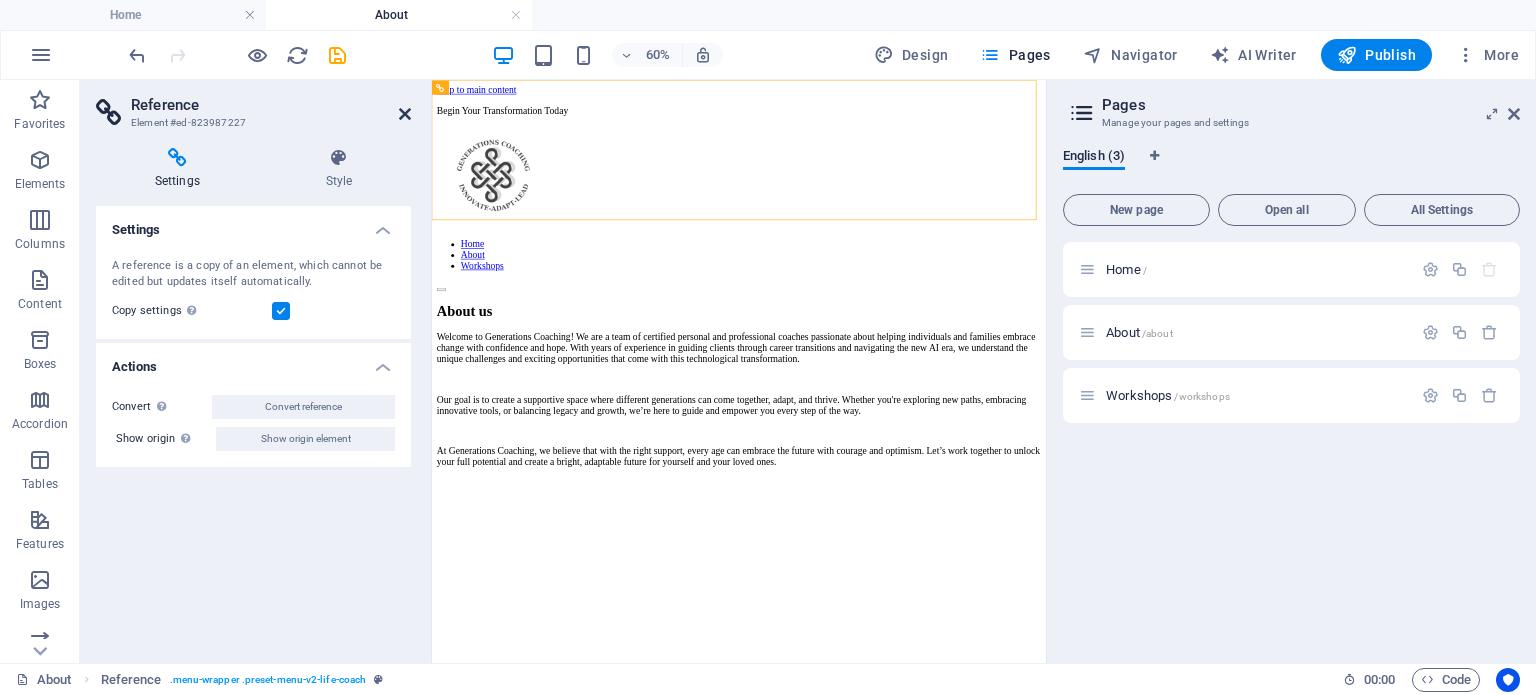 click at bounding box center (405, 114) 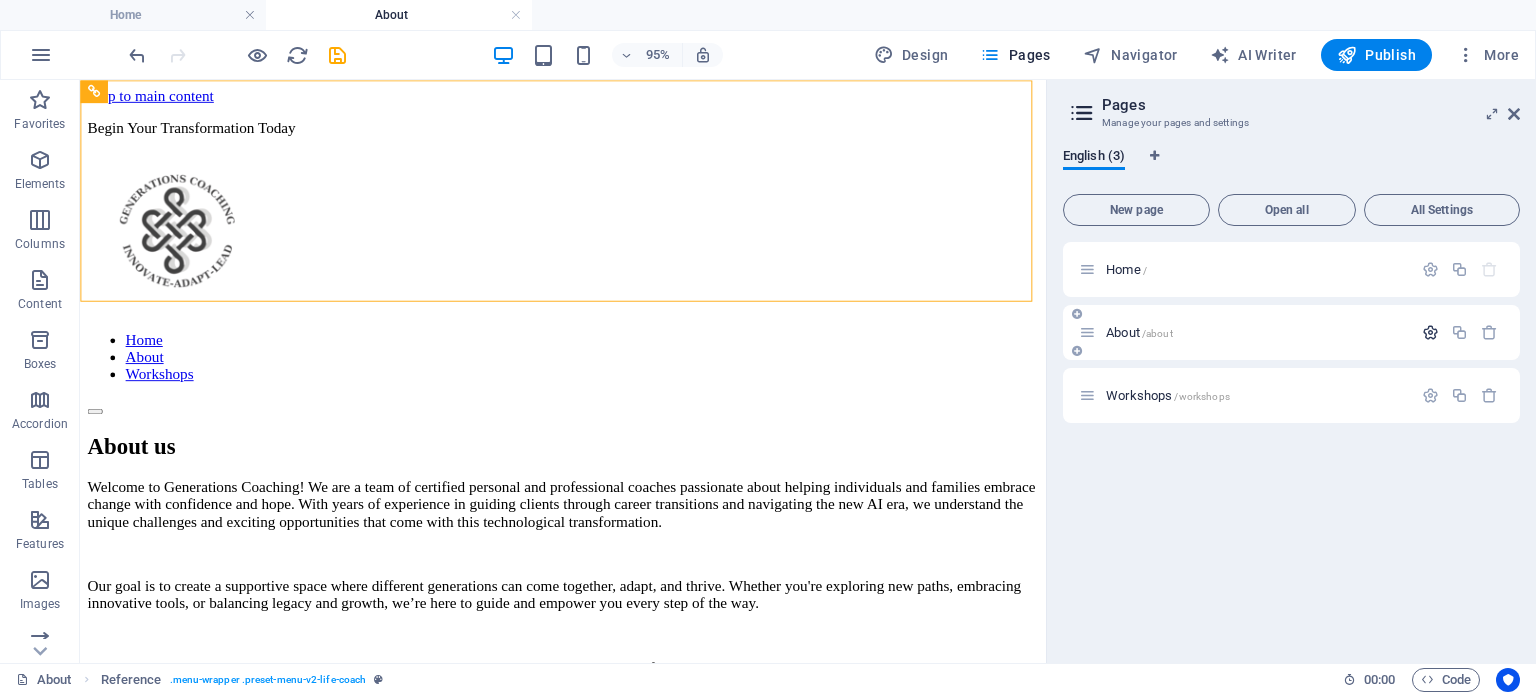 click at bounding box center (1430, 332) 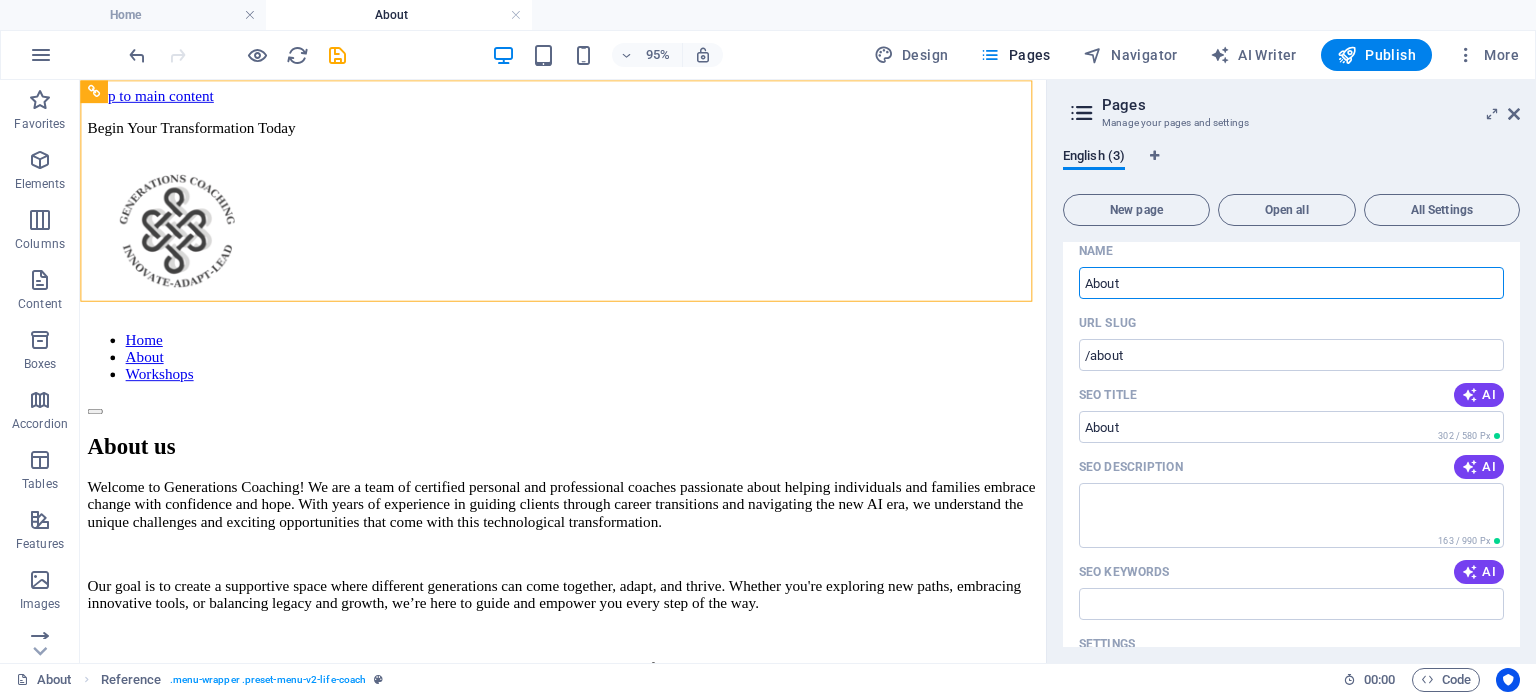 scroll, scrollTop: 102, scrollLeft: 0, axis: vertical 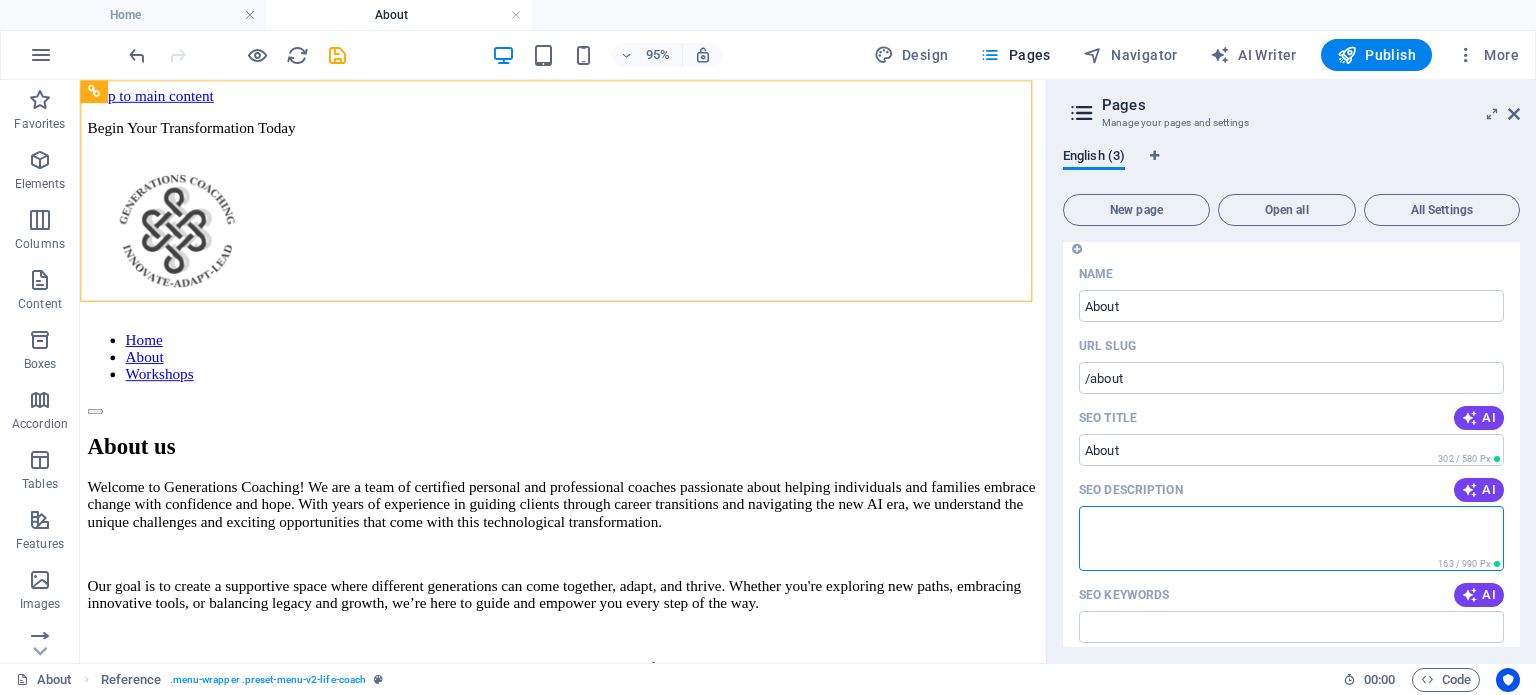 click on "SEO Description" at bounding box center (1291, 538) 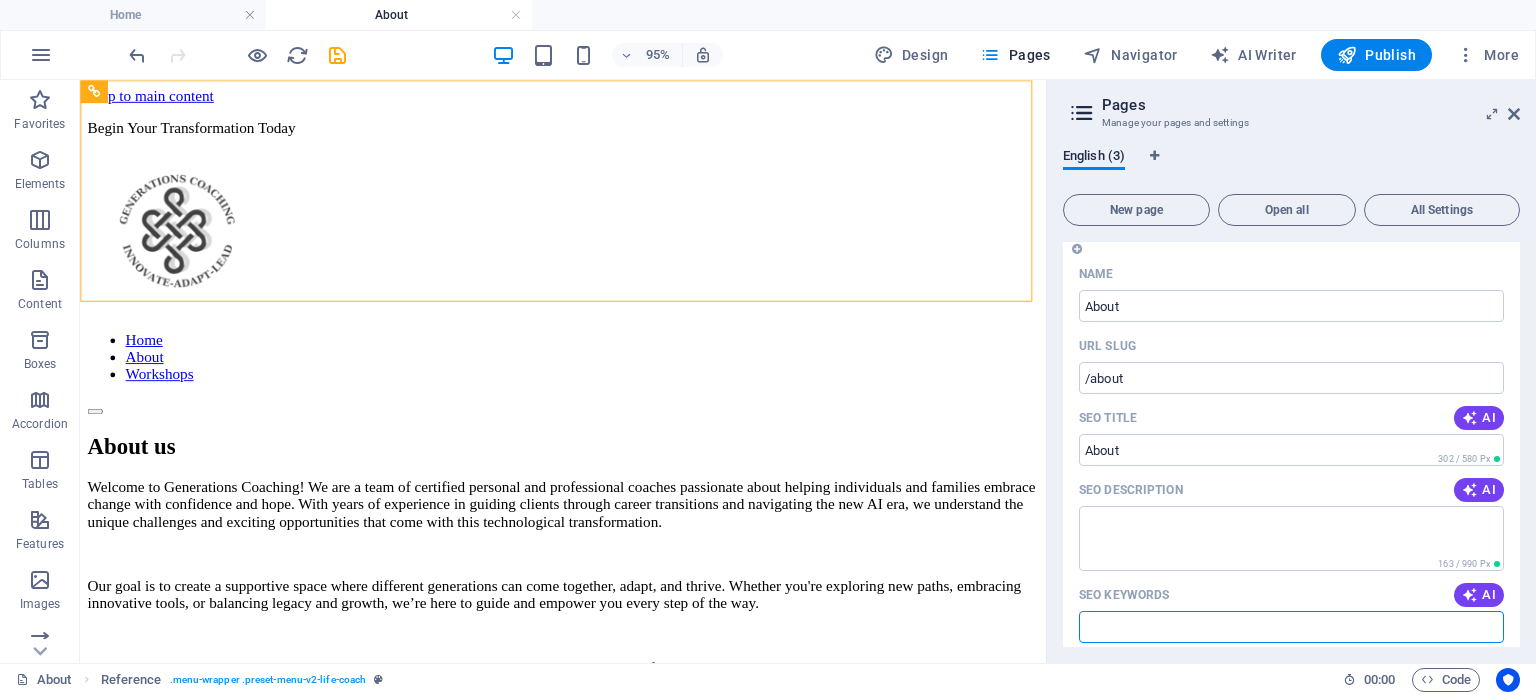 click on "SEO Keywords" at bounding box center (1291, 627) 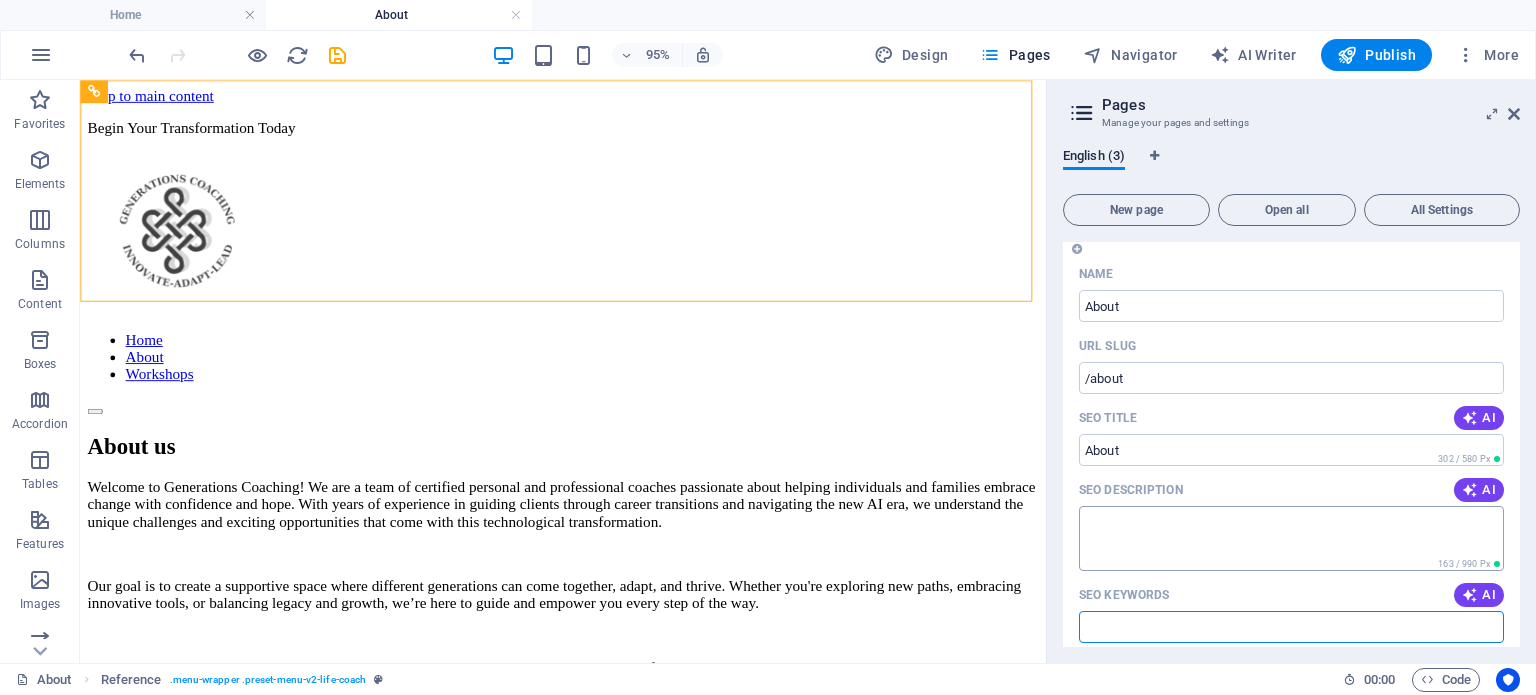 click on "SEO Description" at bounding box center (1291, 538) 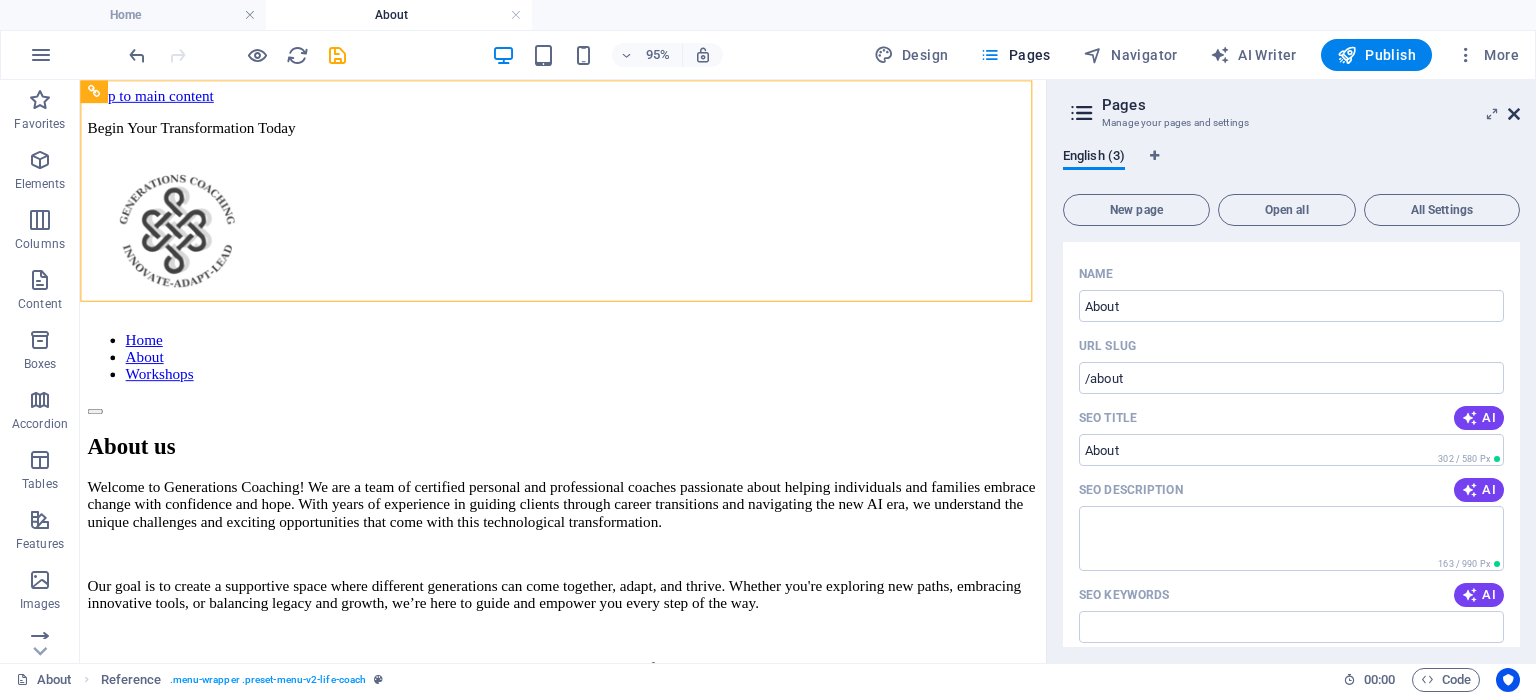 click at bounding box center [1514, 114] 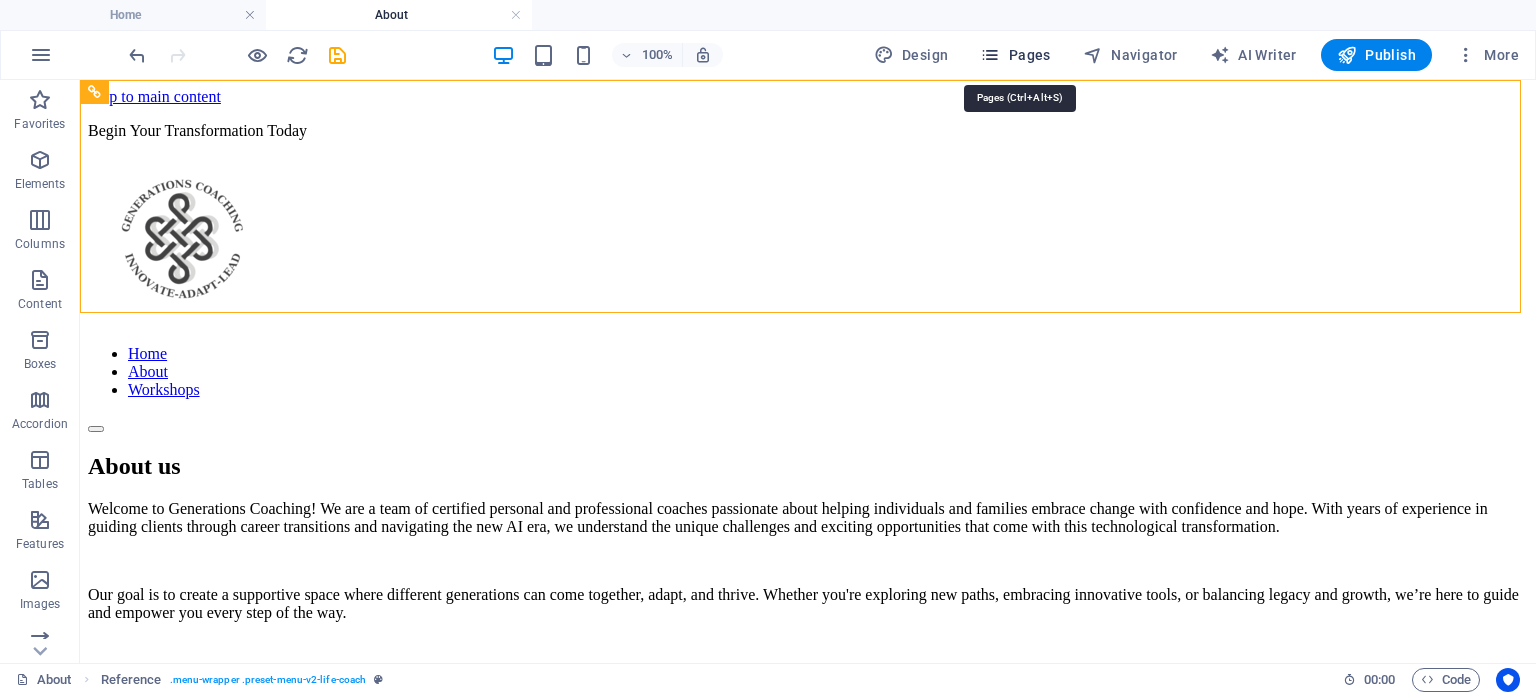 click on "Pages" at bounding box center (1015, 55) 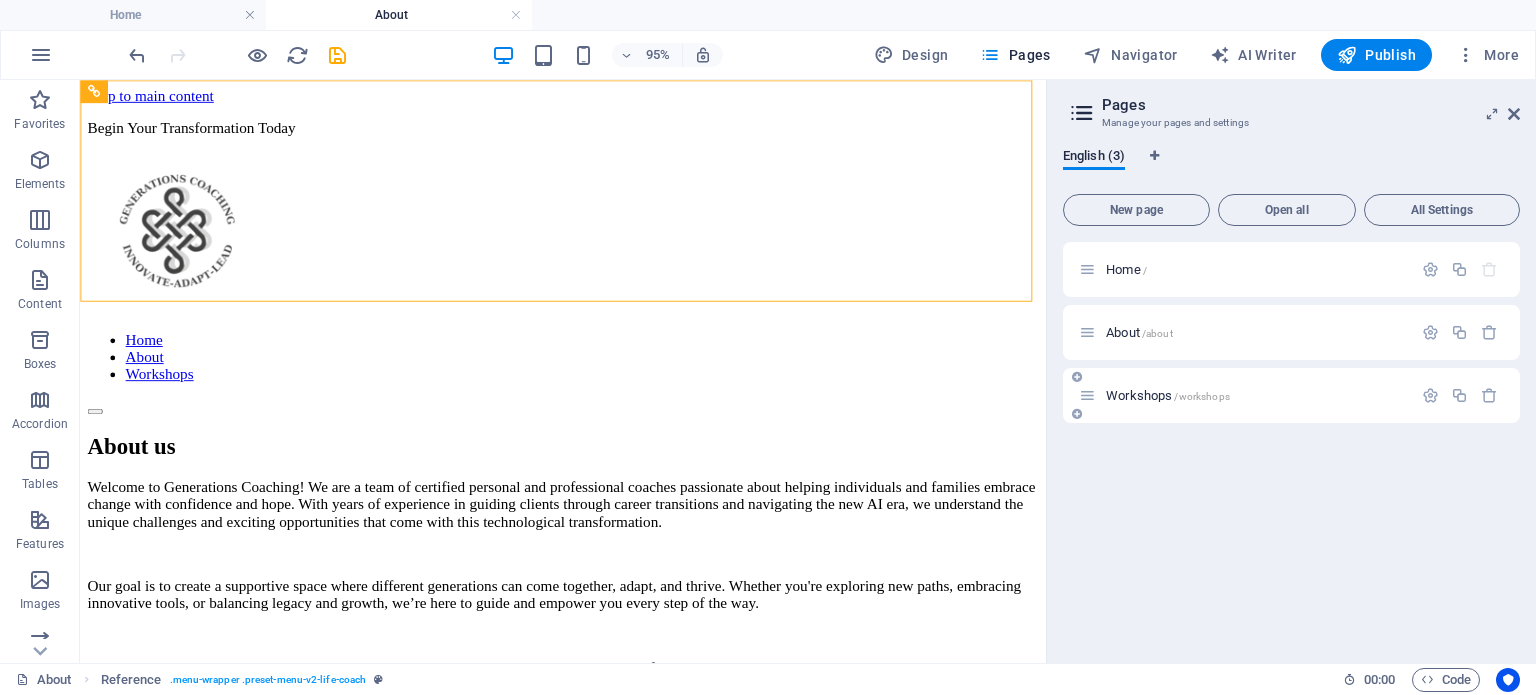 click on "Workshops /workshops" at bounding box center (1168, 395) 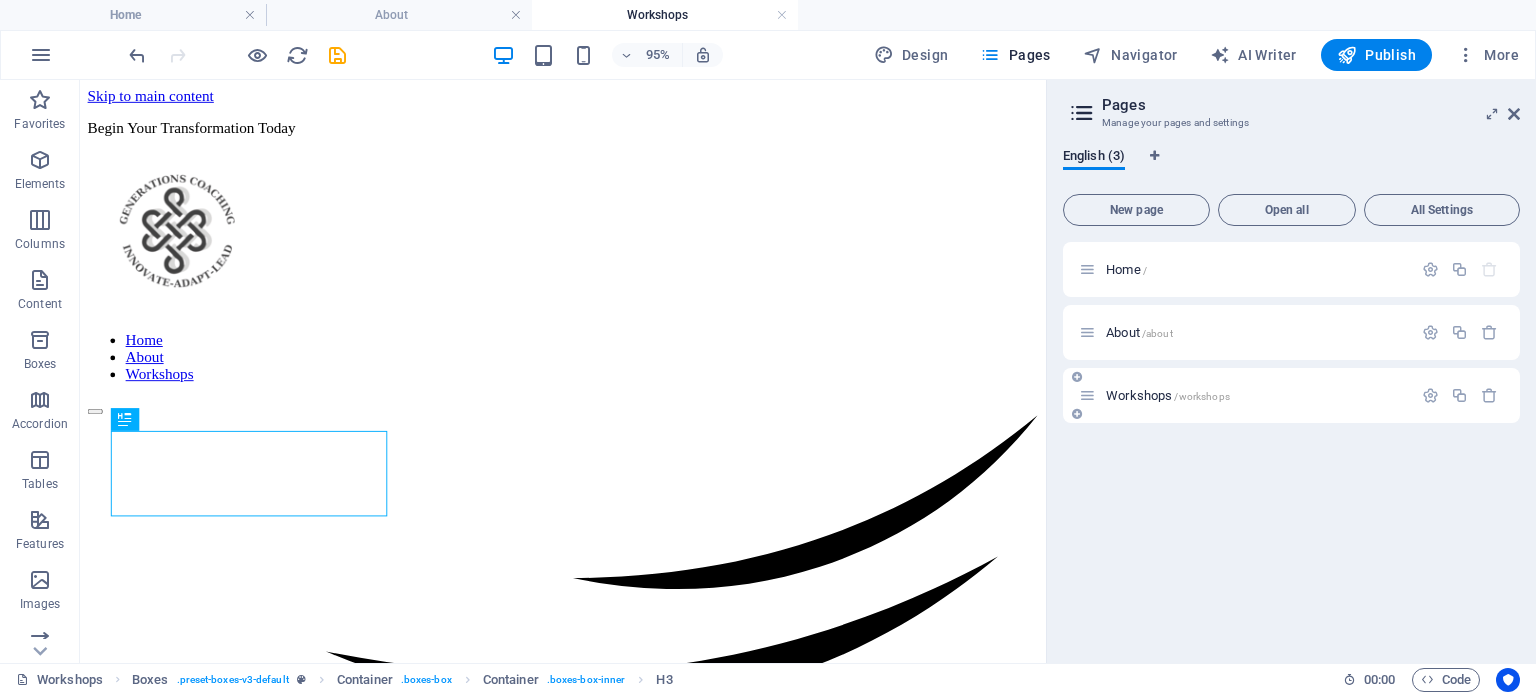 scroll, scrollTop: 0, scrollLeft: 0, axis: both 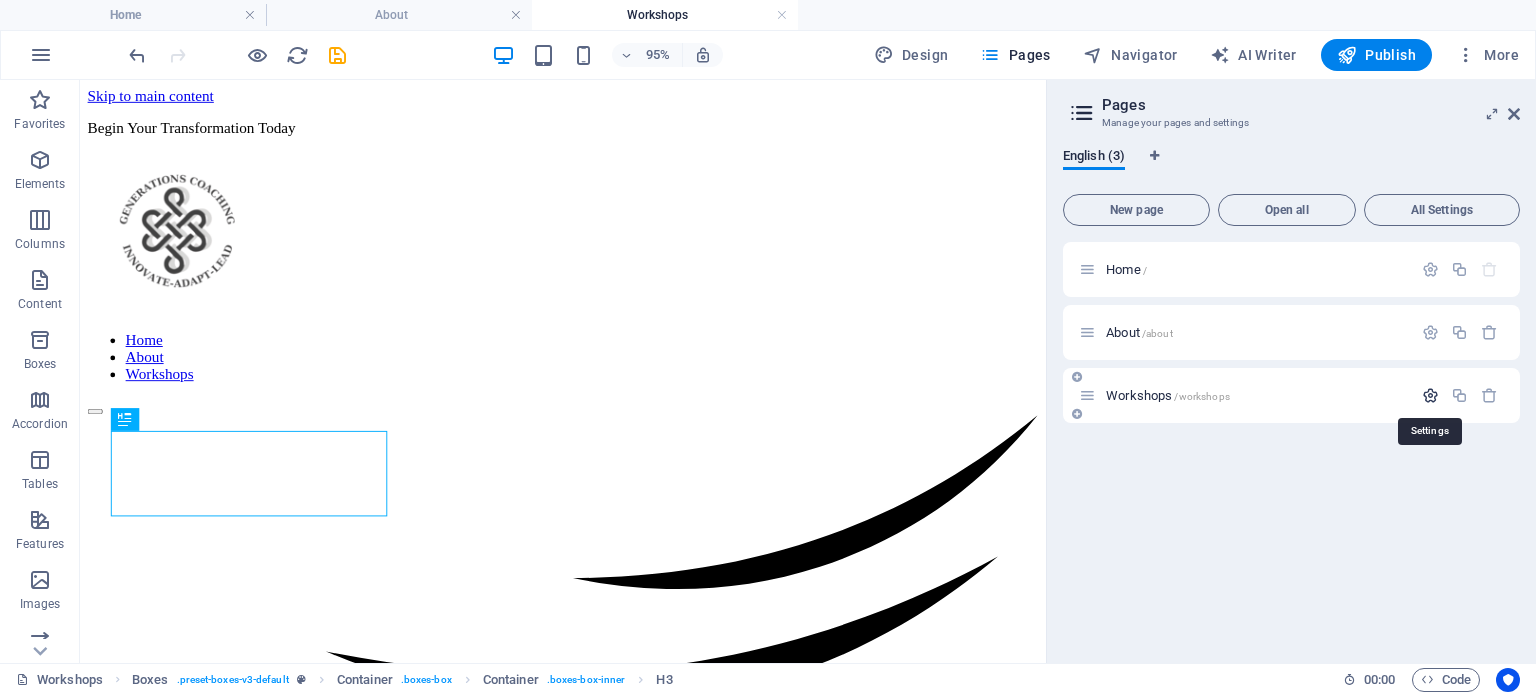 click at bounding box center [1430, 395] 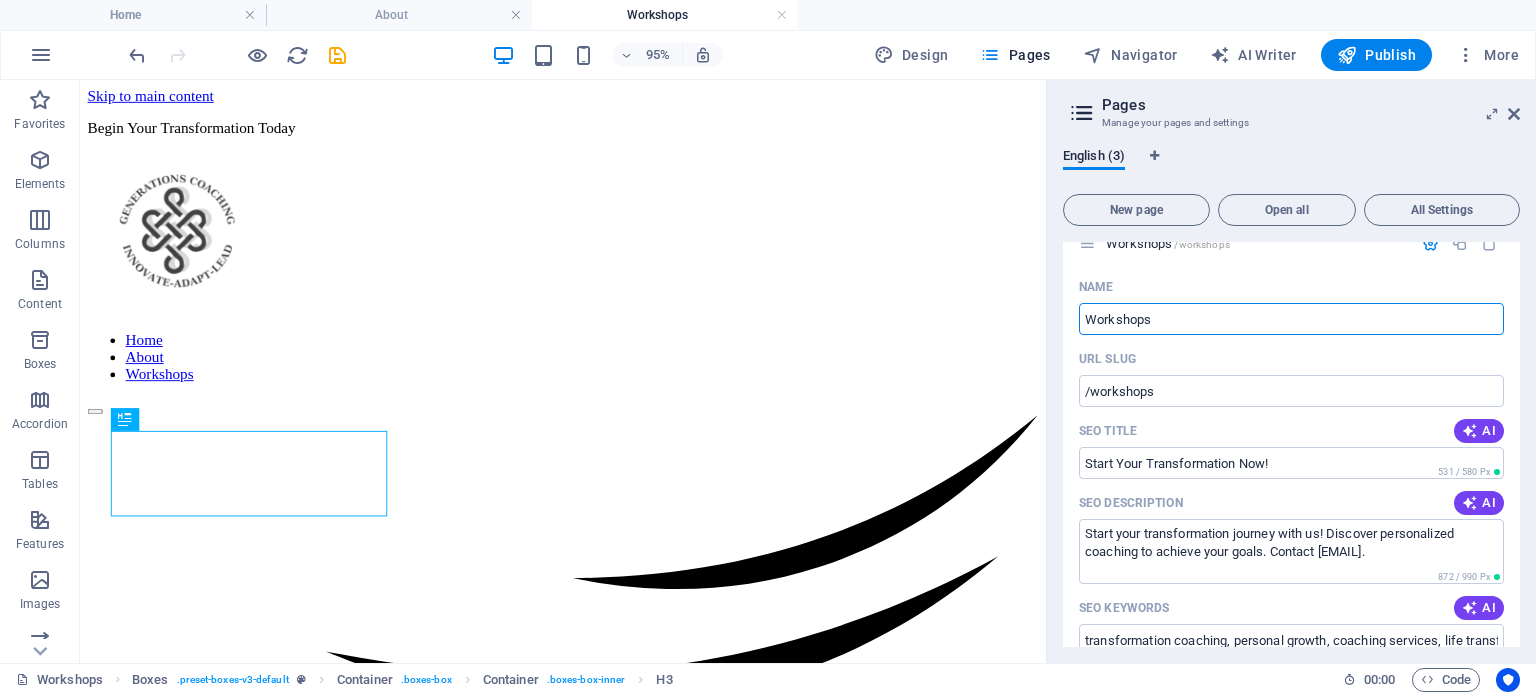 scroll, scrollTop: 149, scrollLeft: 0, axis: vertical 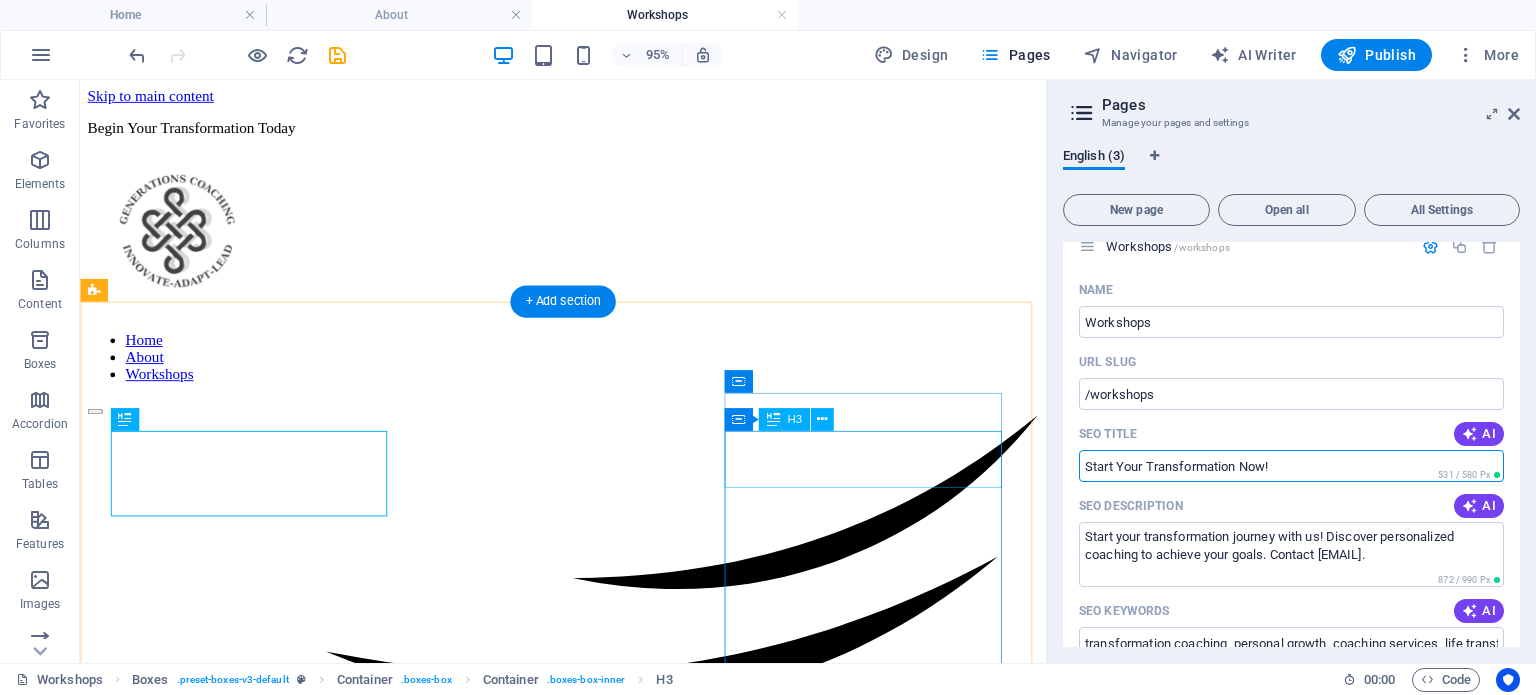 drag, startPoint x: 1419, startPoint y: 554, endPoint x: 892, endPoint y: 468, distance: 533.97095 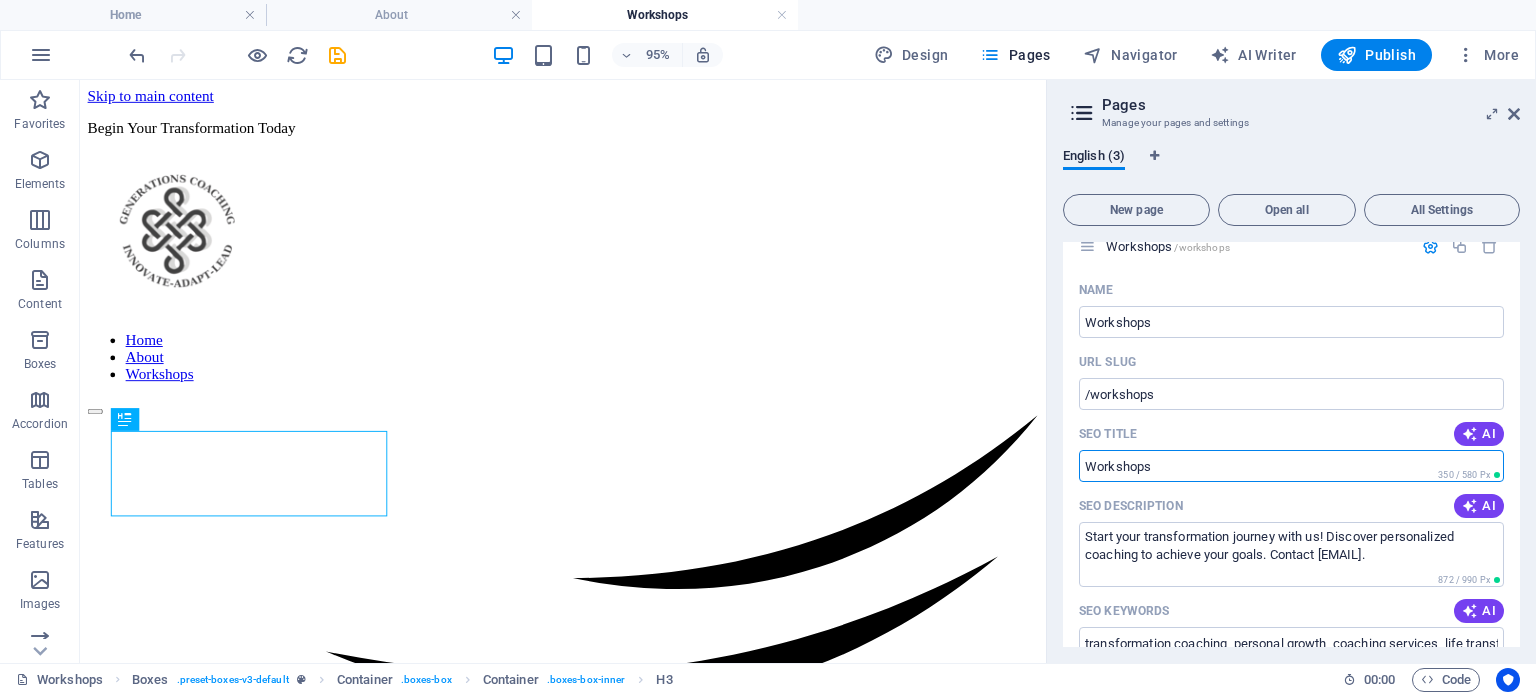 type 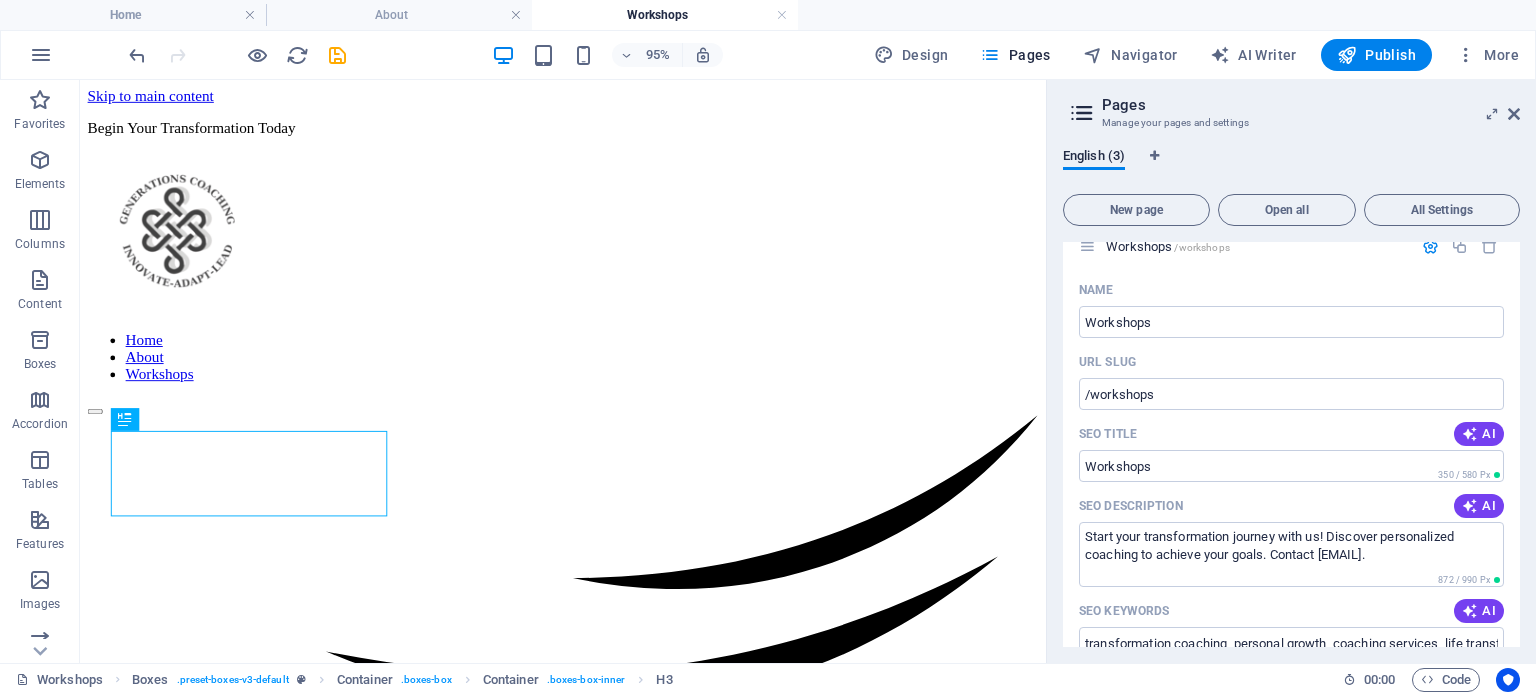 drag, startPoint x: 1519, startPoint y: 368, endPoint x: 1523, endPoint y: 391, distance: 23.345236 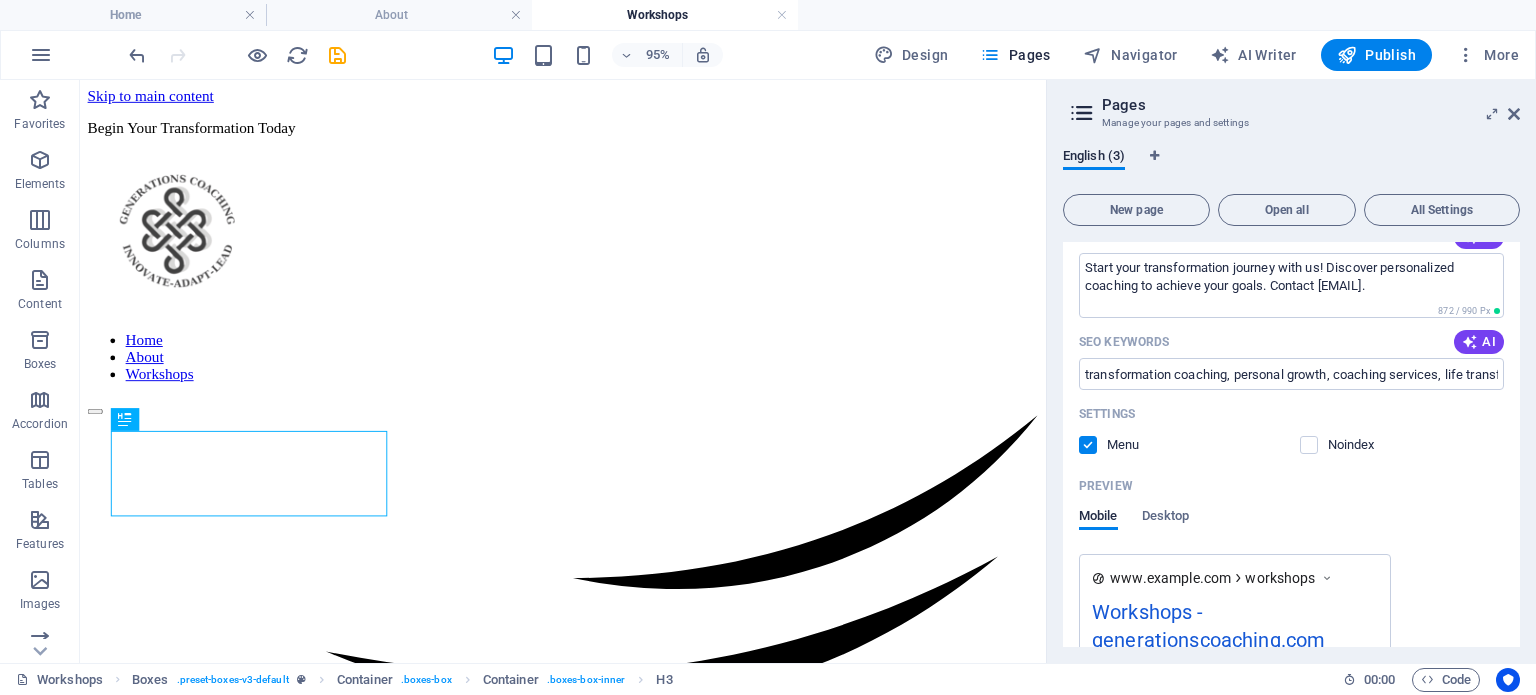 scroll, scrollTop: 200, scrollLeft: 0, axis: vertical 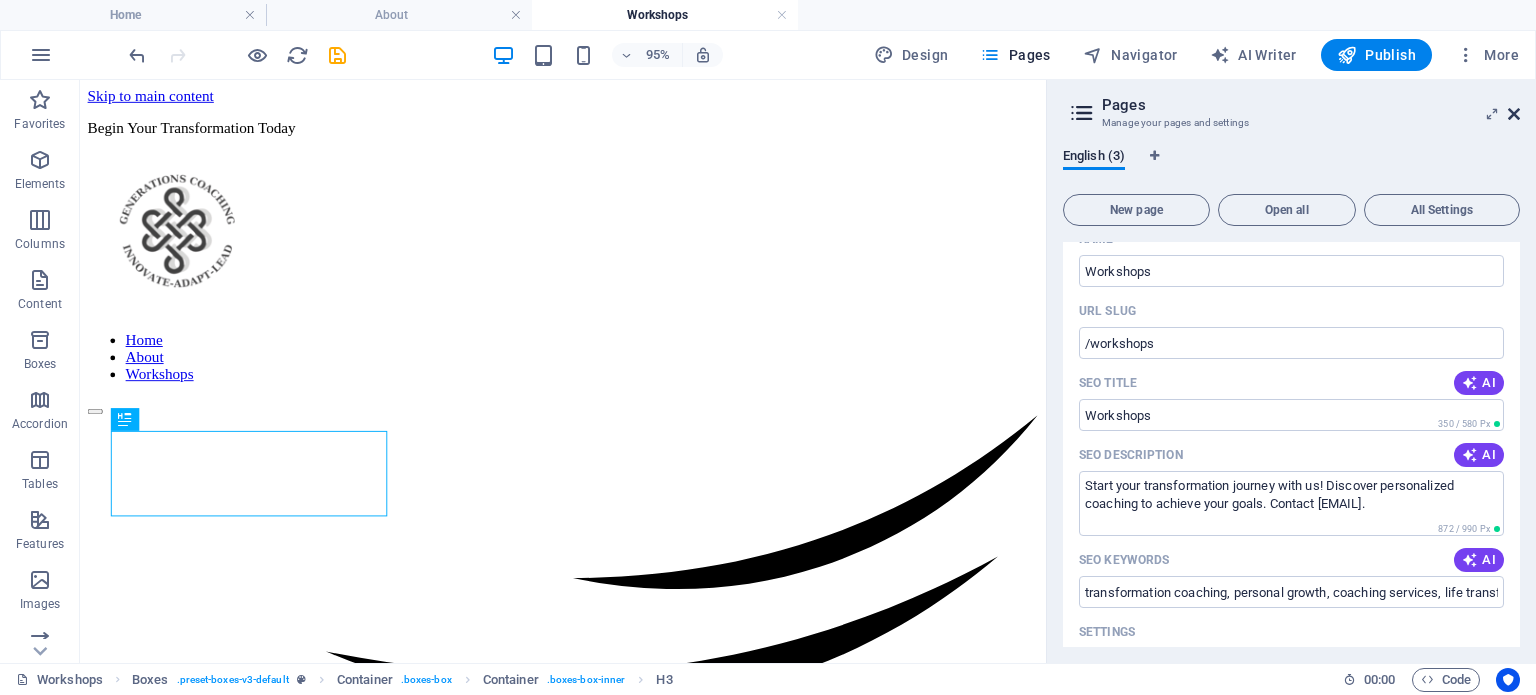 click at bounding box center (1514, 114) 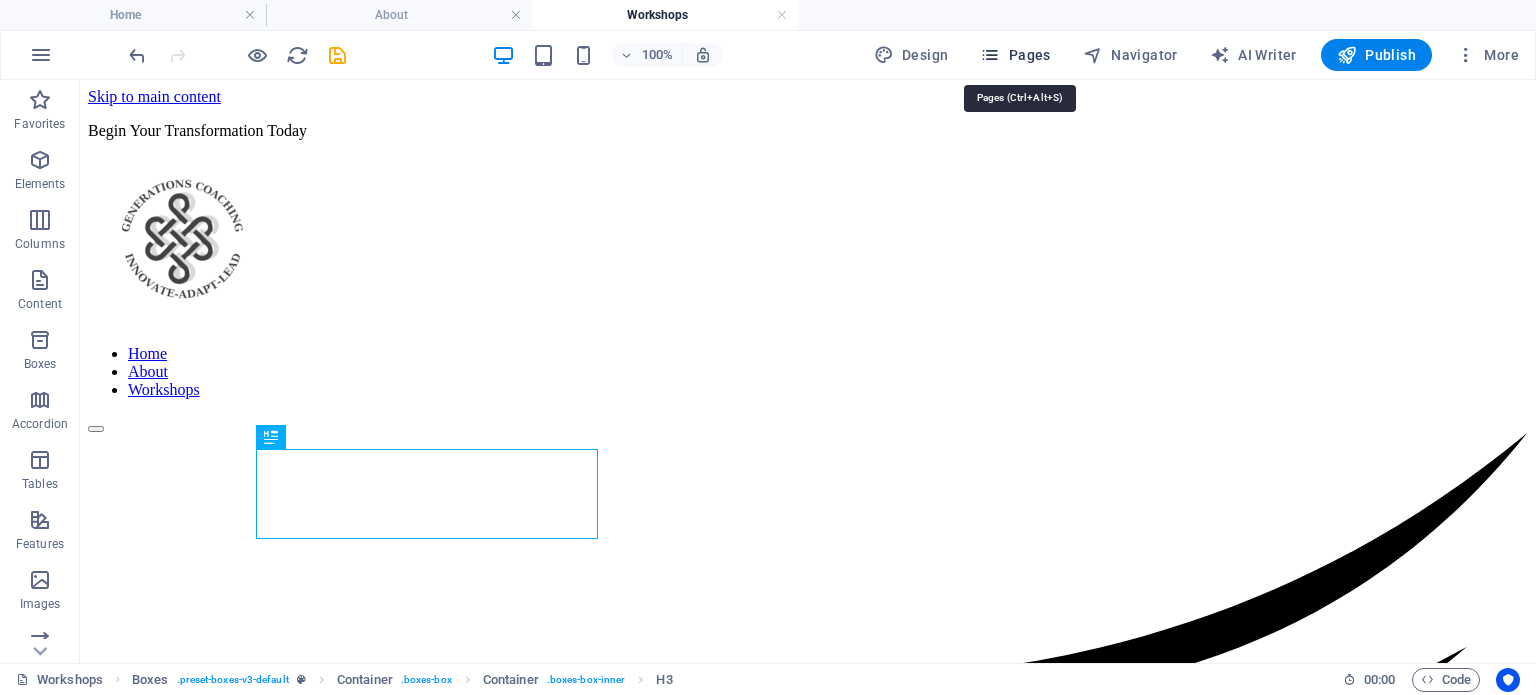 click on "Pages" at bounding box center [1015, 55] 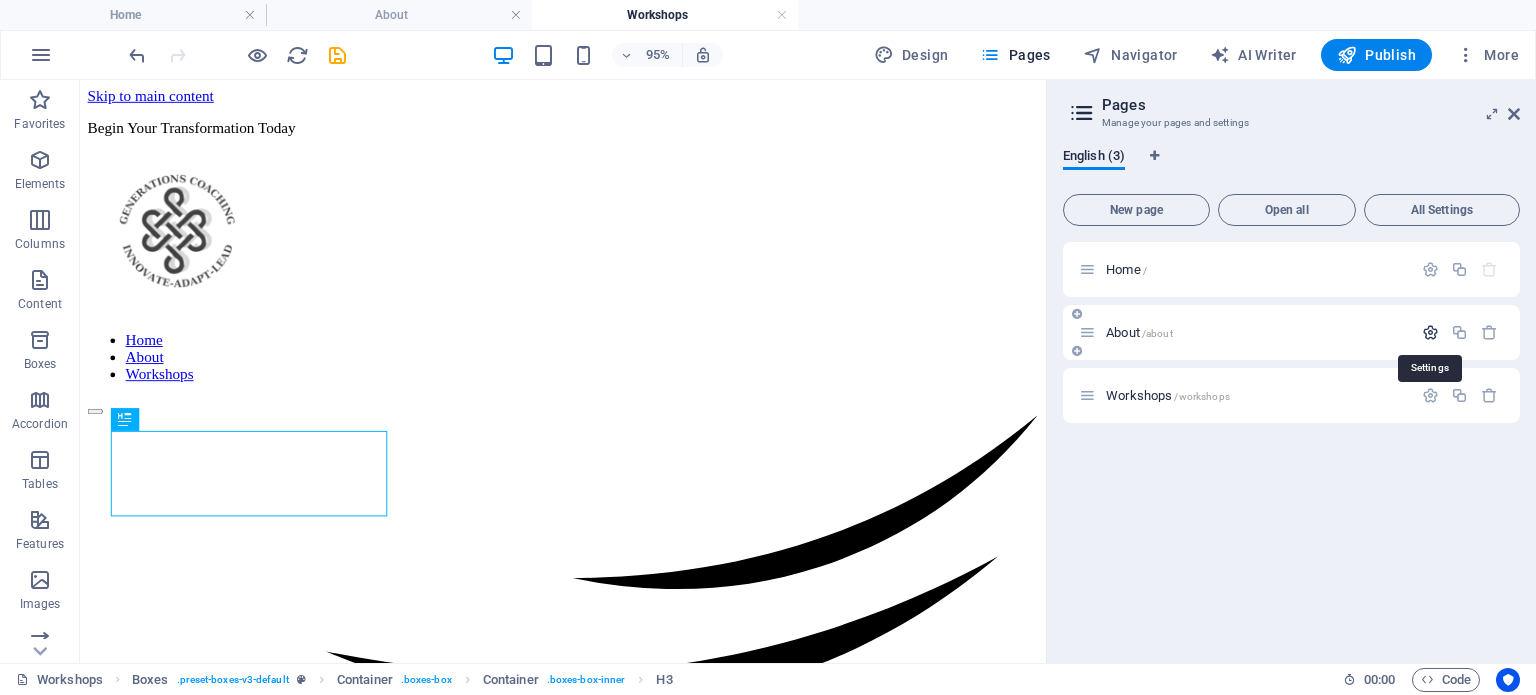 click at bounding box center [1430, 332] 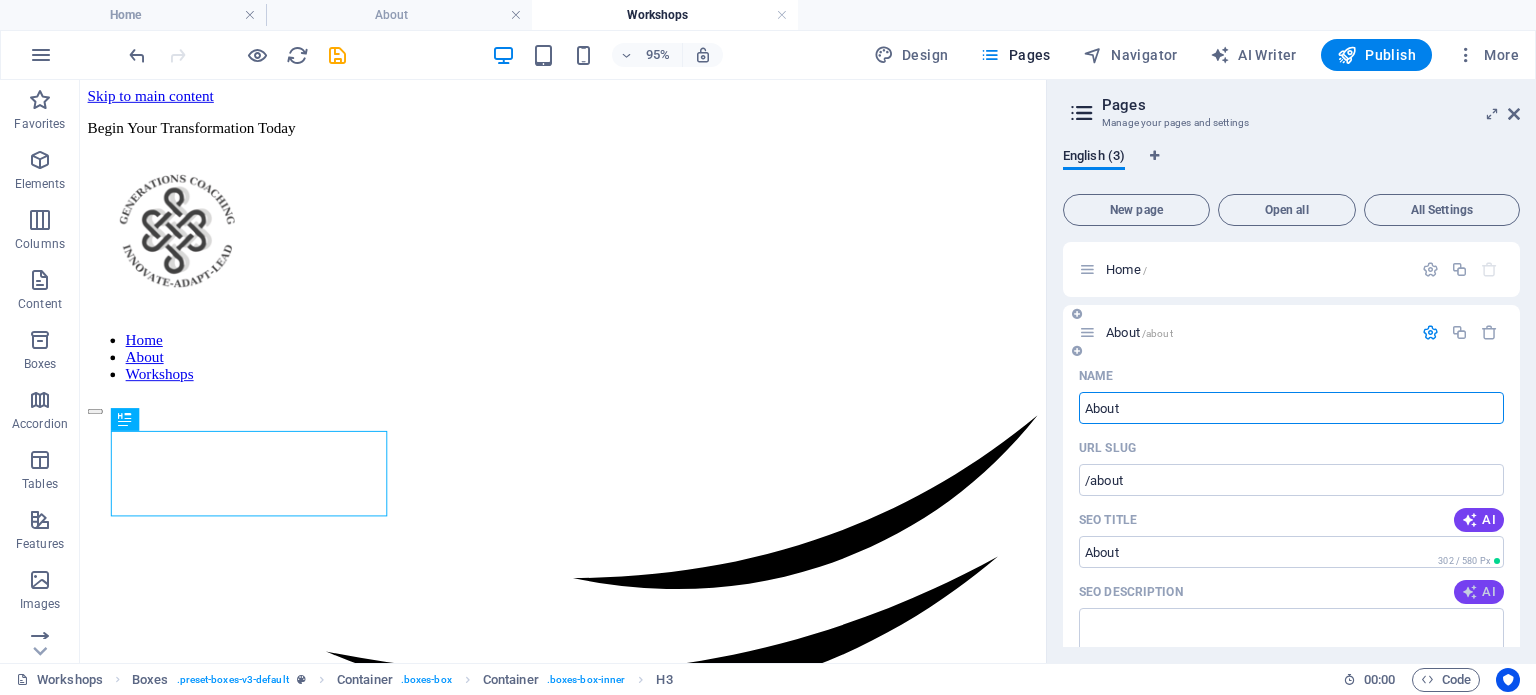 click at bounding box center (1470, 592) 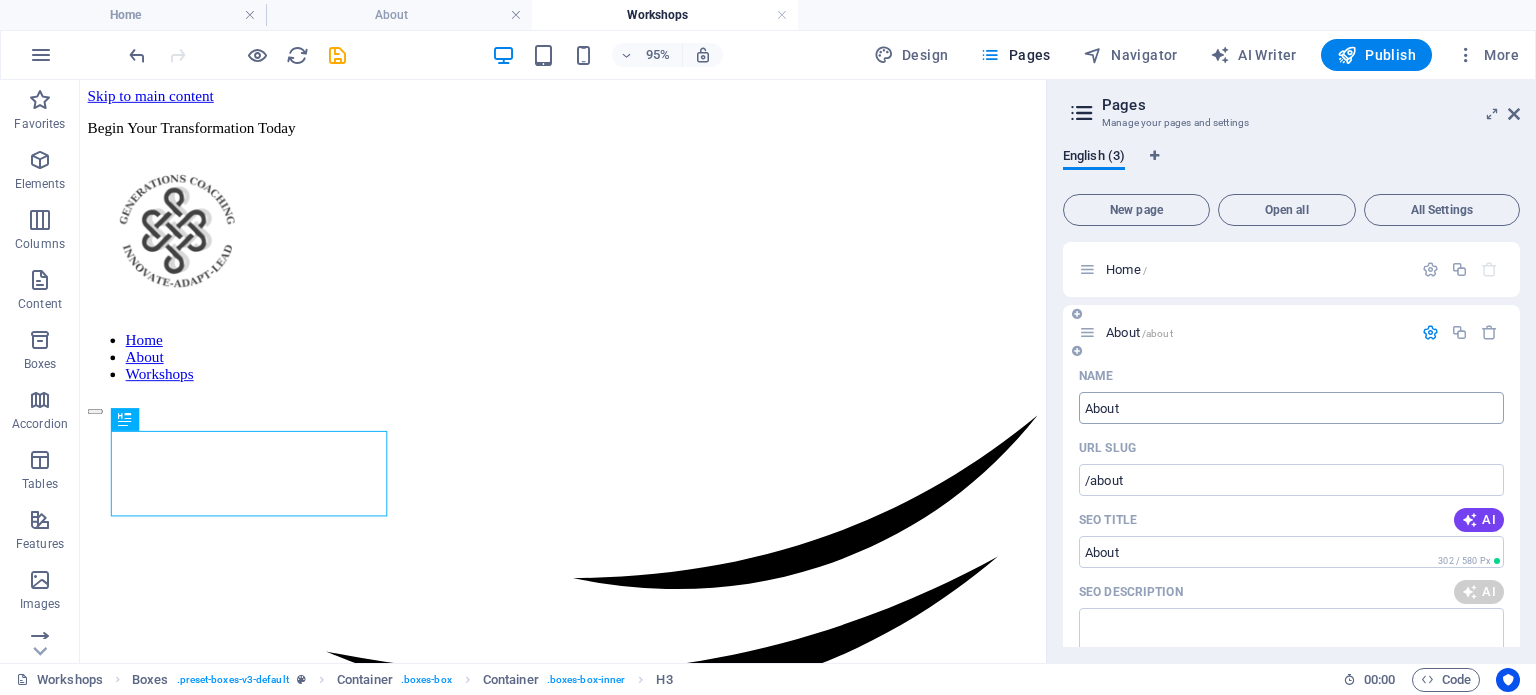 type on "Empower your future with Generations Coaching! Embrace change and thrive in the AI era with our expert coaching support." 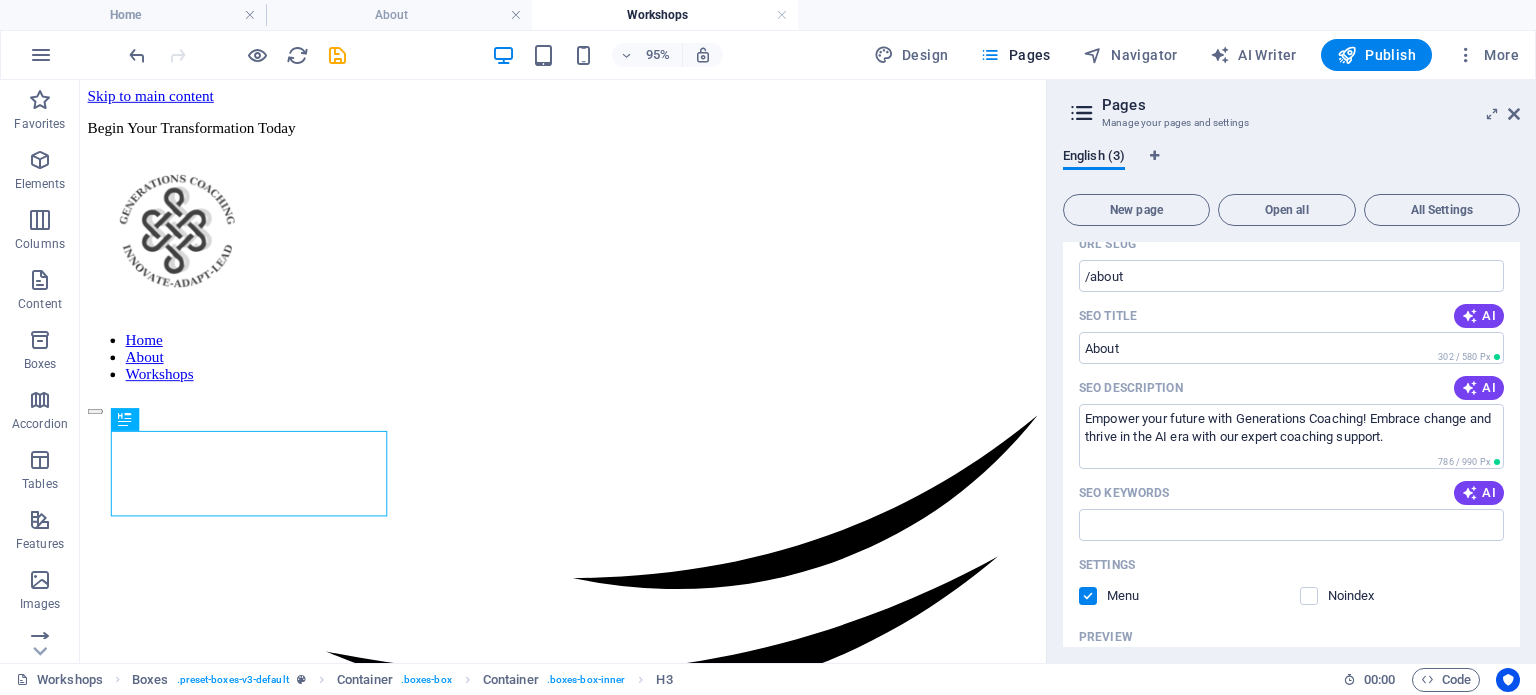 scroll, scrollTop: 206, scrollLeft: 0, axis: vertical 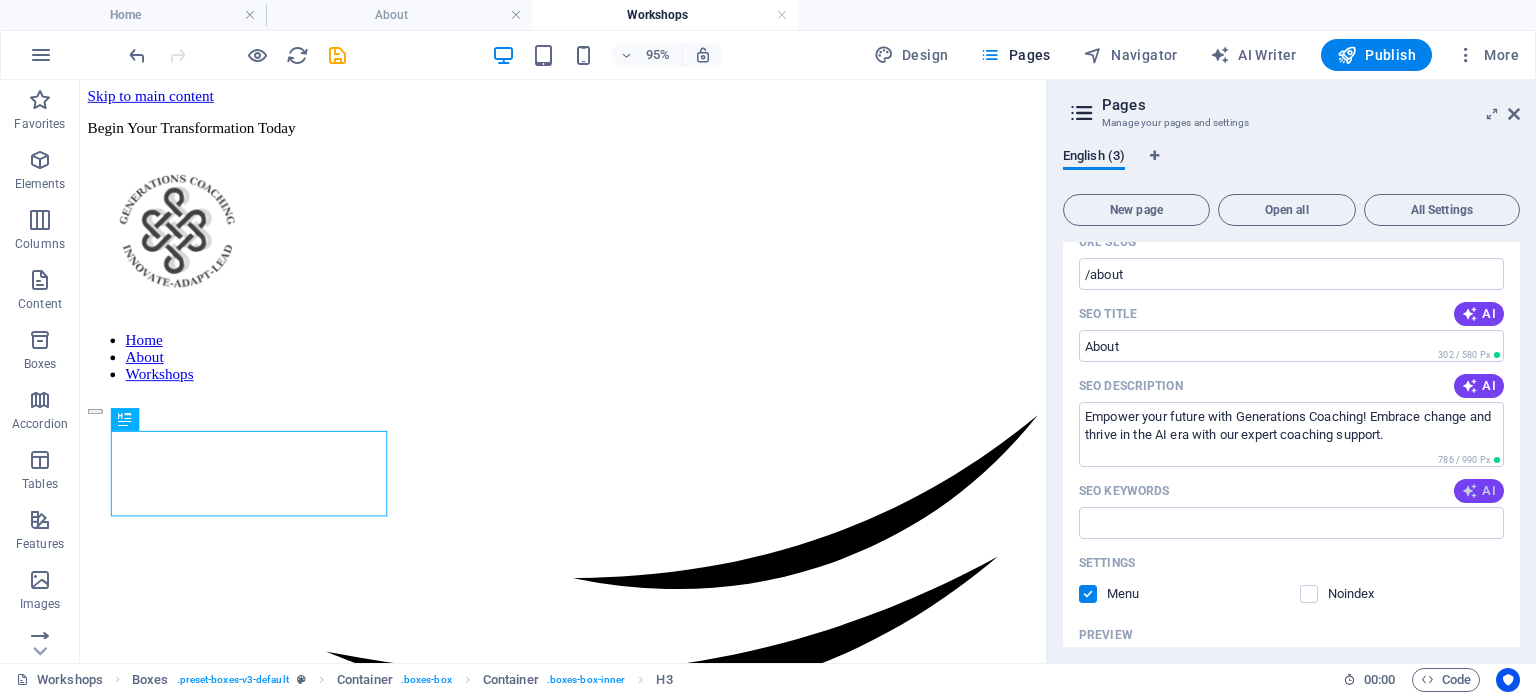 click on "AI" at bounding box center [1479, 491] 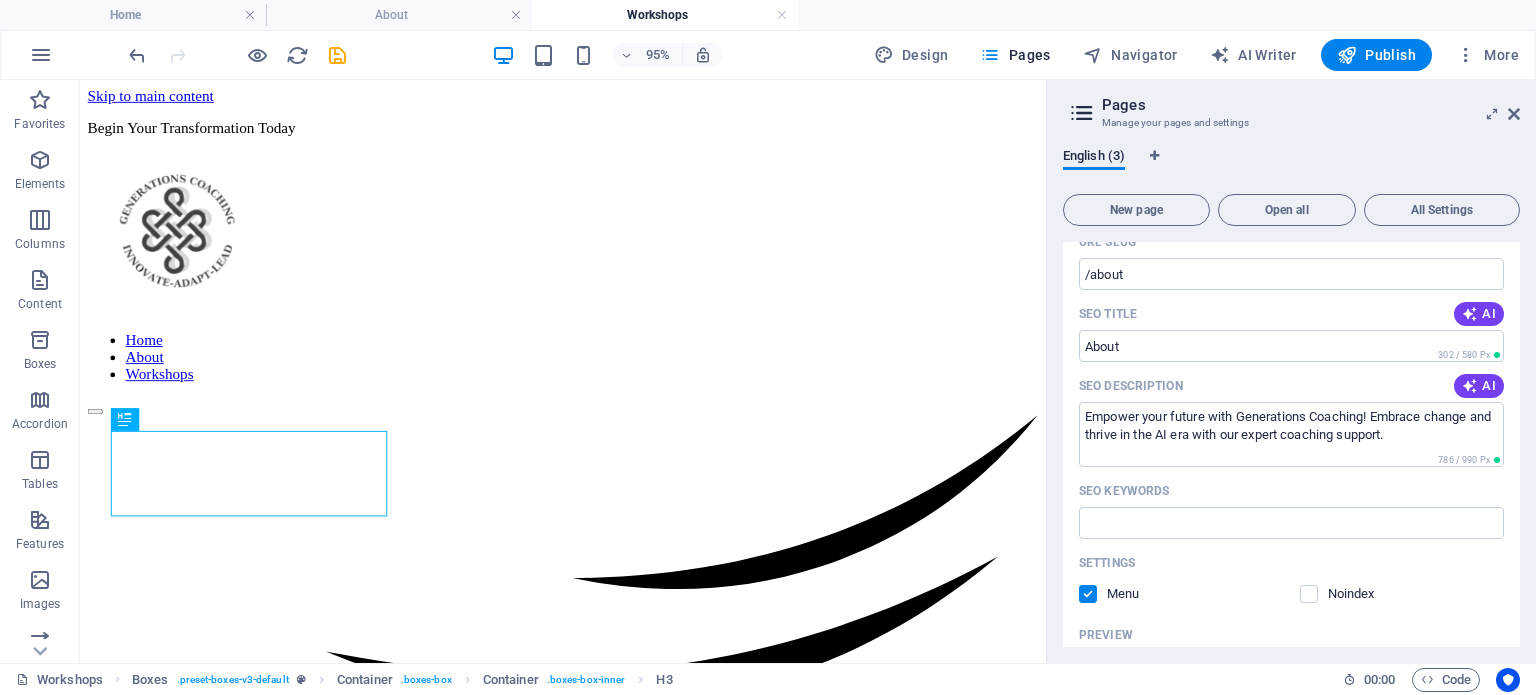type on "generational coaching, personal transformation, AI era support, career transitions, resilience coaching, innovative growth strategies" 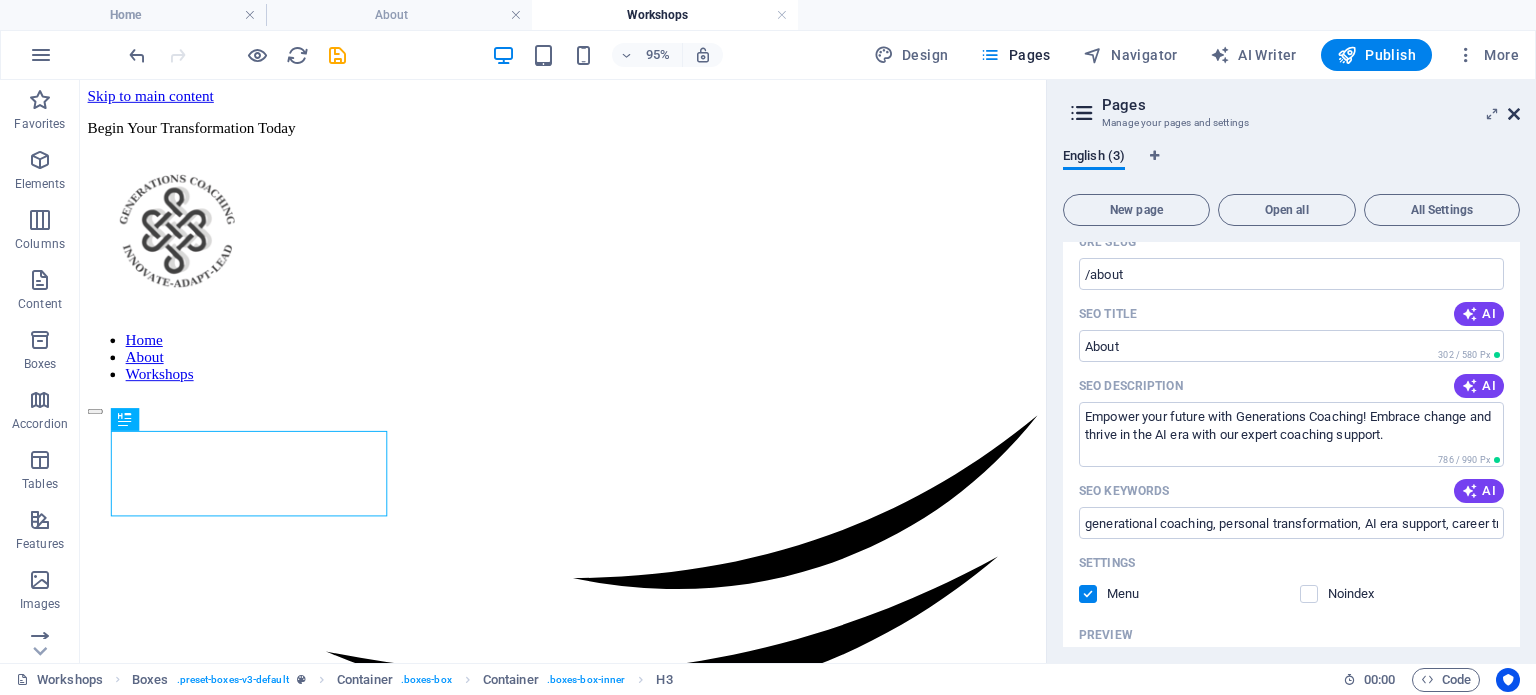 click at bounding box center [1514, 114] 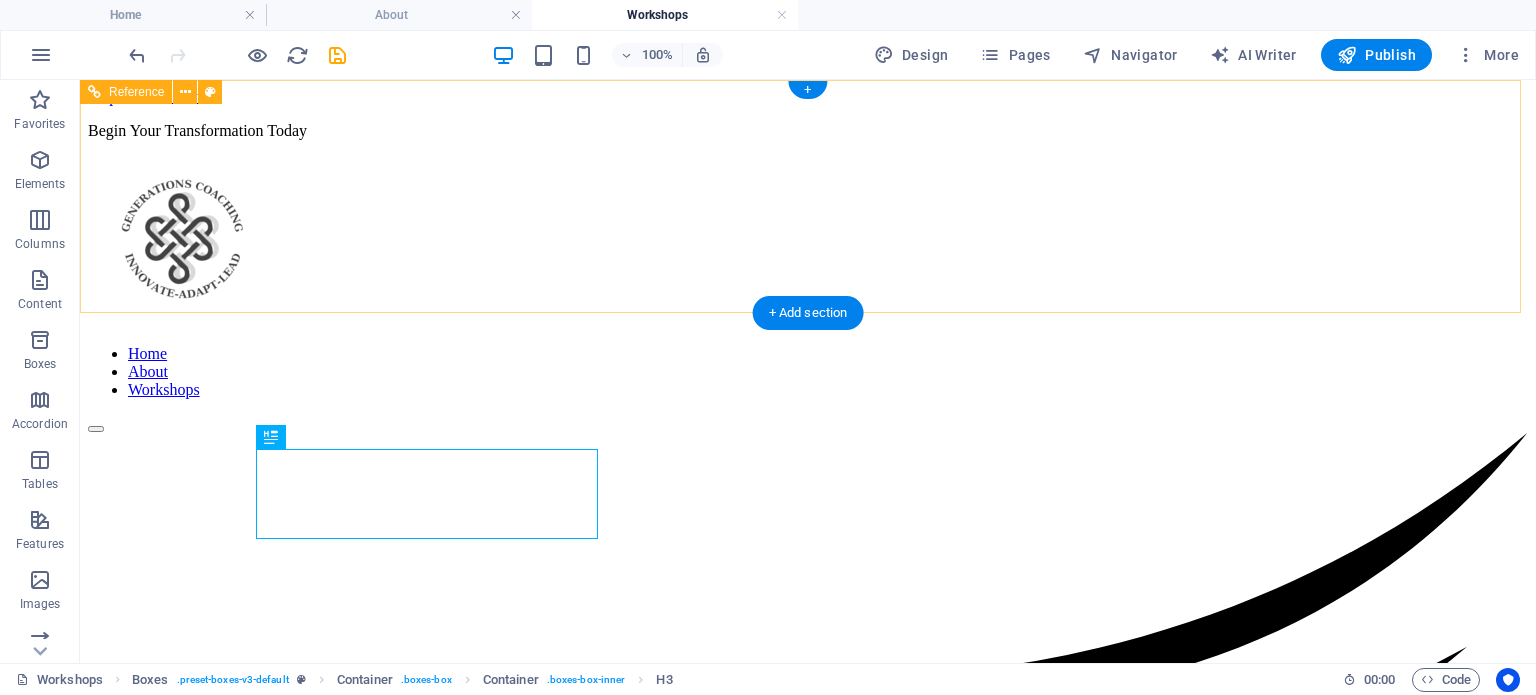 click at bounding box center (808, 242) 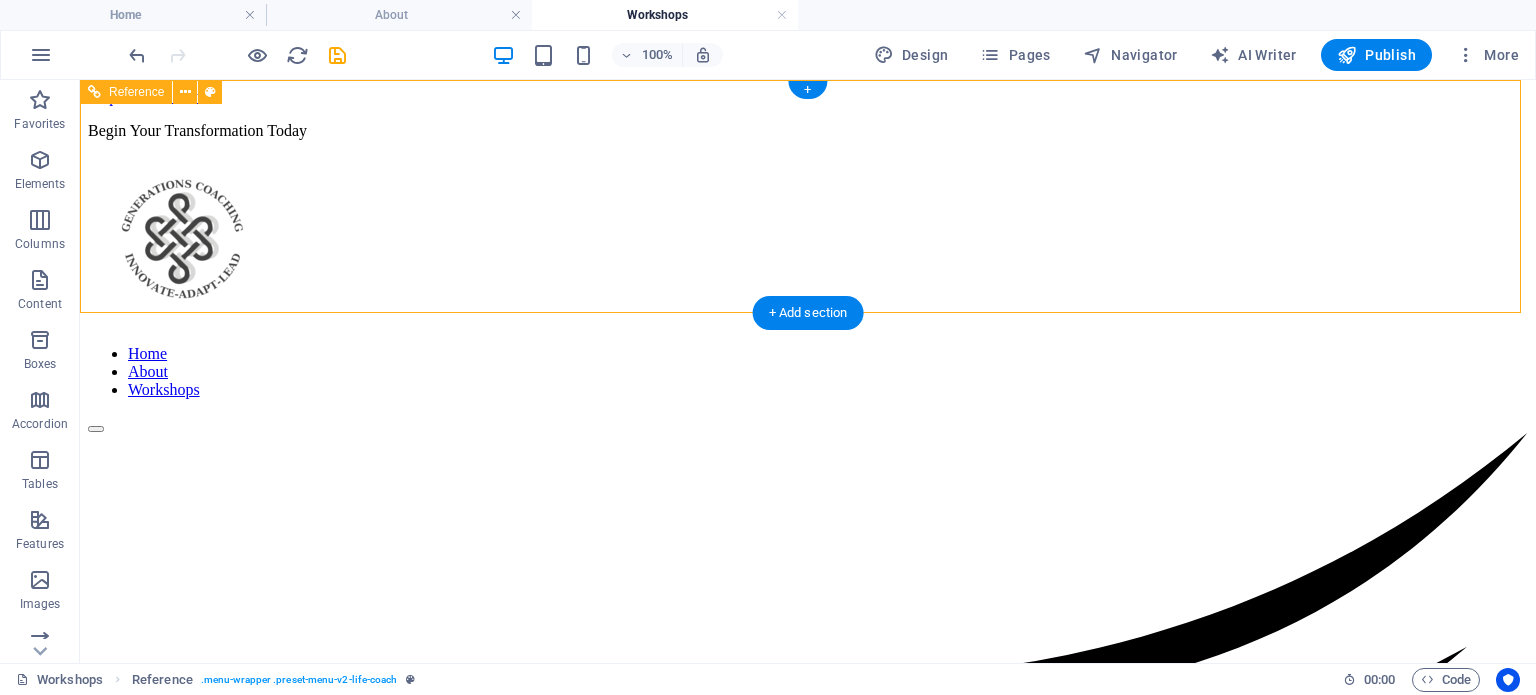 click on "Begin Your Transformation Today" at bounding box center (808, 131) 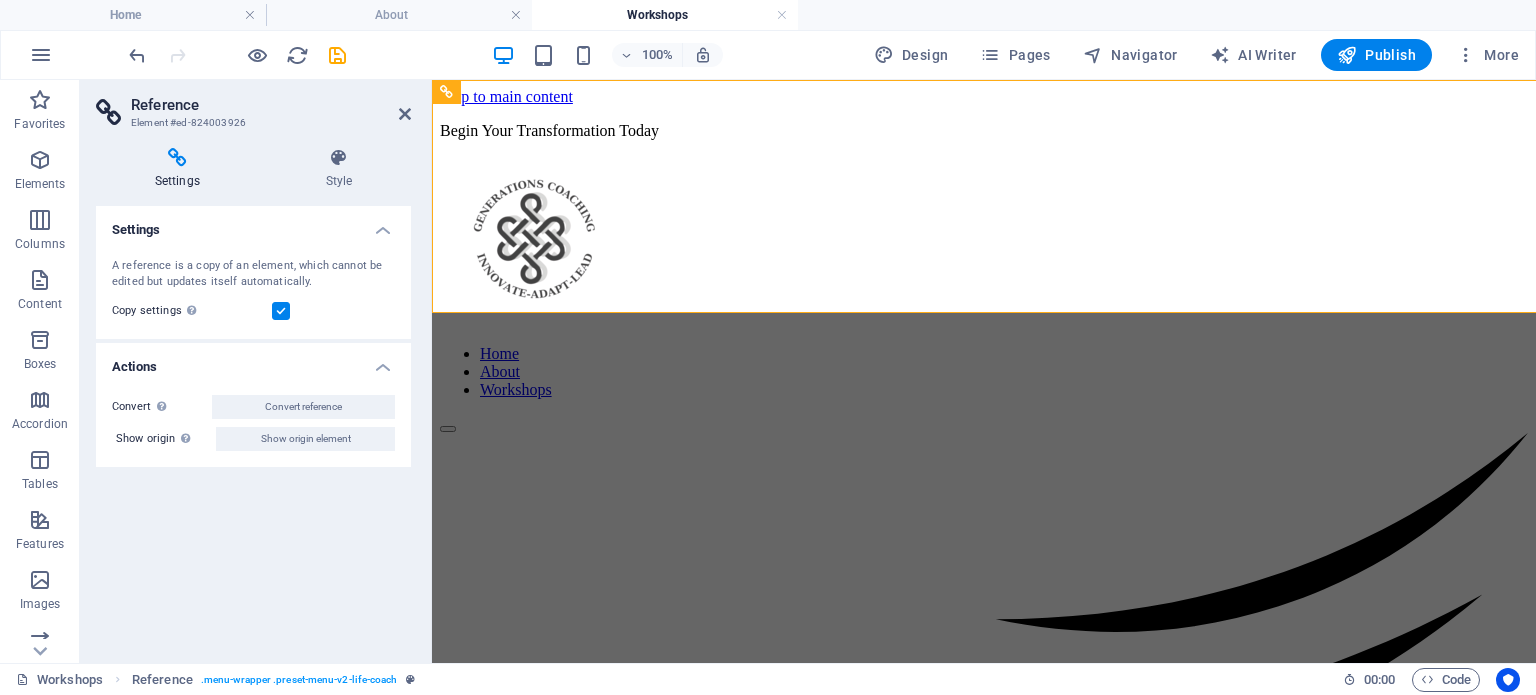 click on "Reference Element #ed-824003926" at bounding box center (253, 106) 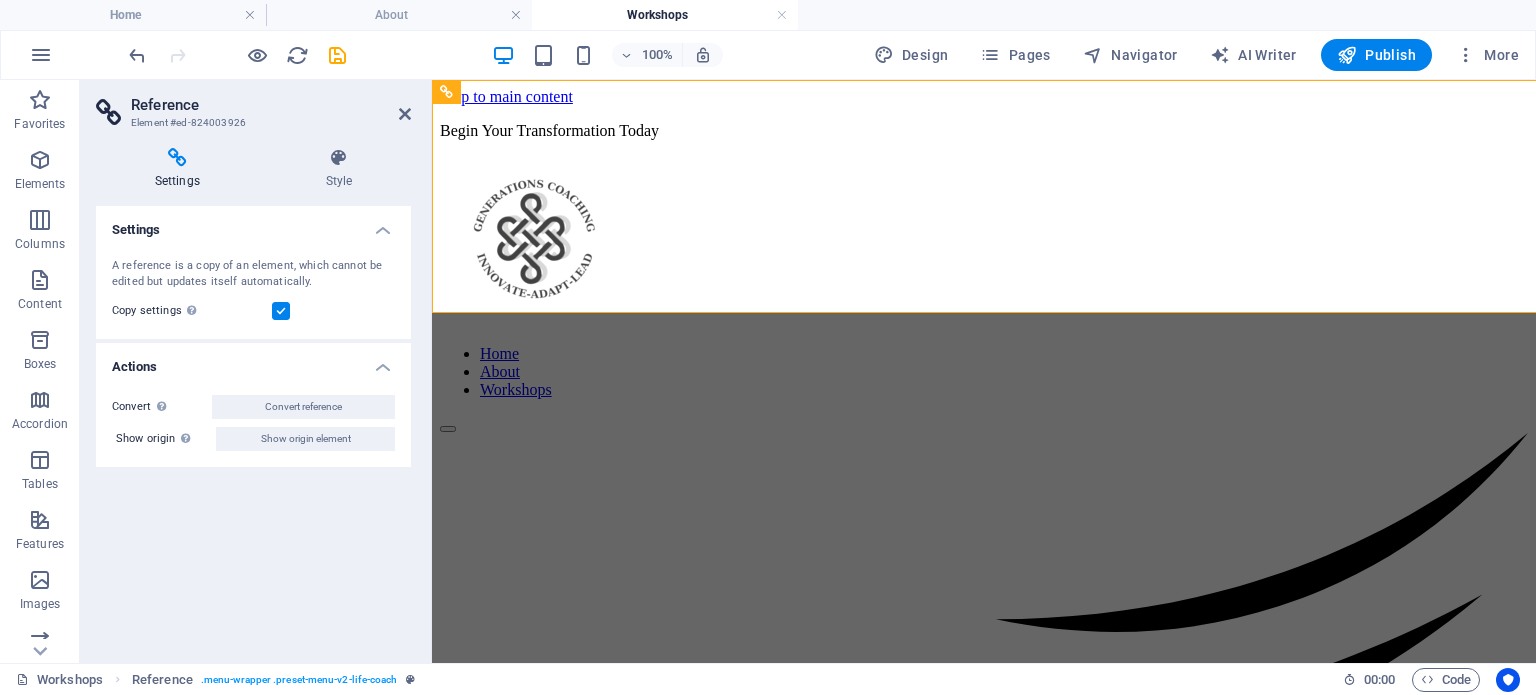 select on "rem" 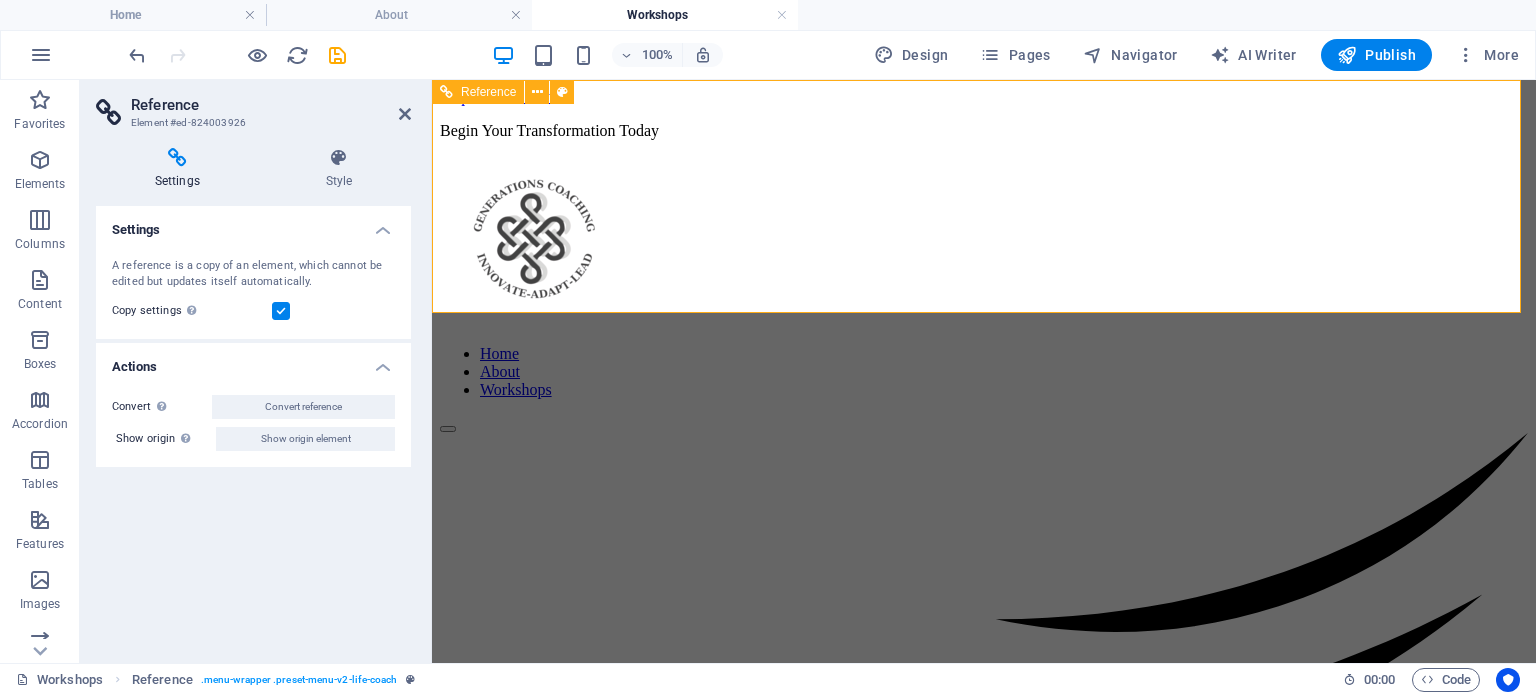 click on "Begin Your Transformation Today" at bounding box center [984, 131] 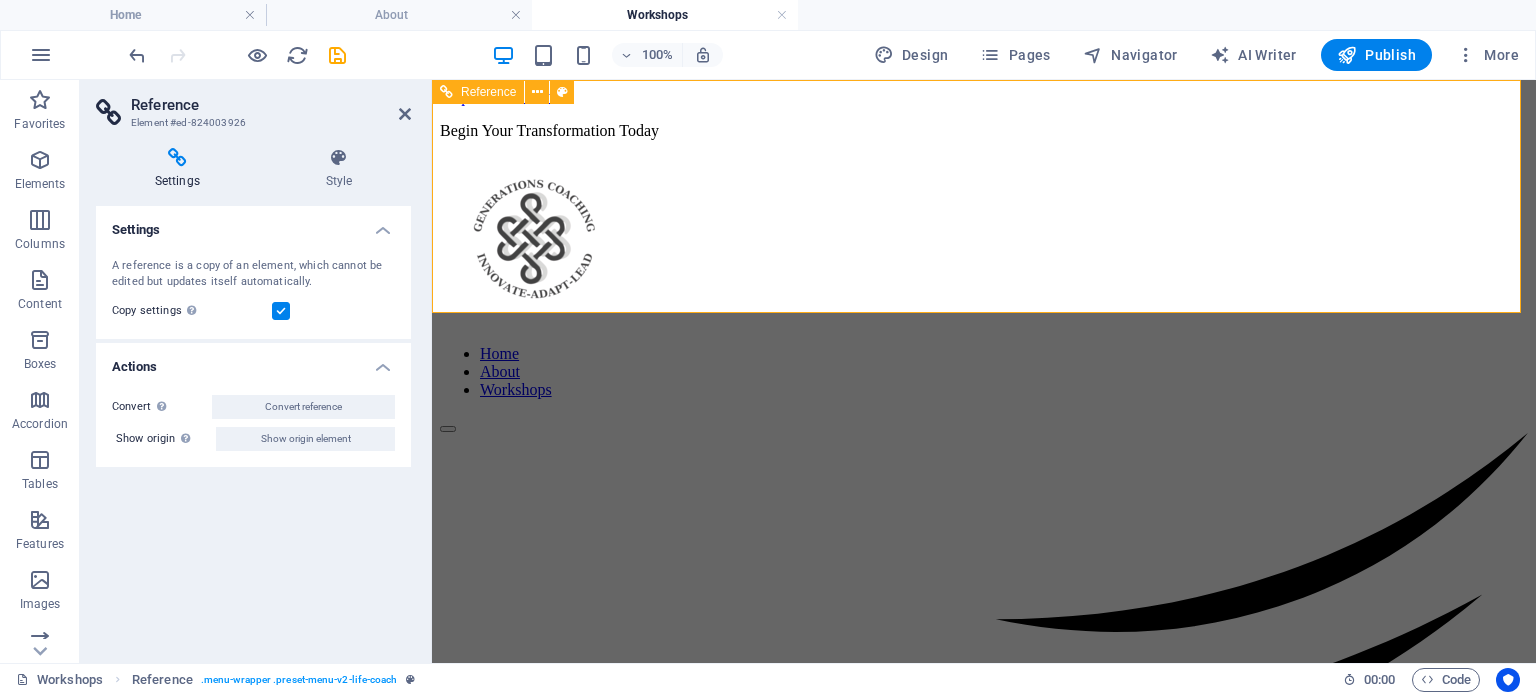 click on "Begin Your Transformation Today" at bounding box center (984, 131) 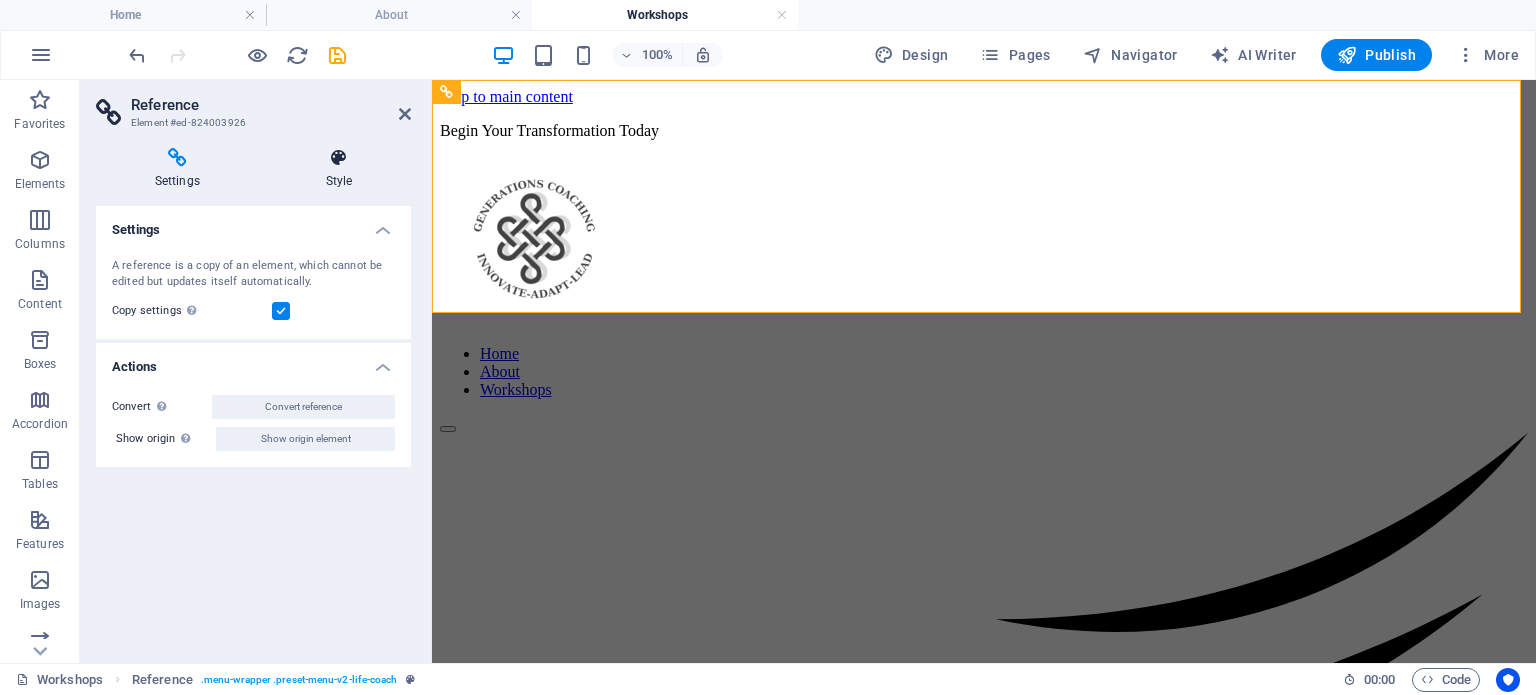 click at bounding box center [339, 158] 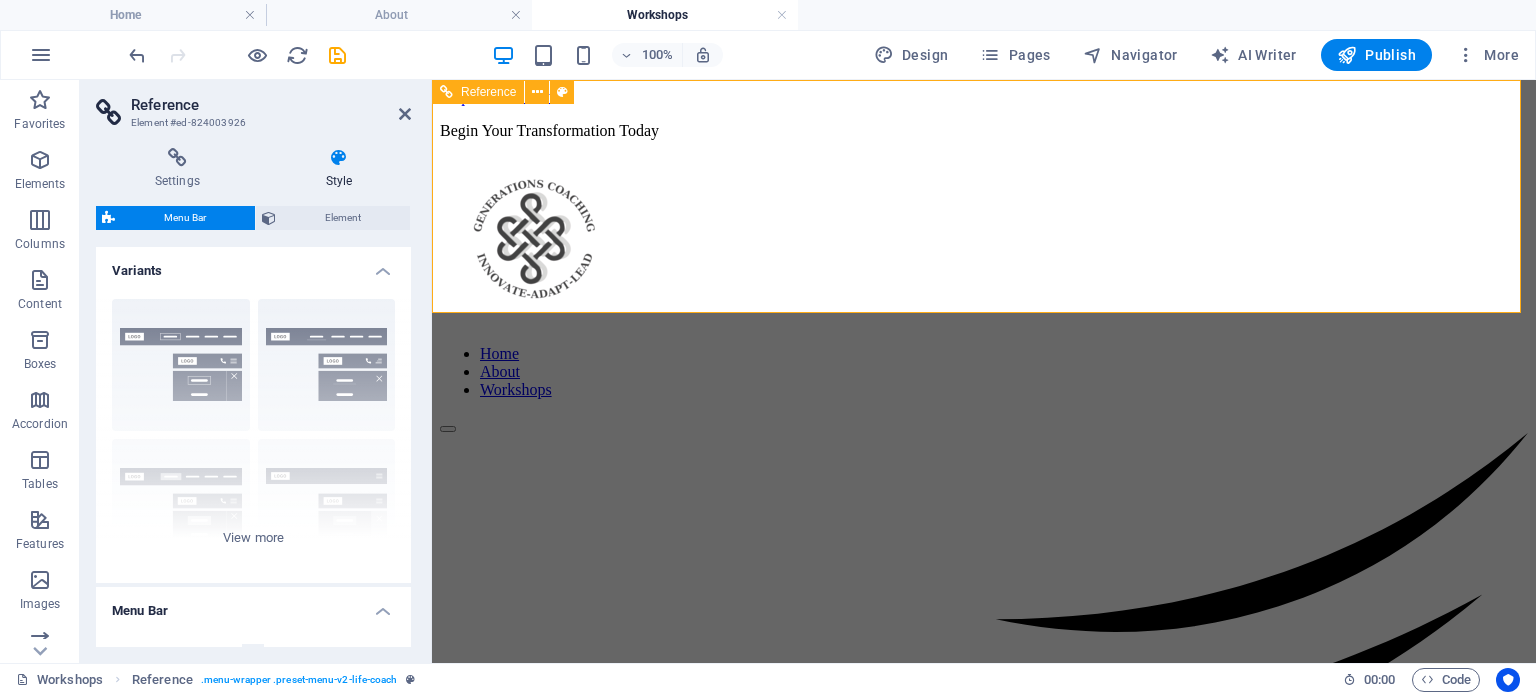 click on "Begin Your Transformation Today" at bounding box center (984, 131) 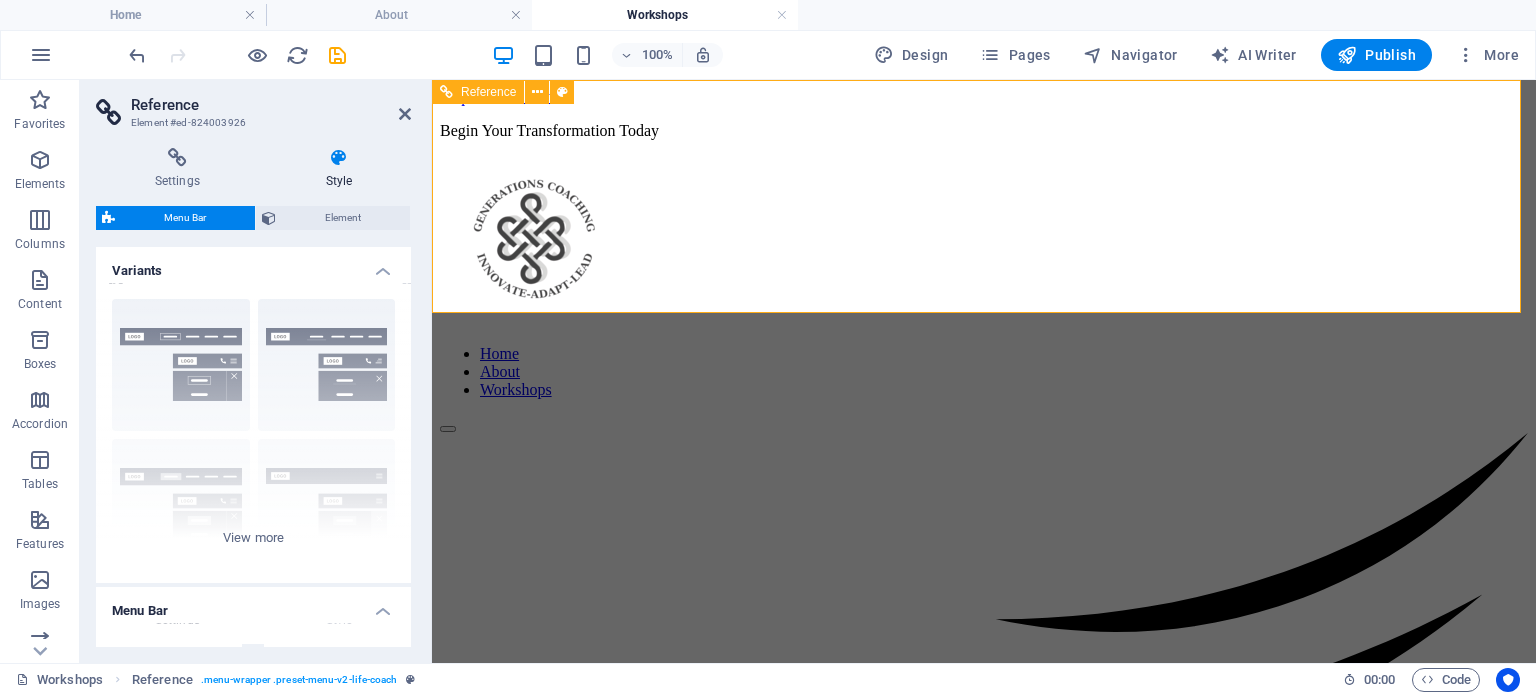click on "Begin Your Transformation Today" at bounding box center (984, 131) 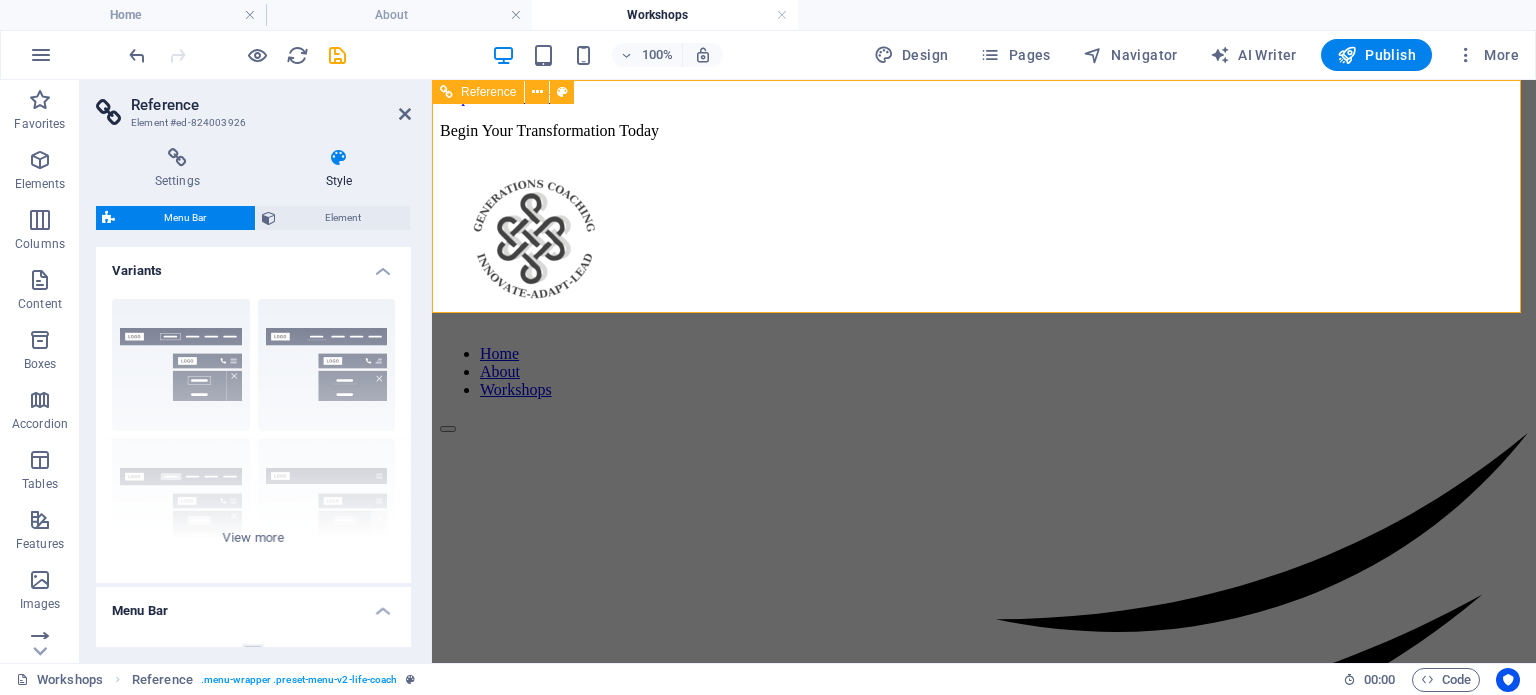 click on "Begin Your Transformation Today" at bounding box center [984, 131] 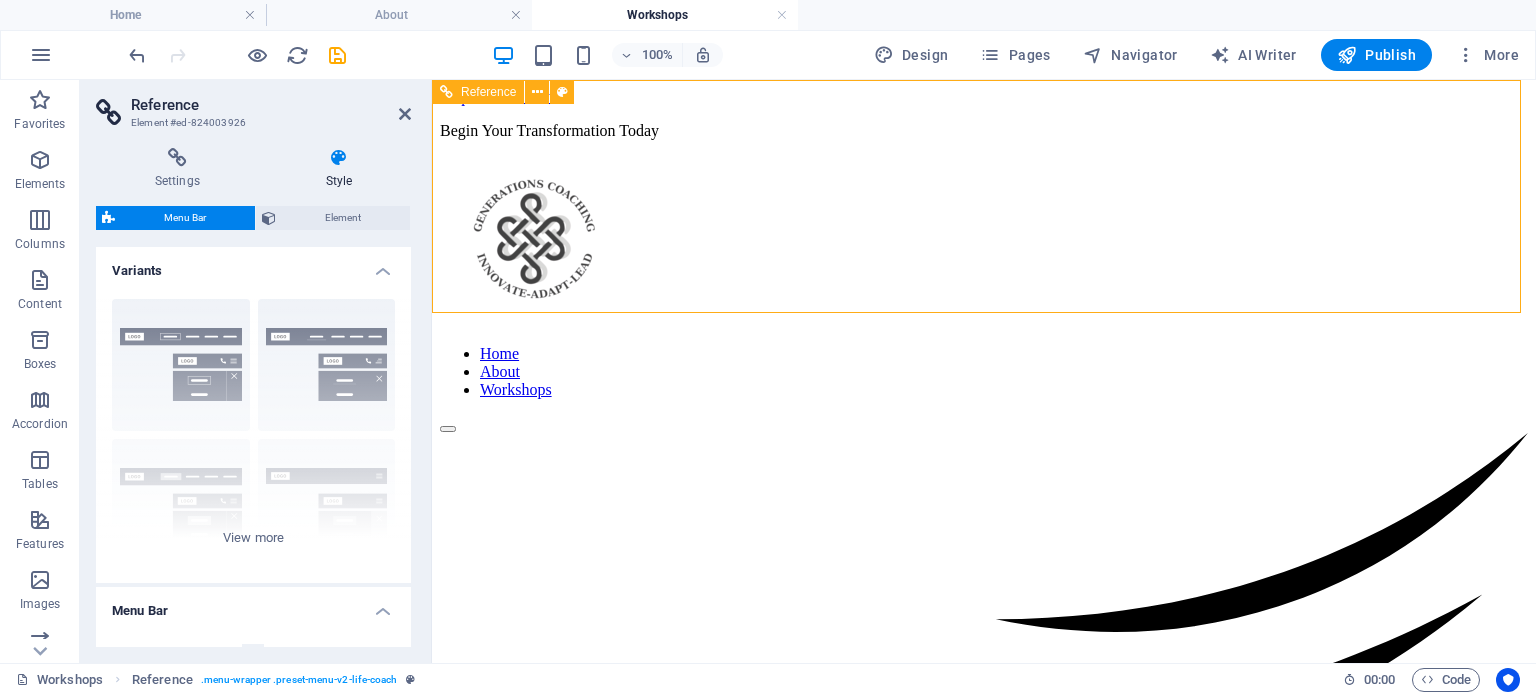 click on "Begin Your Transformation Today" at bounding box center [984, 131] 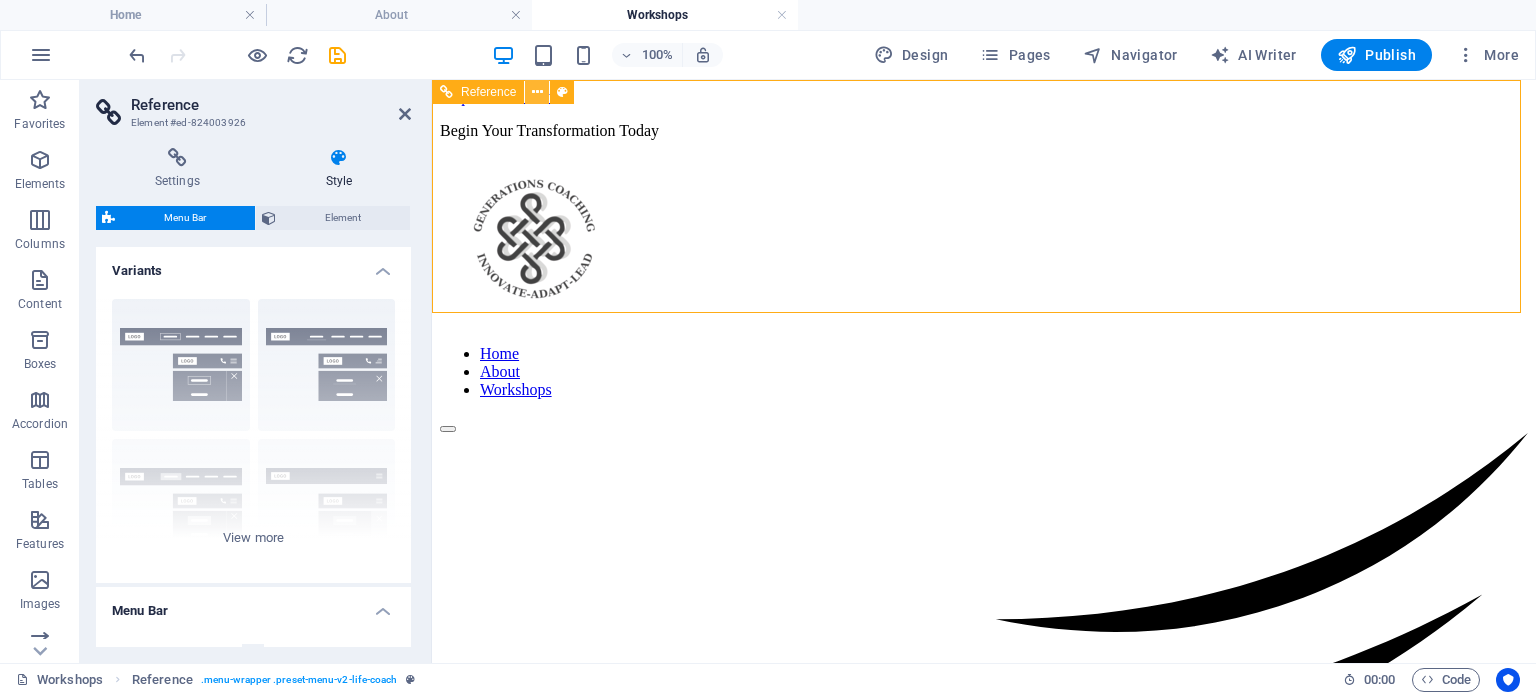 click at bounding box center (537, 92) 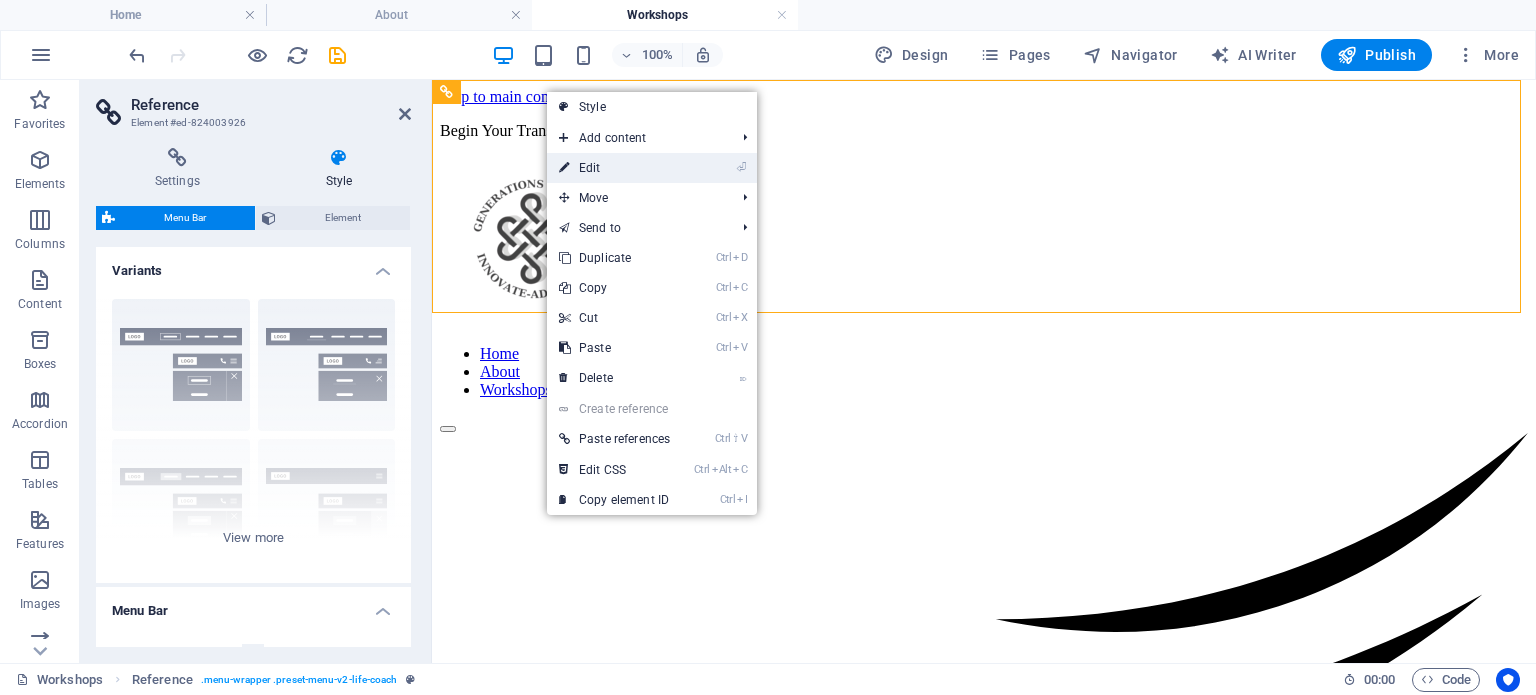click on "⏎  Edit" at bounding box center (614, 168) 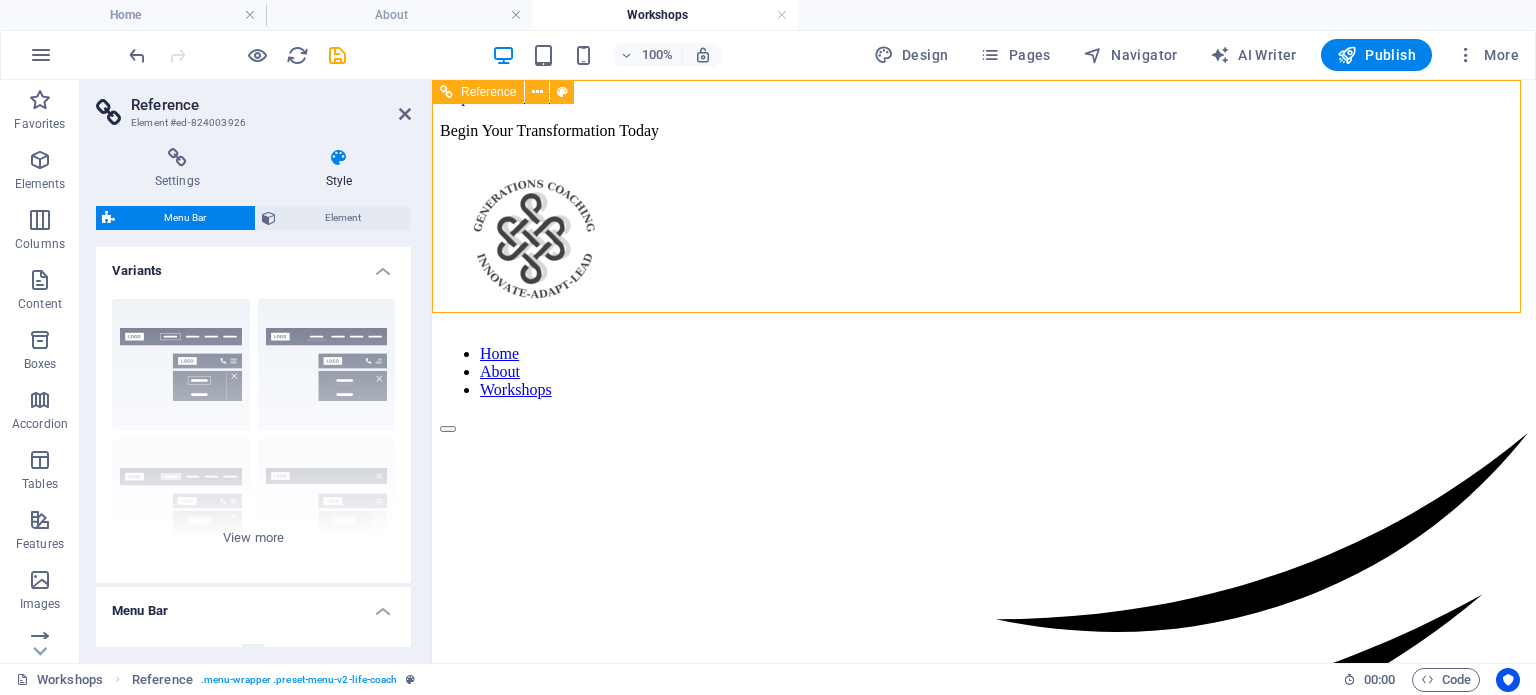 click on "Begin Your Transformation Today" at bounding box center (984, 131) 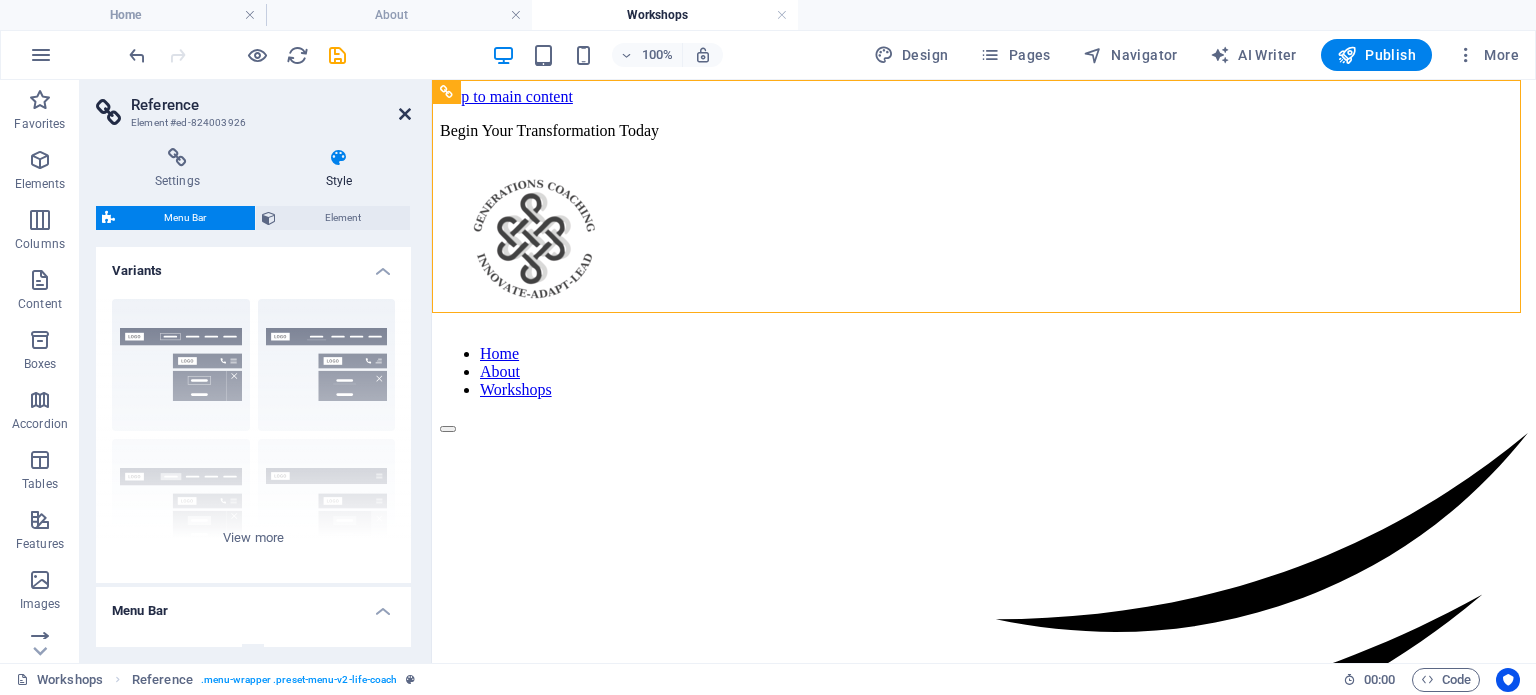 click at bounding box center (405, 114) 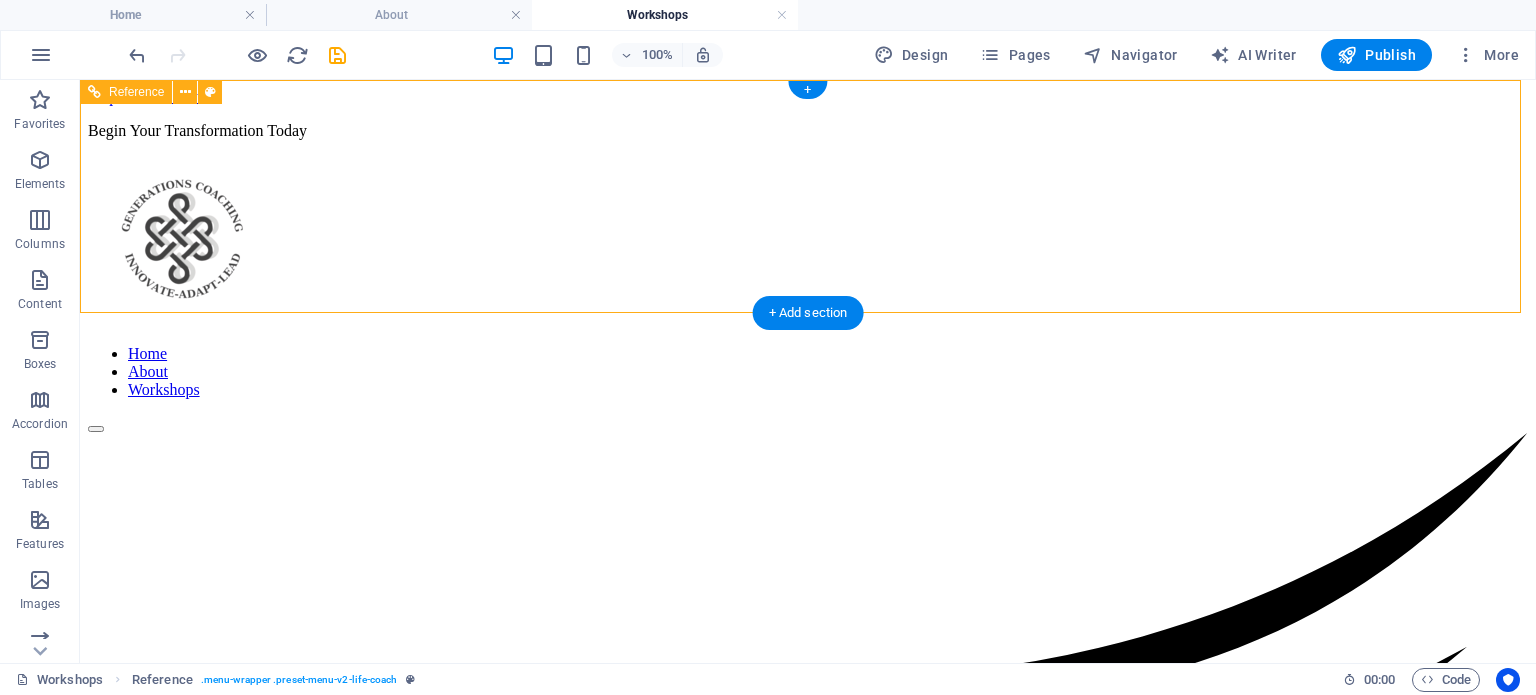 click on "Begin Your Transformation Today" at bounding box center (808, 131) 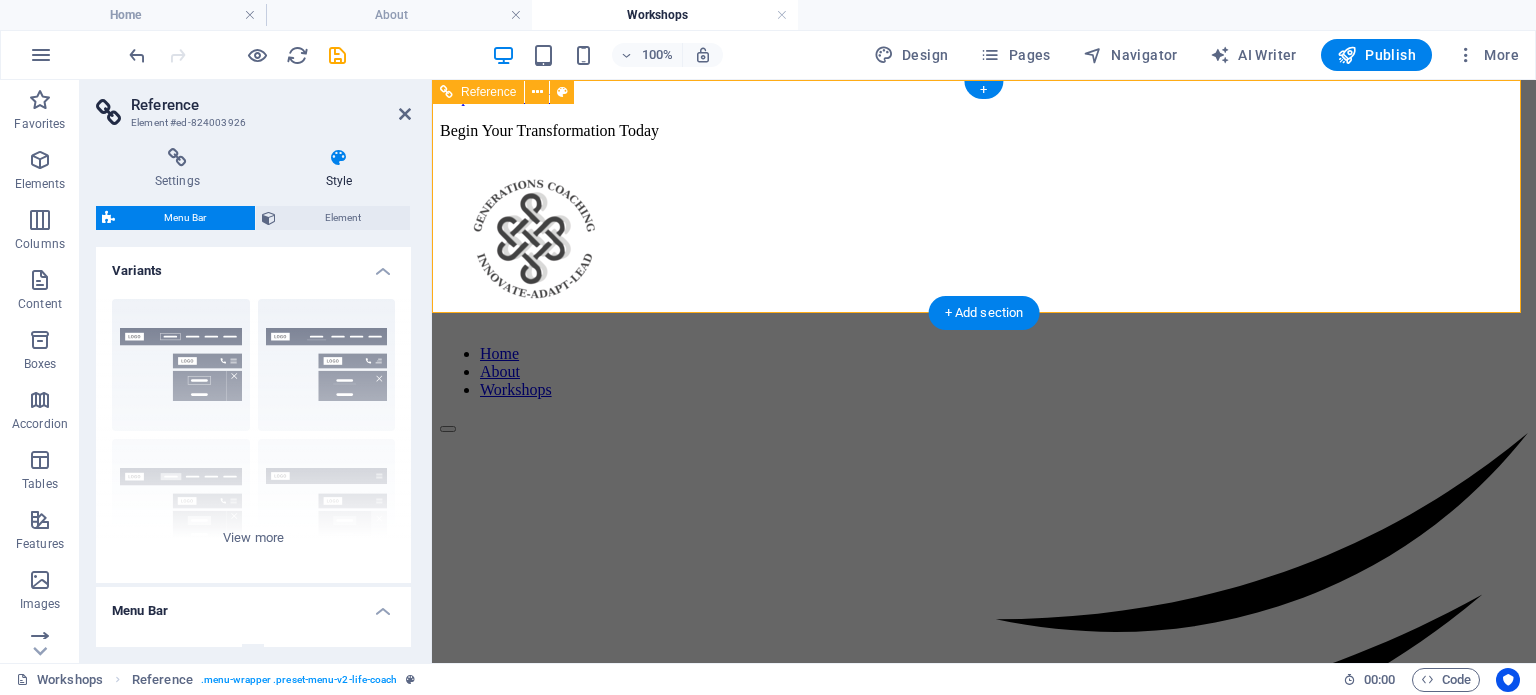 click on "Begin Your Transformation Today" at bounding box center [984, 131] 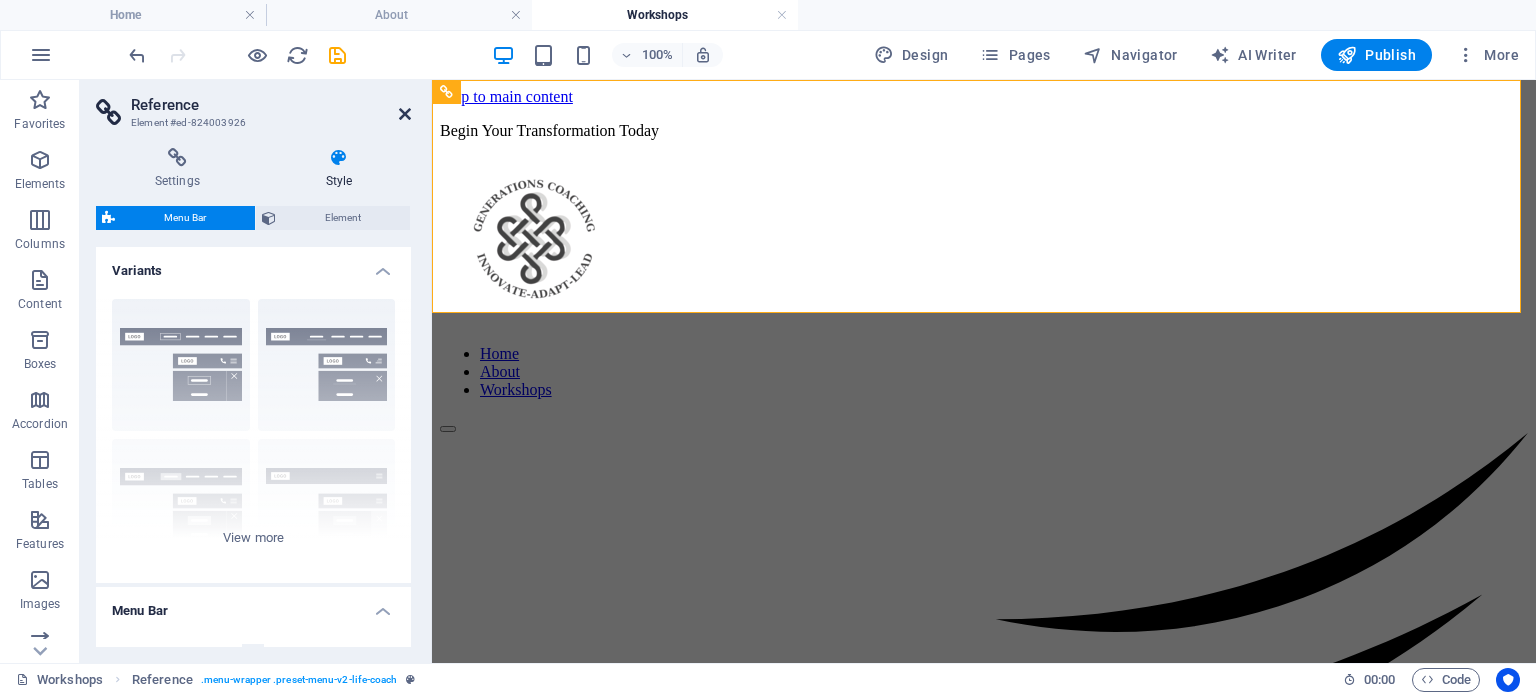 click at bounding box center [405, 114] 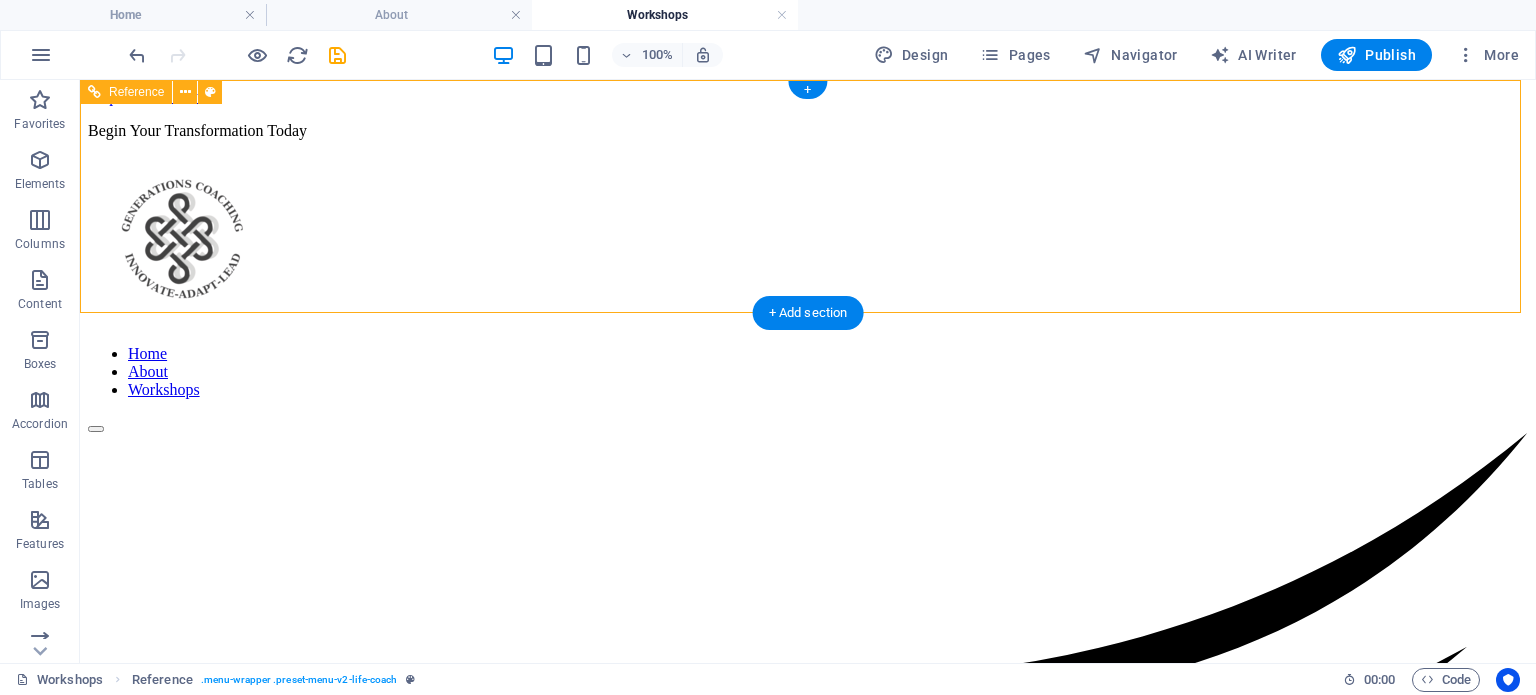 click on "Begin Your Transformation Today" at bounding box center (808, 131) 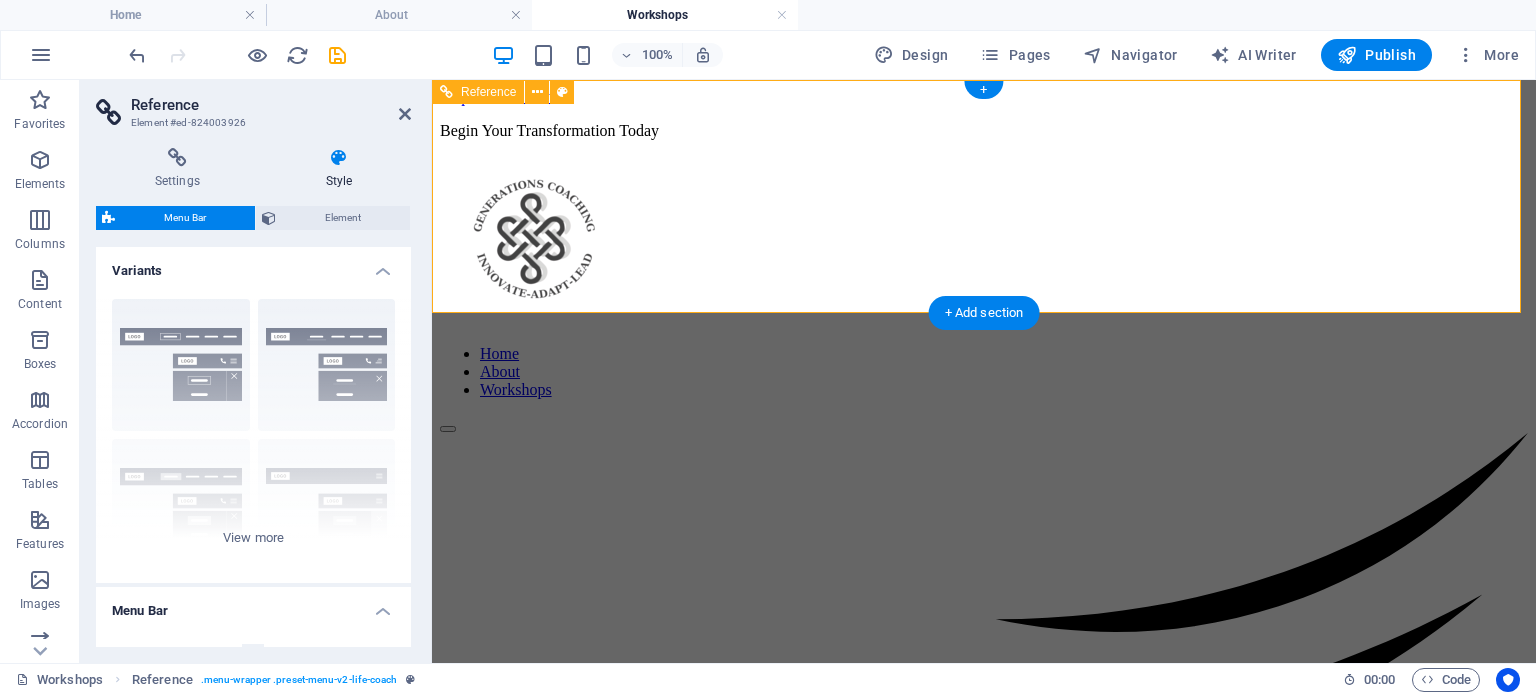 click on "Begin Your Transformation Today" at bounding box center [984, 131] 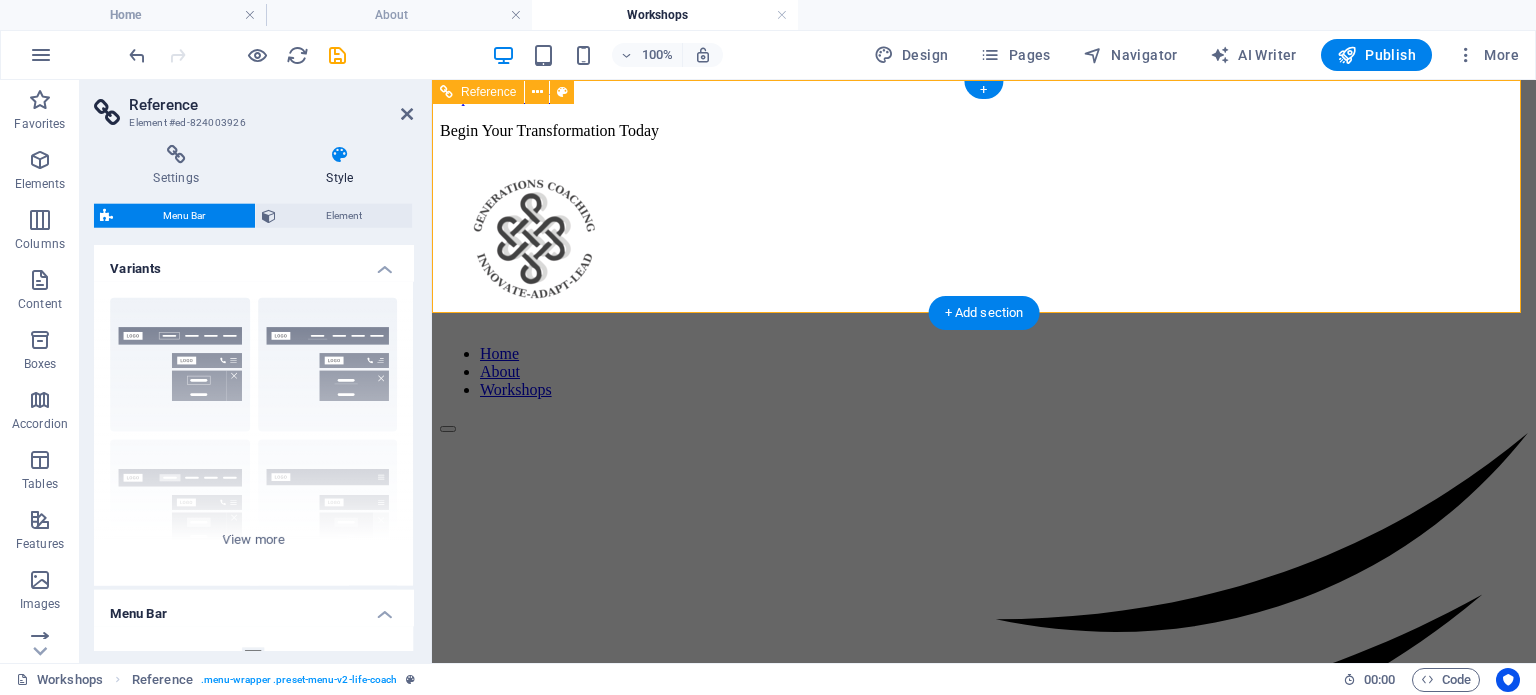 click on "Begin Your Transformation Today" at bounding box center (984, 131) 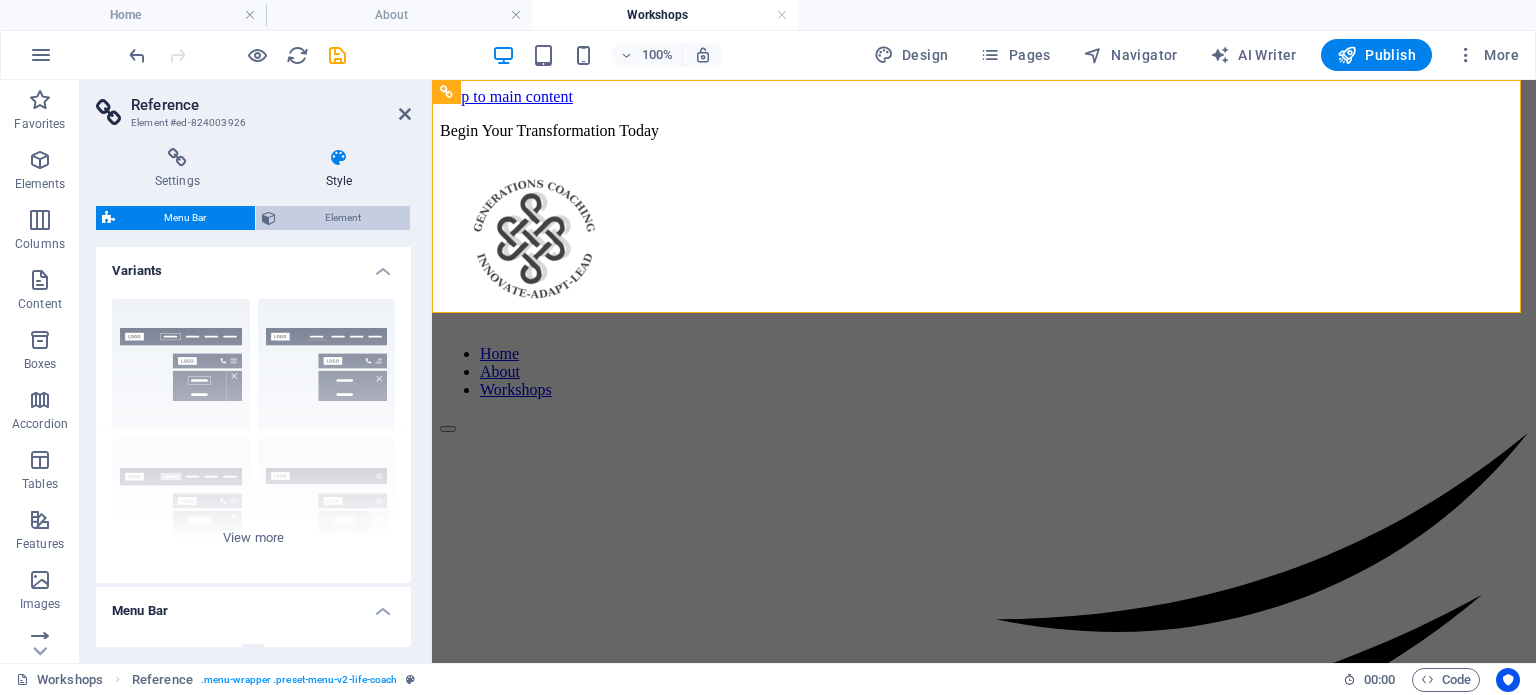 click on "Element" at bounding box center (343, 218) 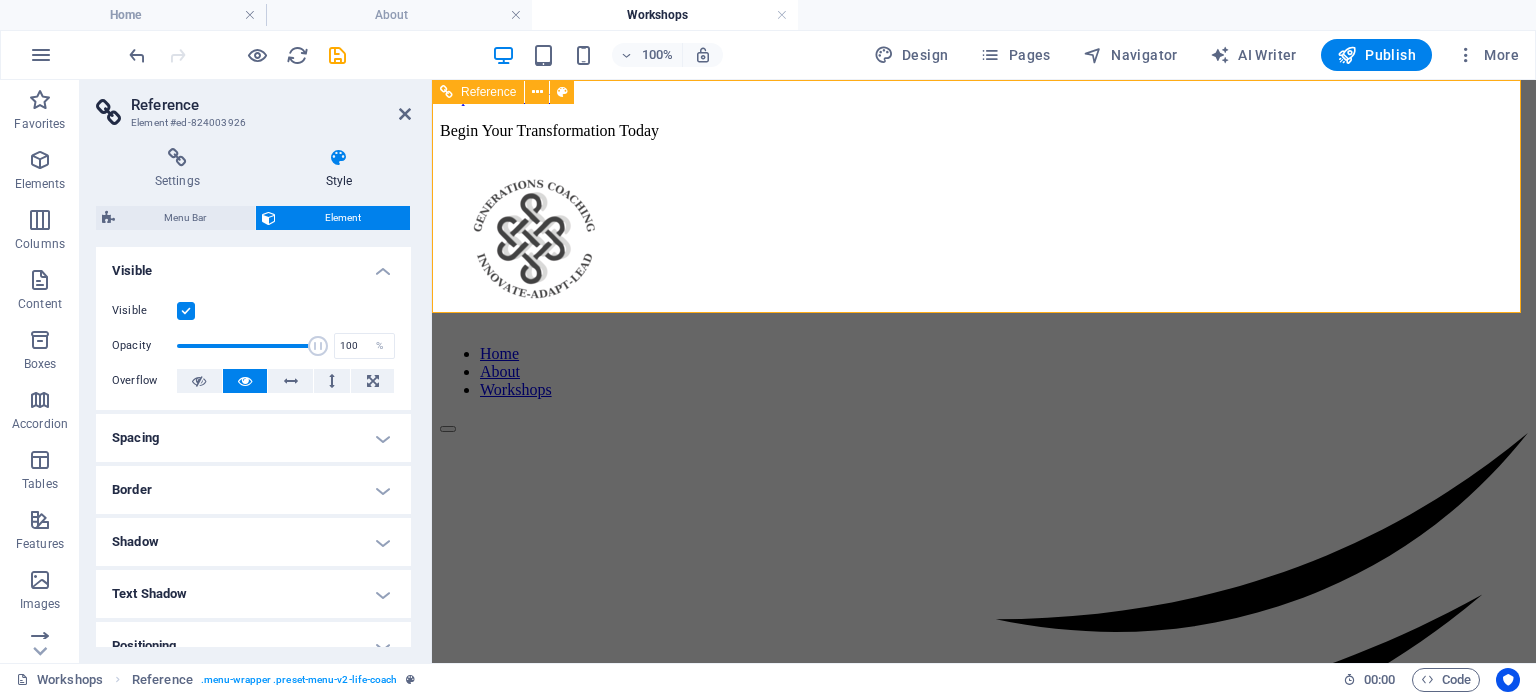 click on "Begin Your Transformation Today" at bounding box center [984, 131] 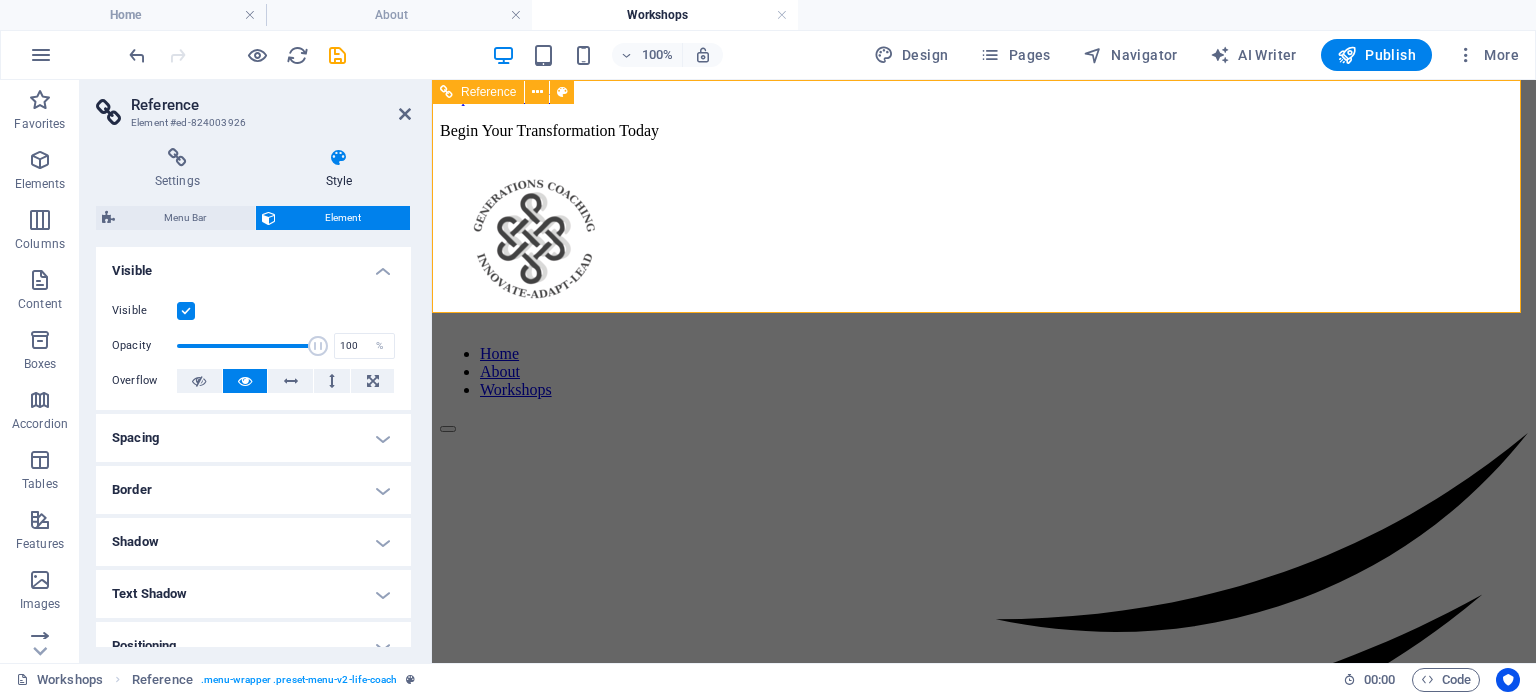 click on "Begin Your Transformation Today" at bounding box center (984, 131) 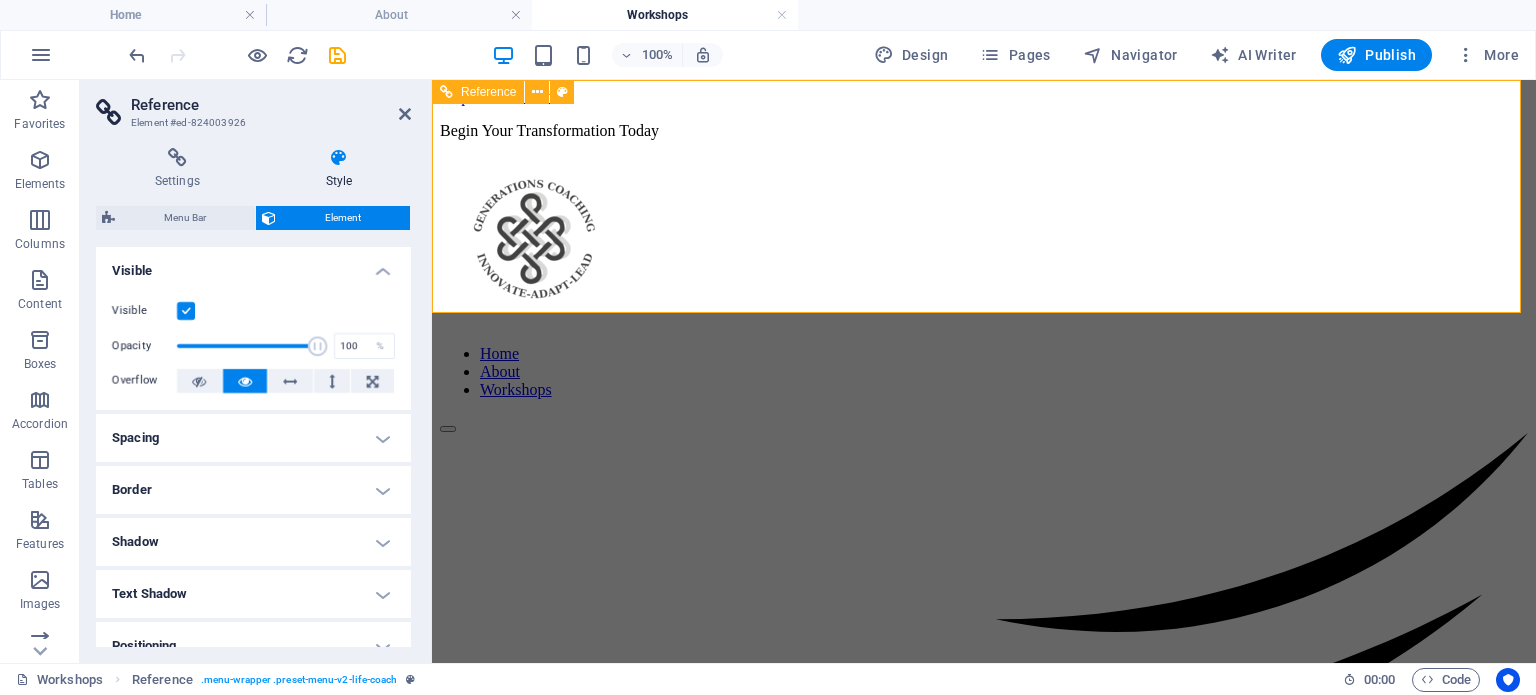 click on "Begin Your Transformation Today" at bounding box center (984, 131) 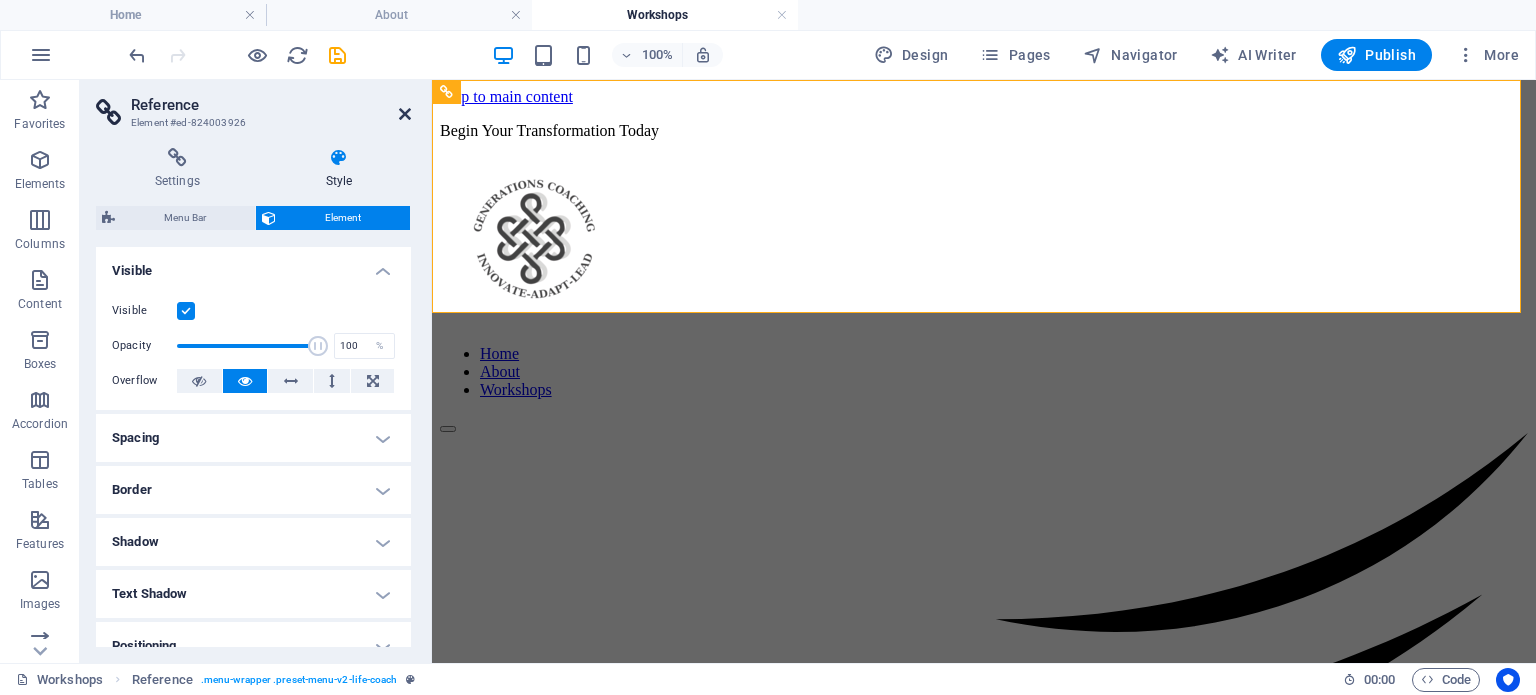 click at bounding box center [405, 114] 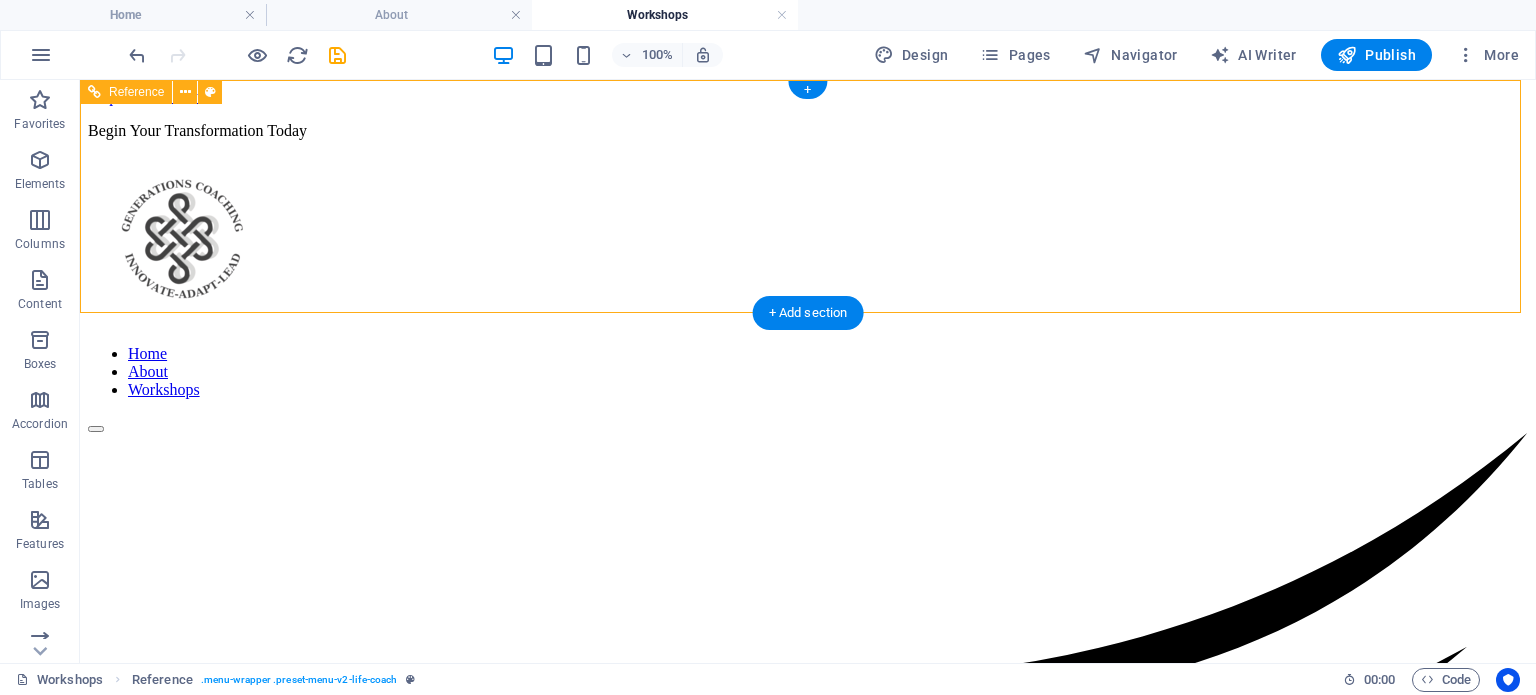 click on "Begin Your Transformation Today" at bounding box center (808, 131) 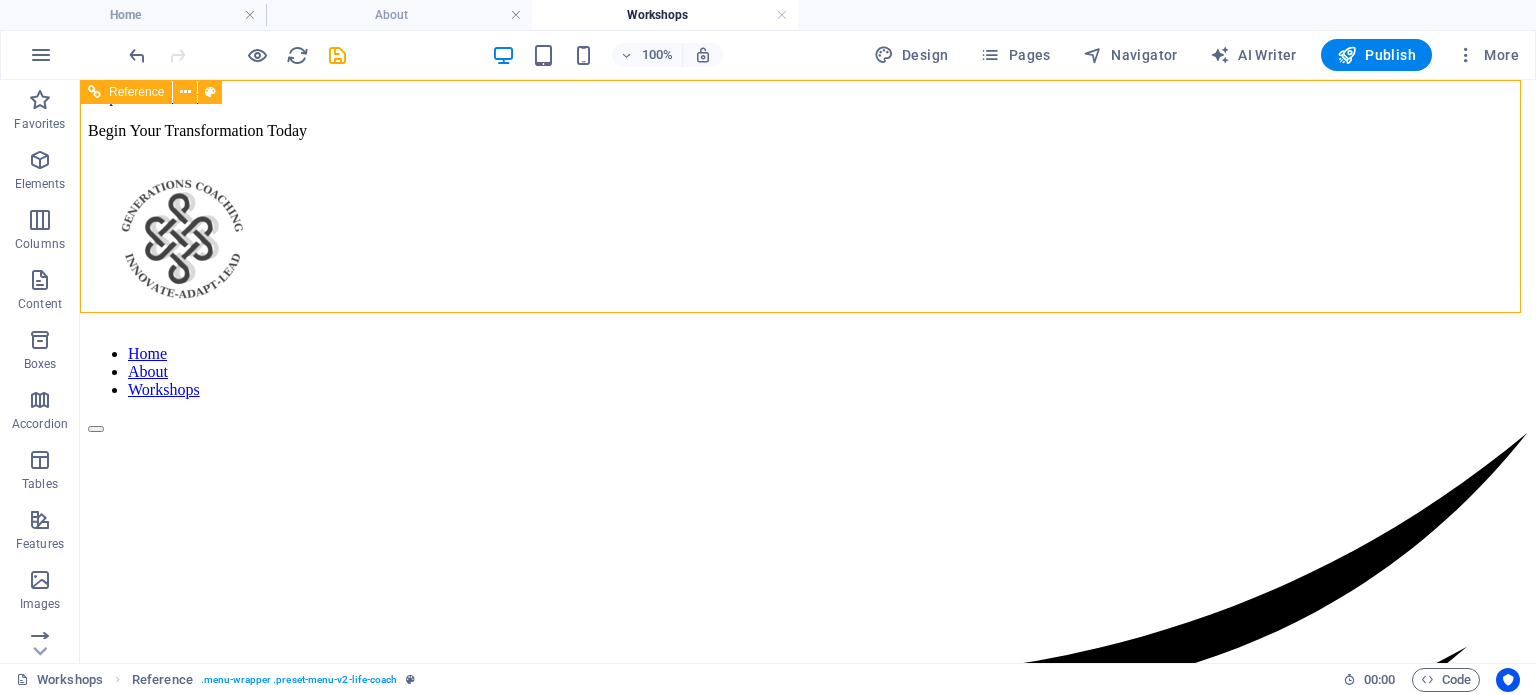 click at bounding box center [94, 92] 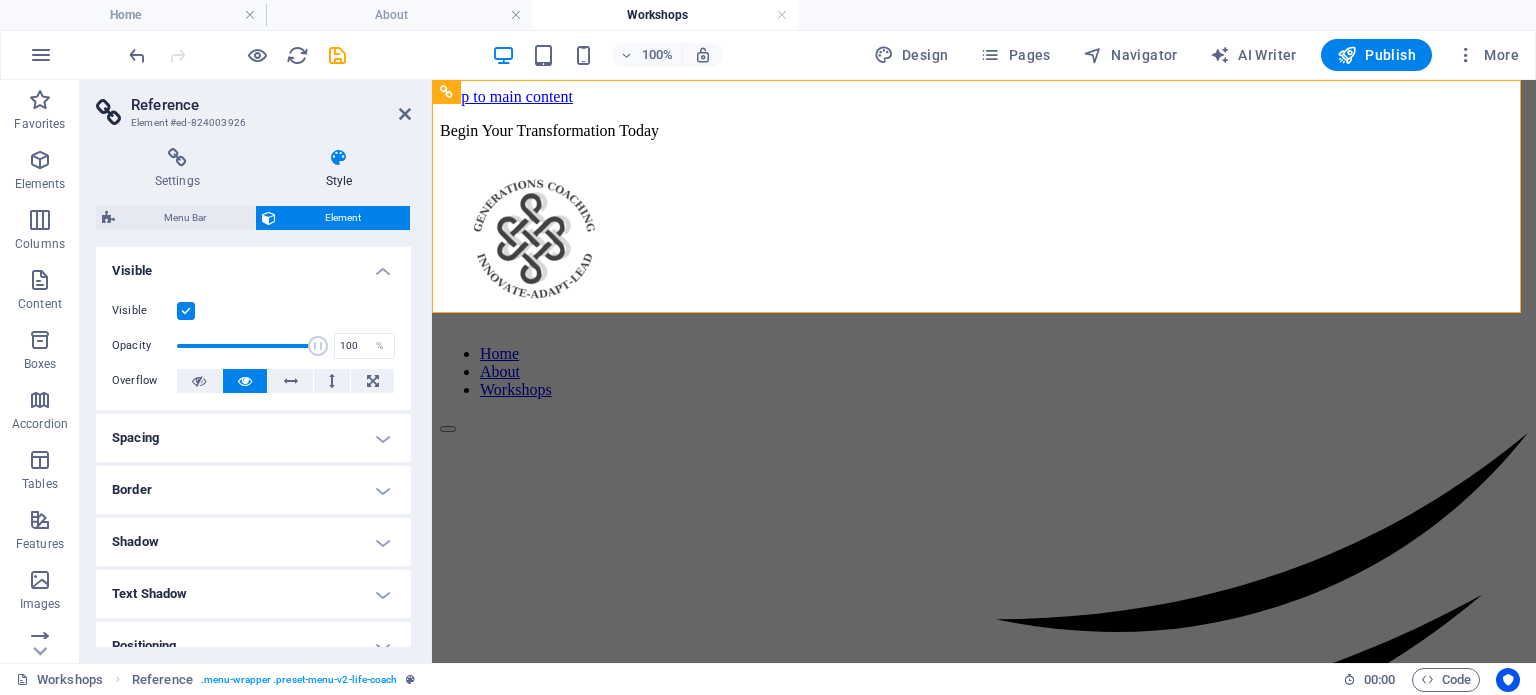click on "Reference" at bounding box center [271, 105] 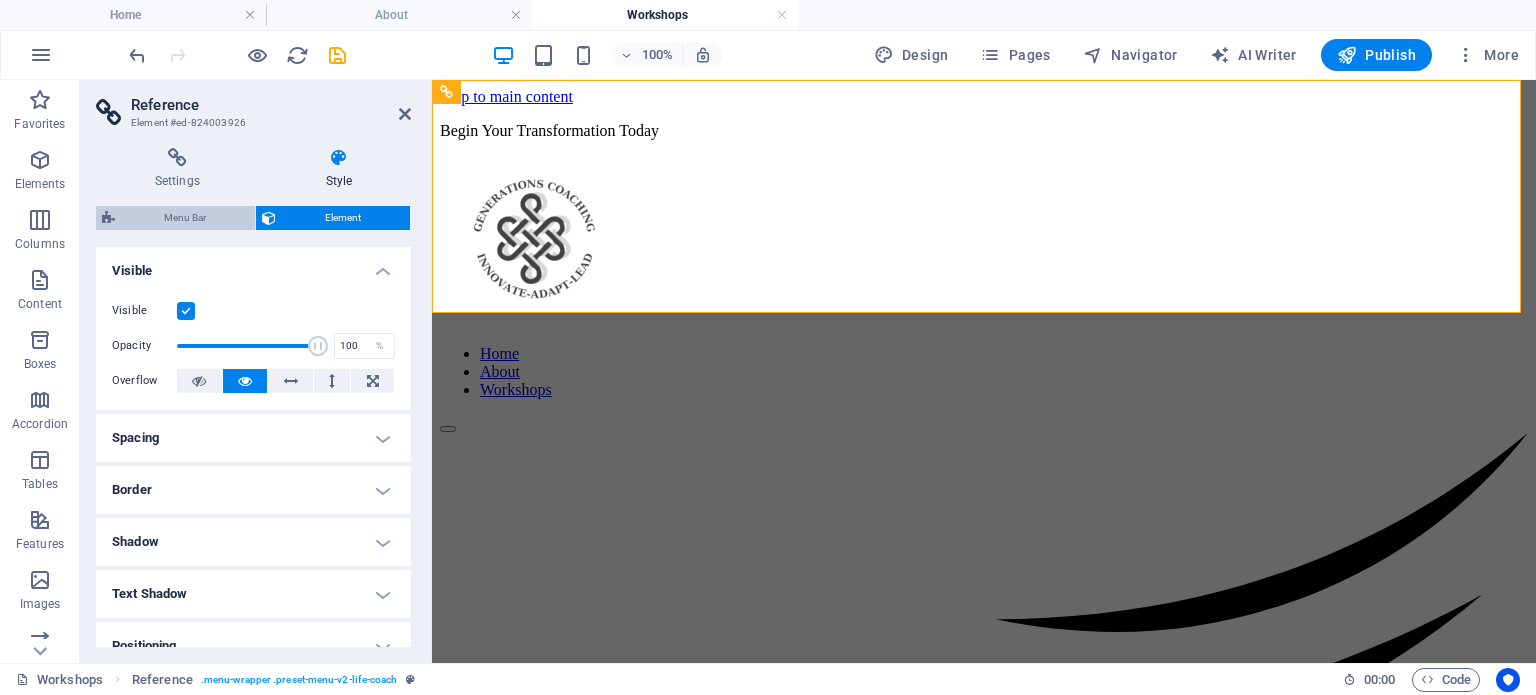 click on "Menu Bar" at bounding box center [185, 218] 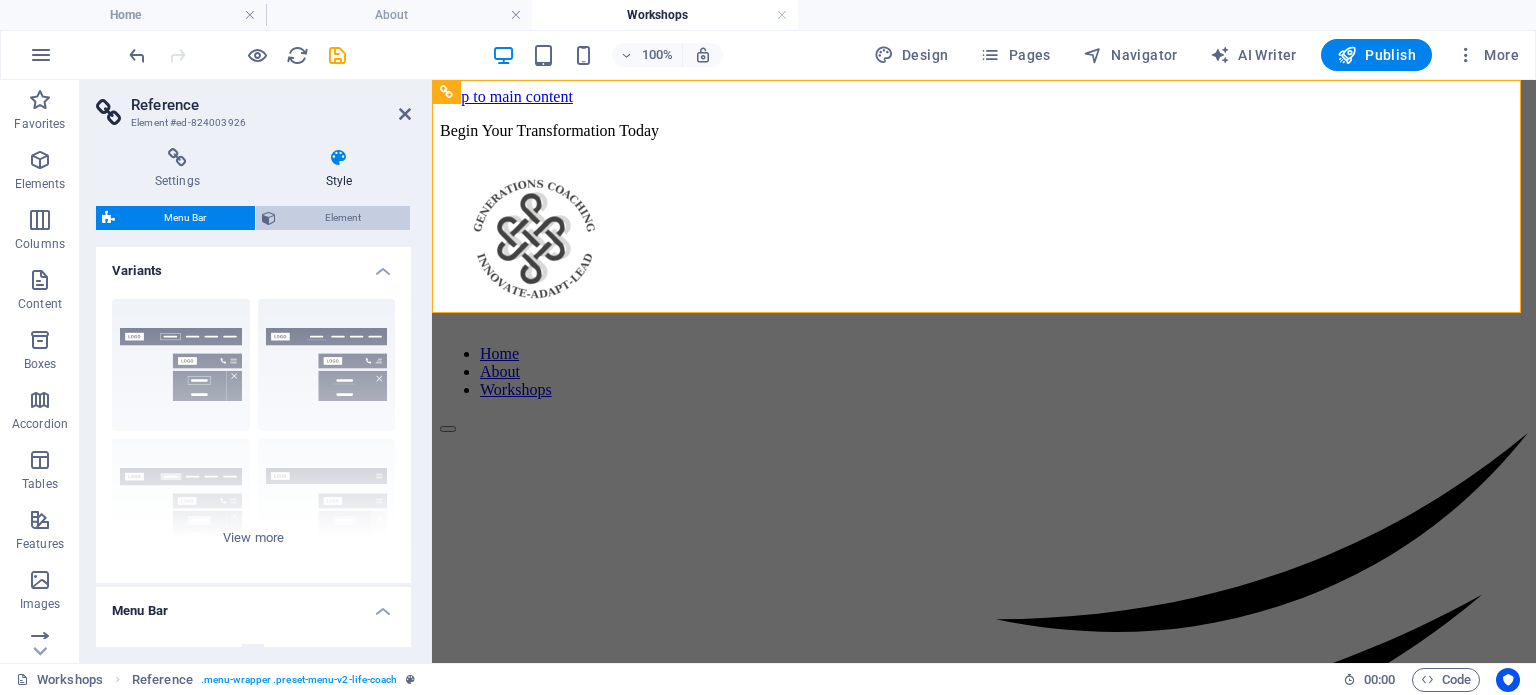 click on "Element" at bounding box center [343, 218] 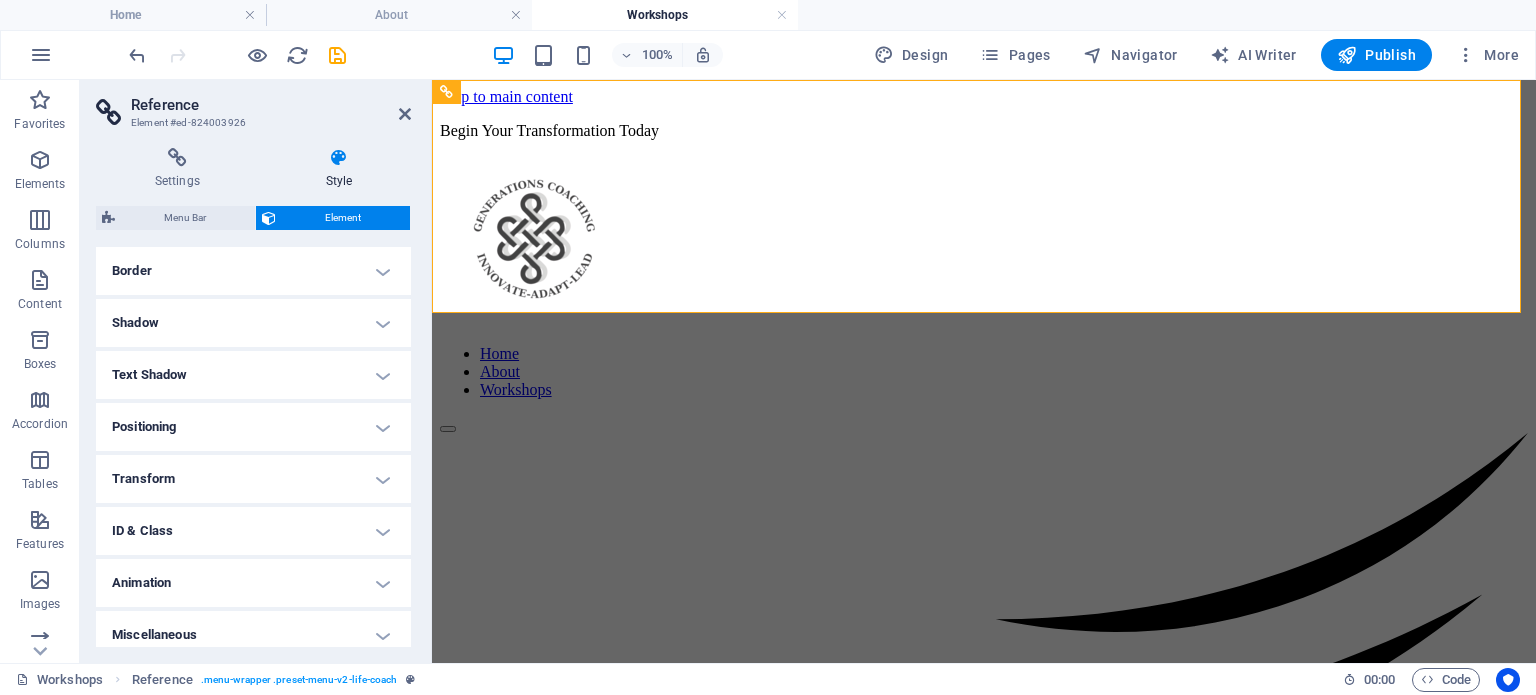 scroll, scrollTop: 230, scrollLeft: 0, axis: vertical 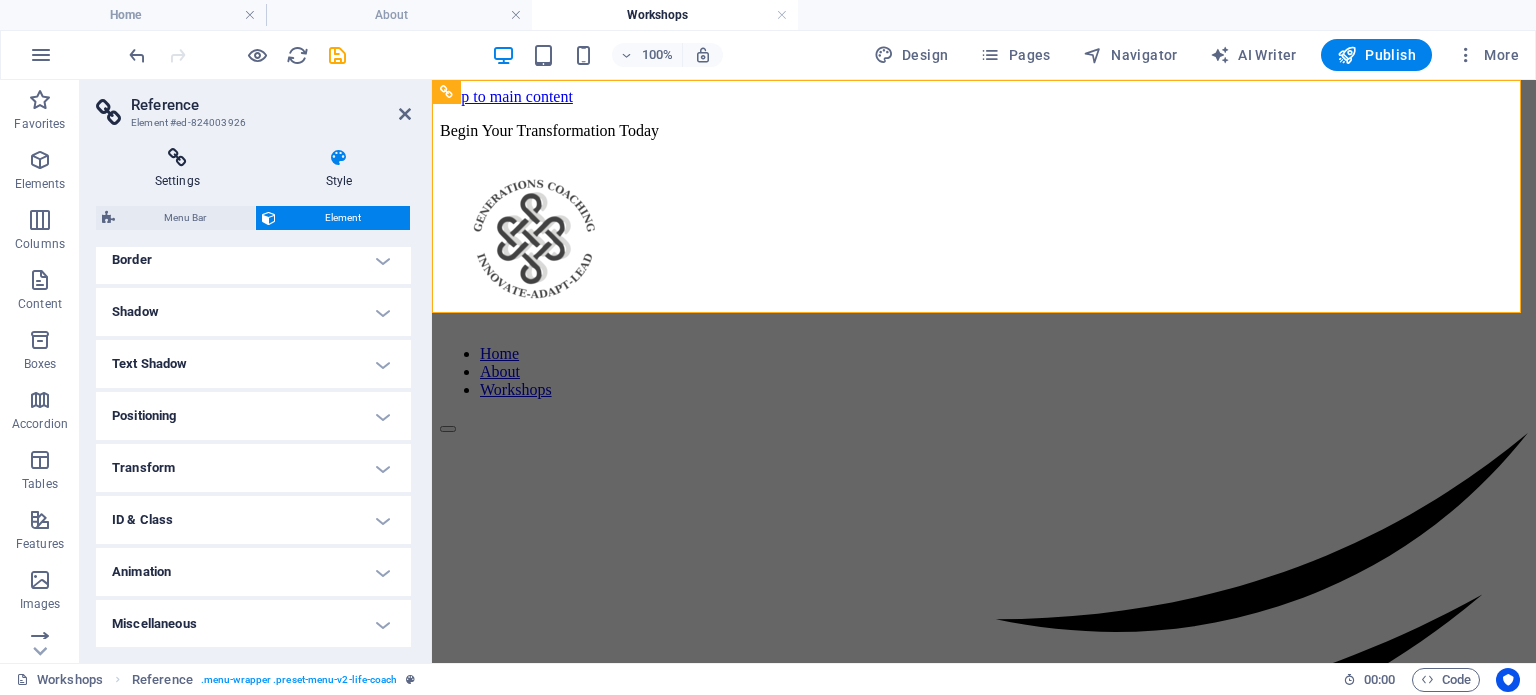 click at bounding box center [177, 158] 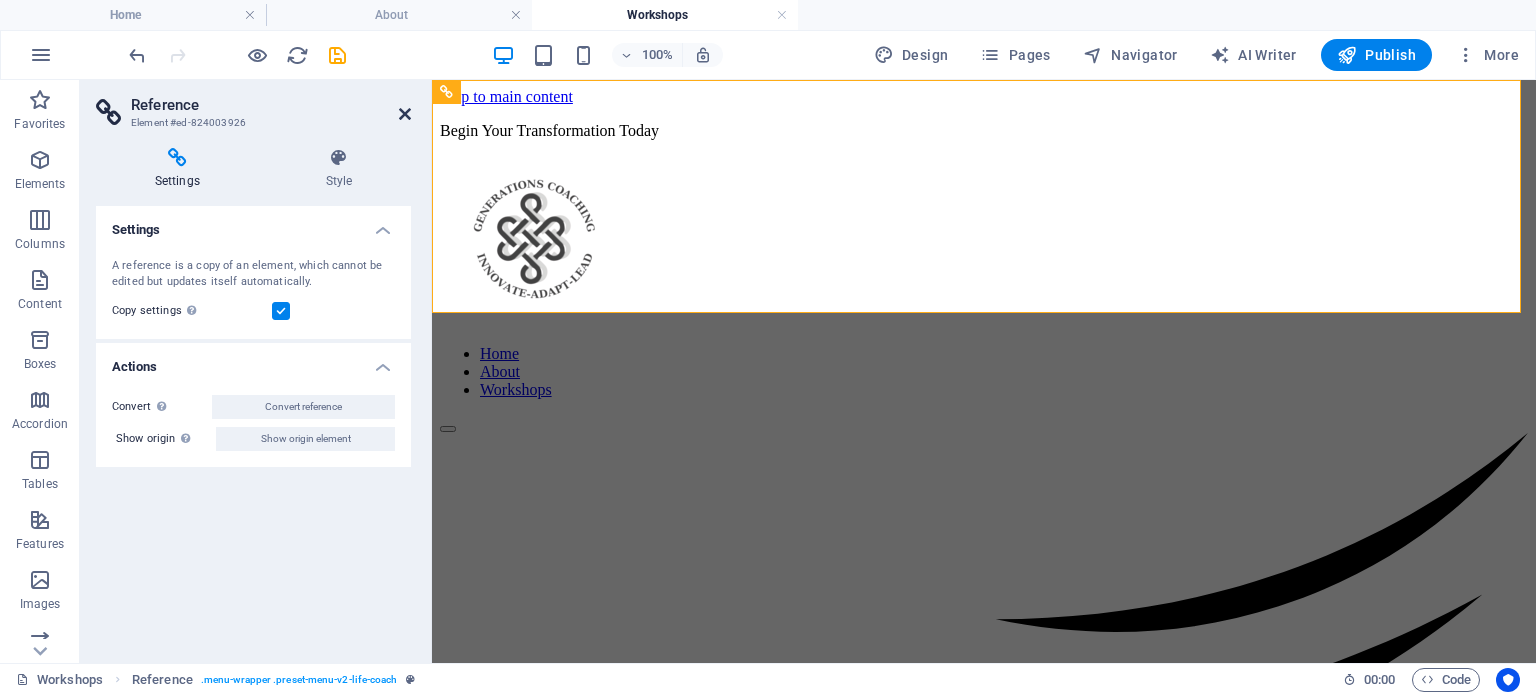 click at bounding box center (405, 114) 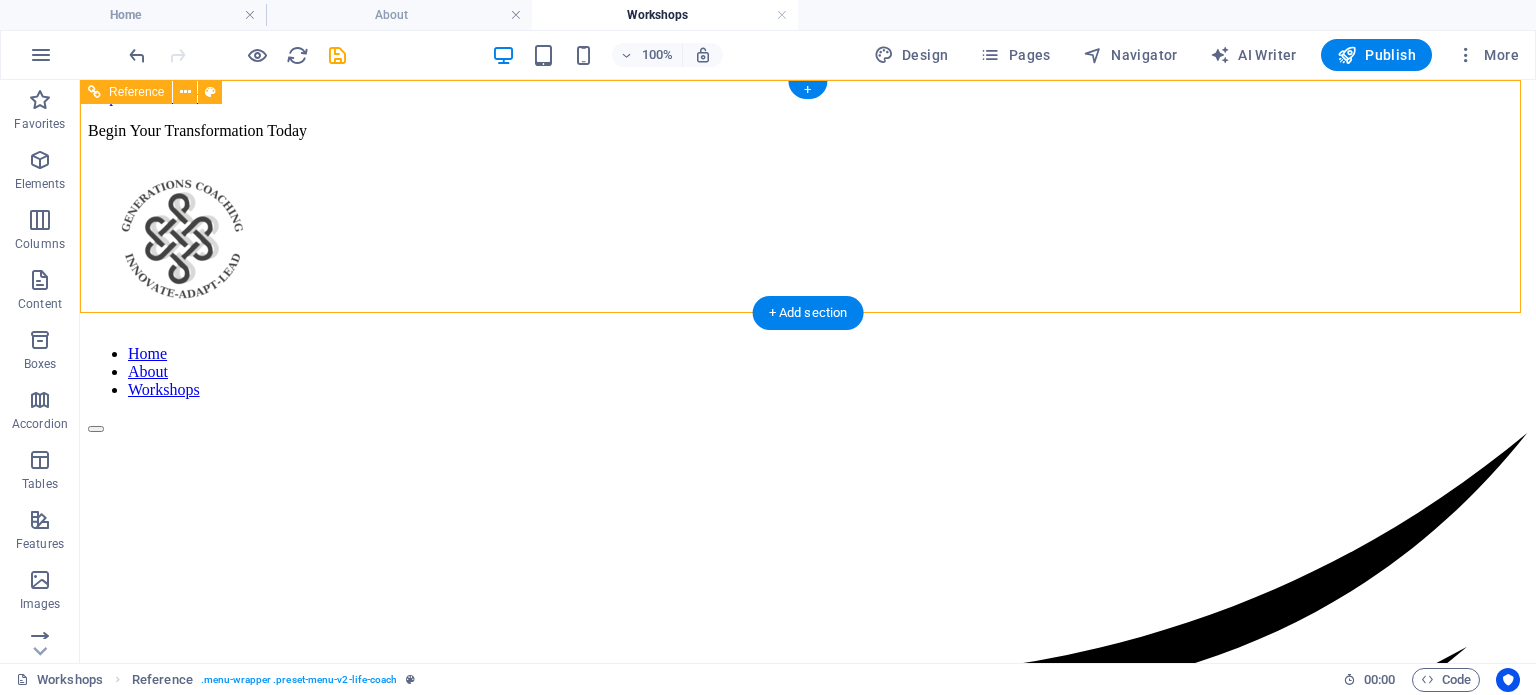 click on "Begin Your Transformation Today" at bounding box center (808, 131) 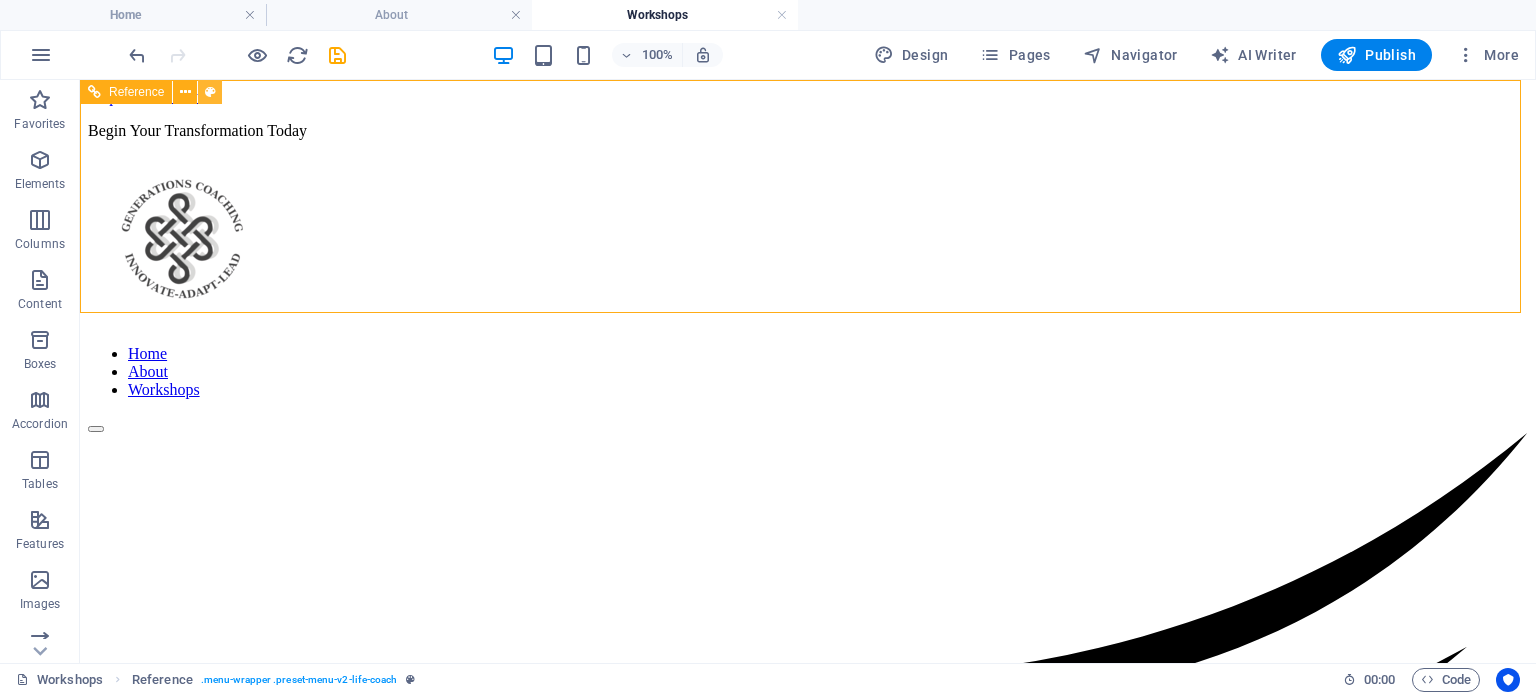 click at bounding box center (210, 92) 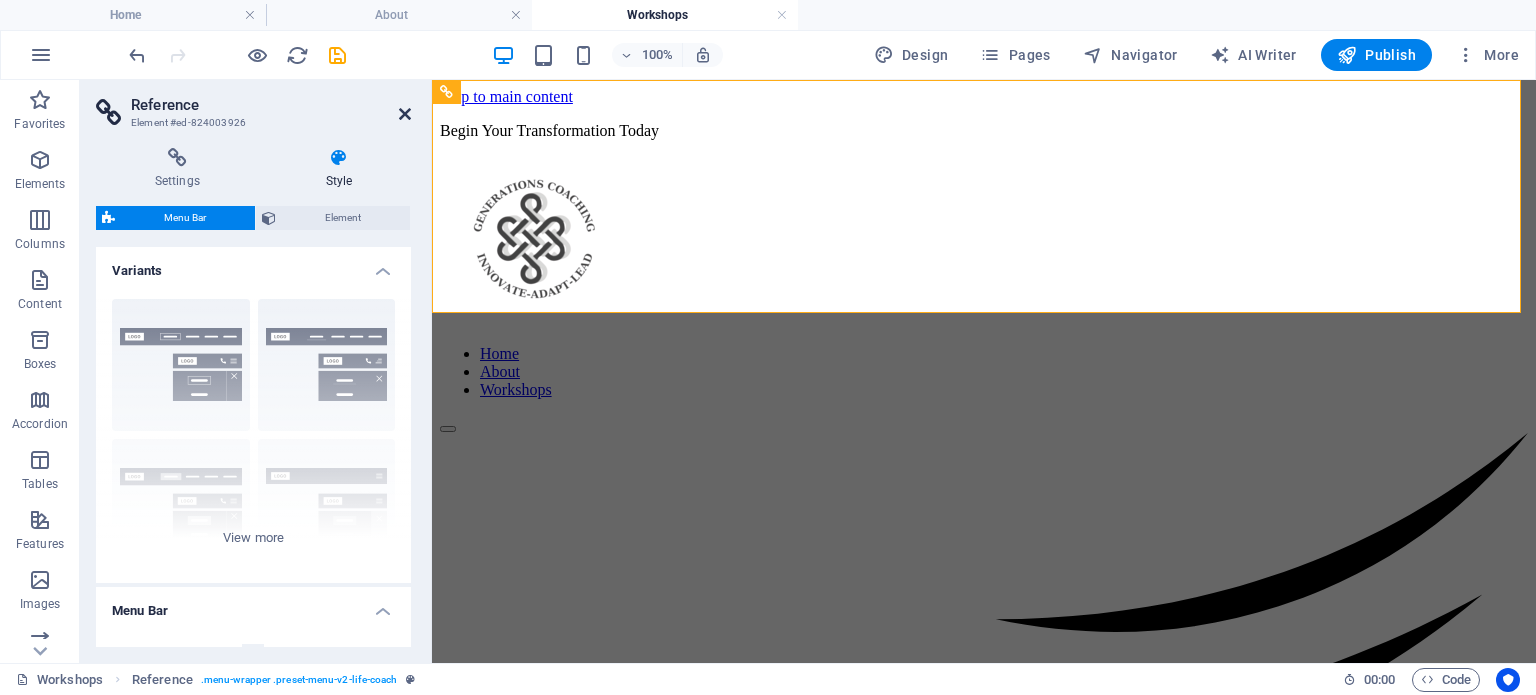 click at bounding box center [405, 114] 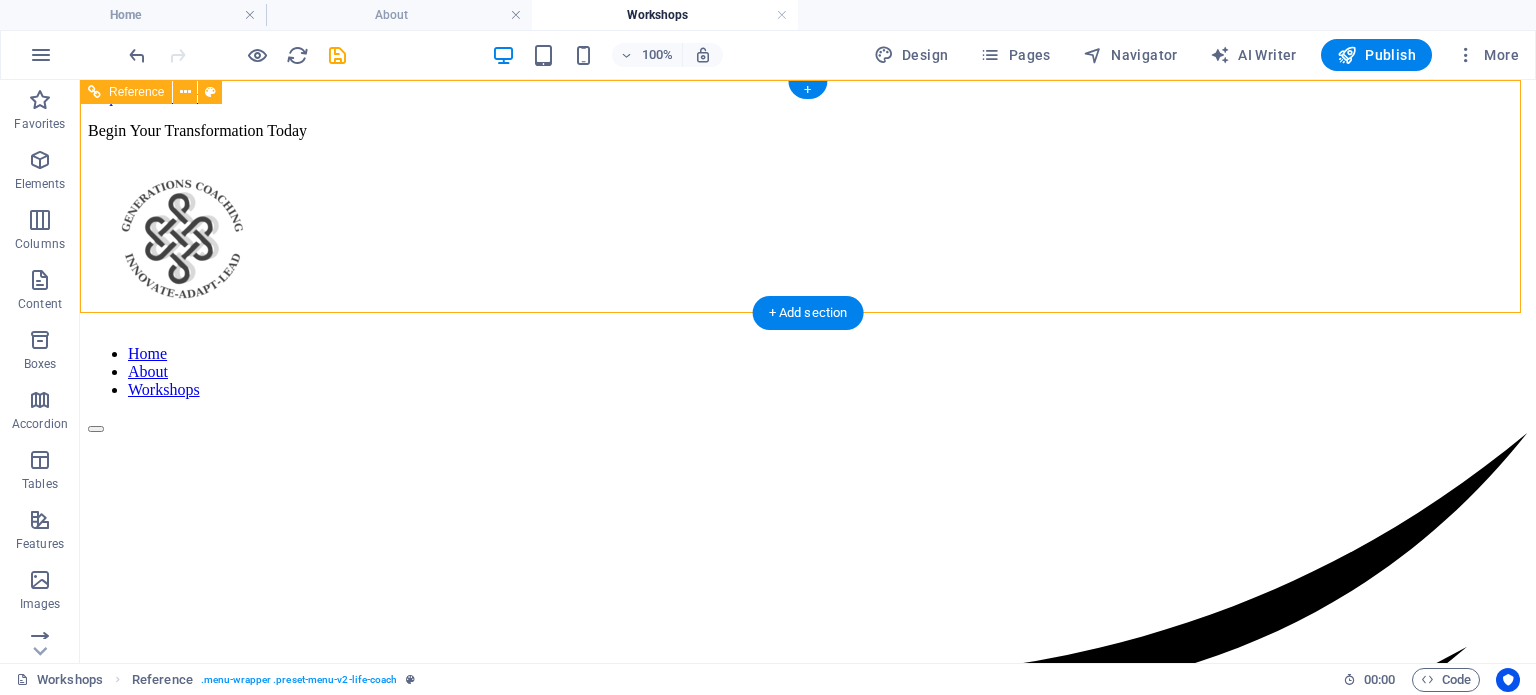 click on "Begin Your Transformation Today
Home About Workshops" at bounding box center [808, 269] 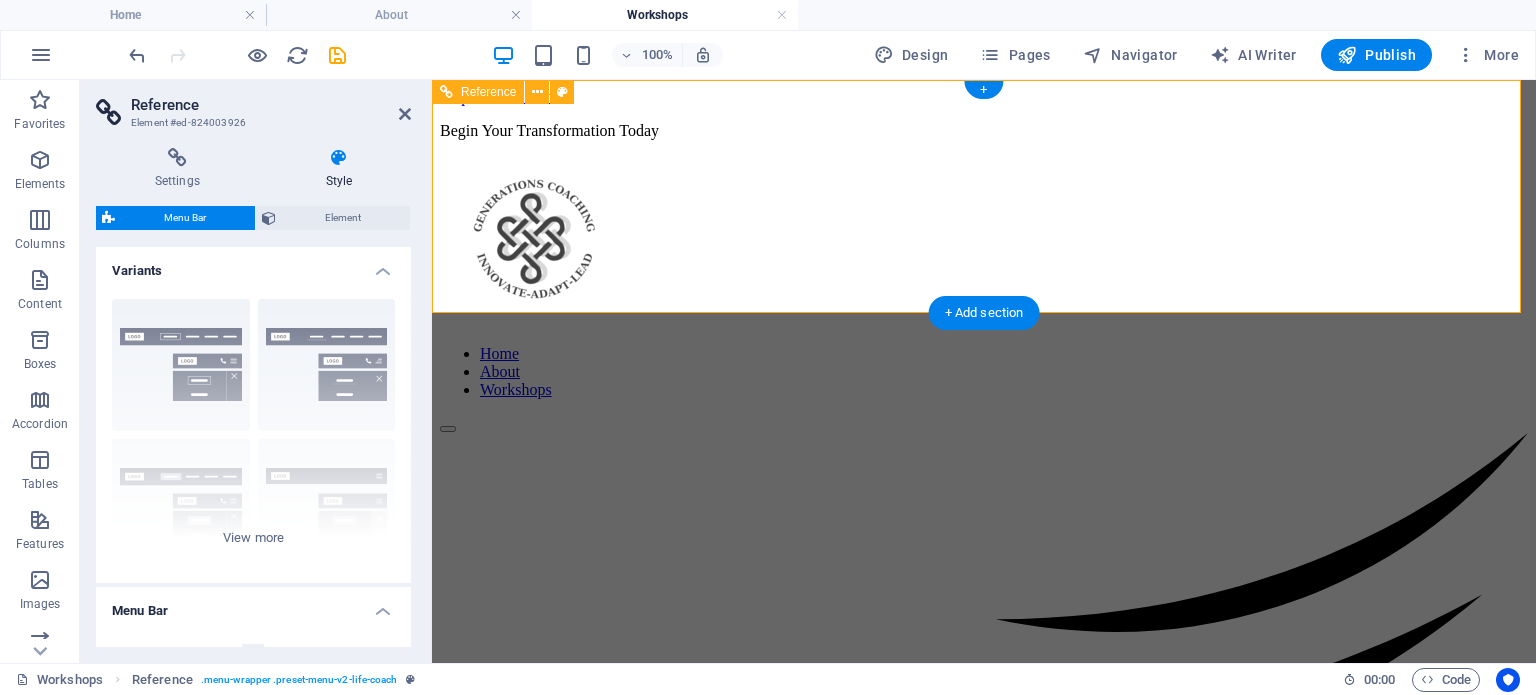 click at bounding box center [984, 242] 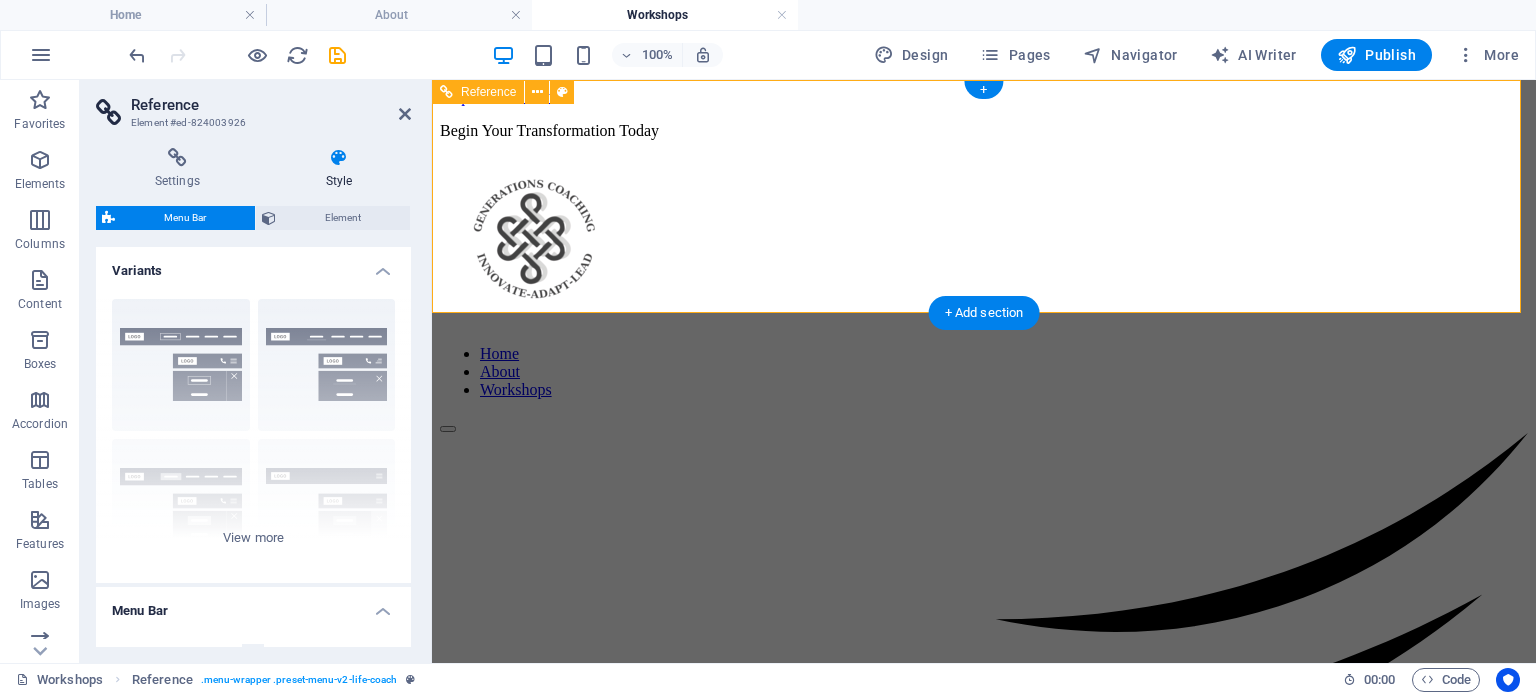 click at bounding box center [984, 242] 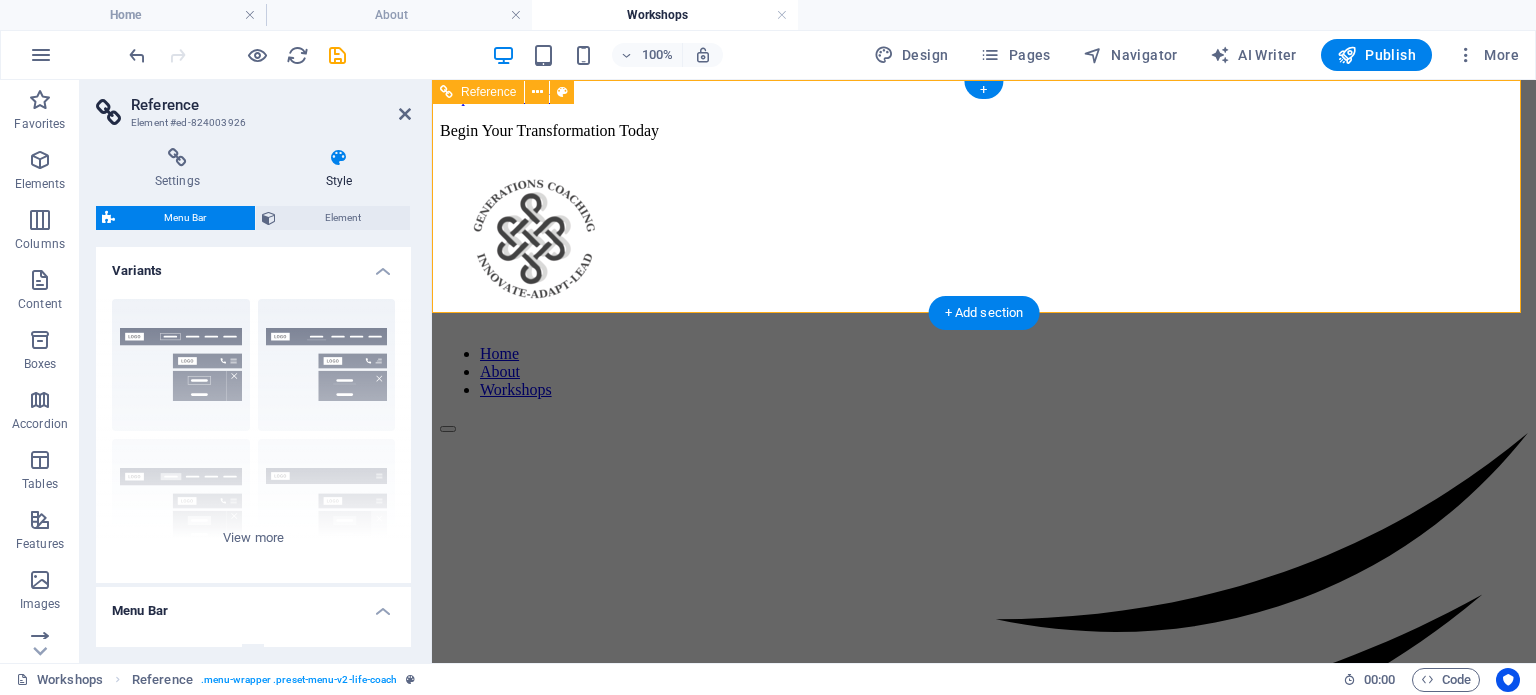 click on "Home About Workshops" at bounding box center [984, 372] 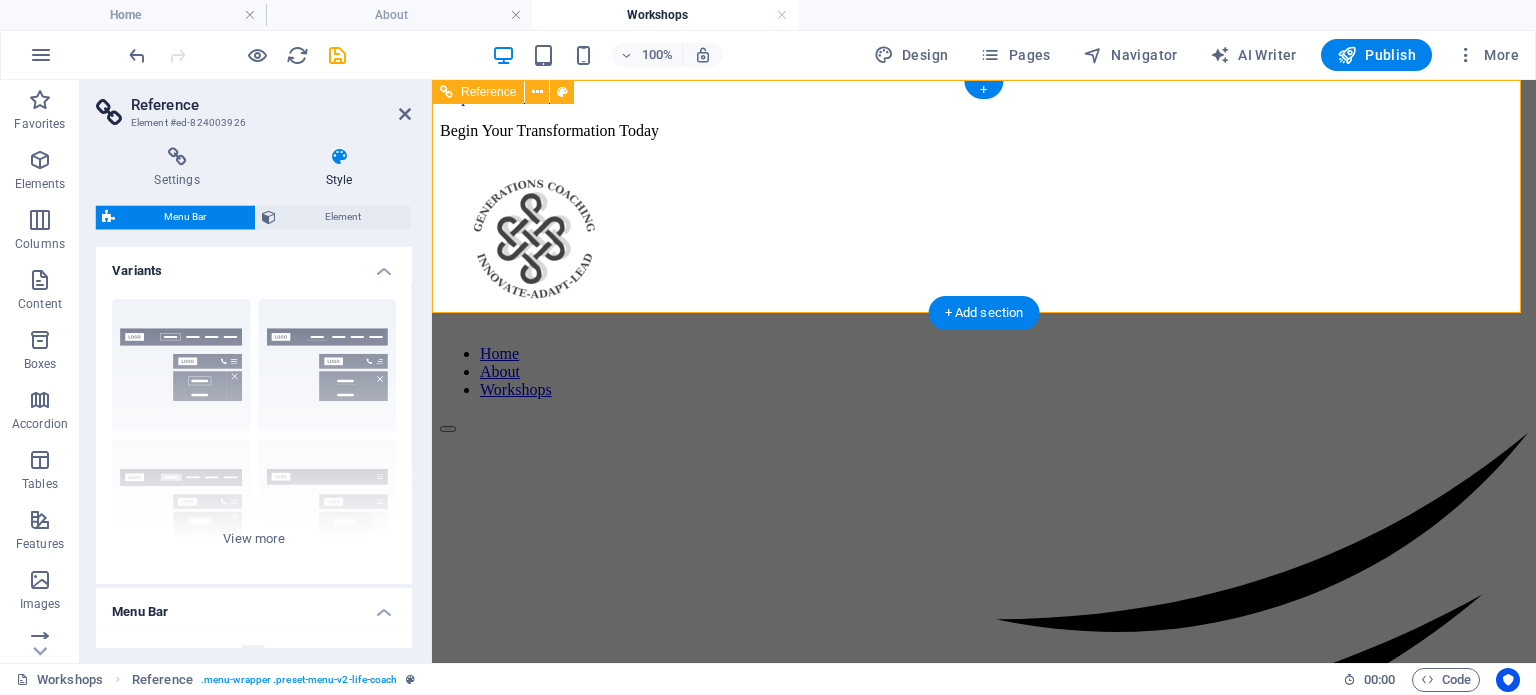click on "Home About Workshops" at bounding box center [984, 372] 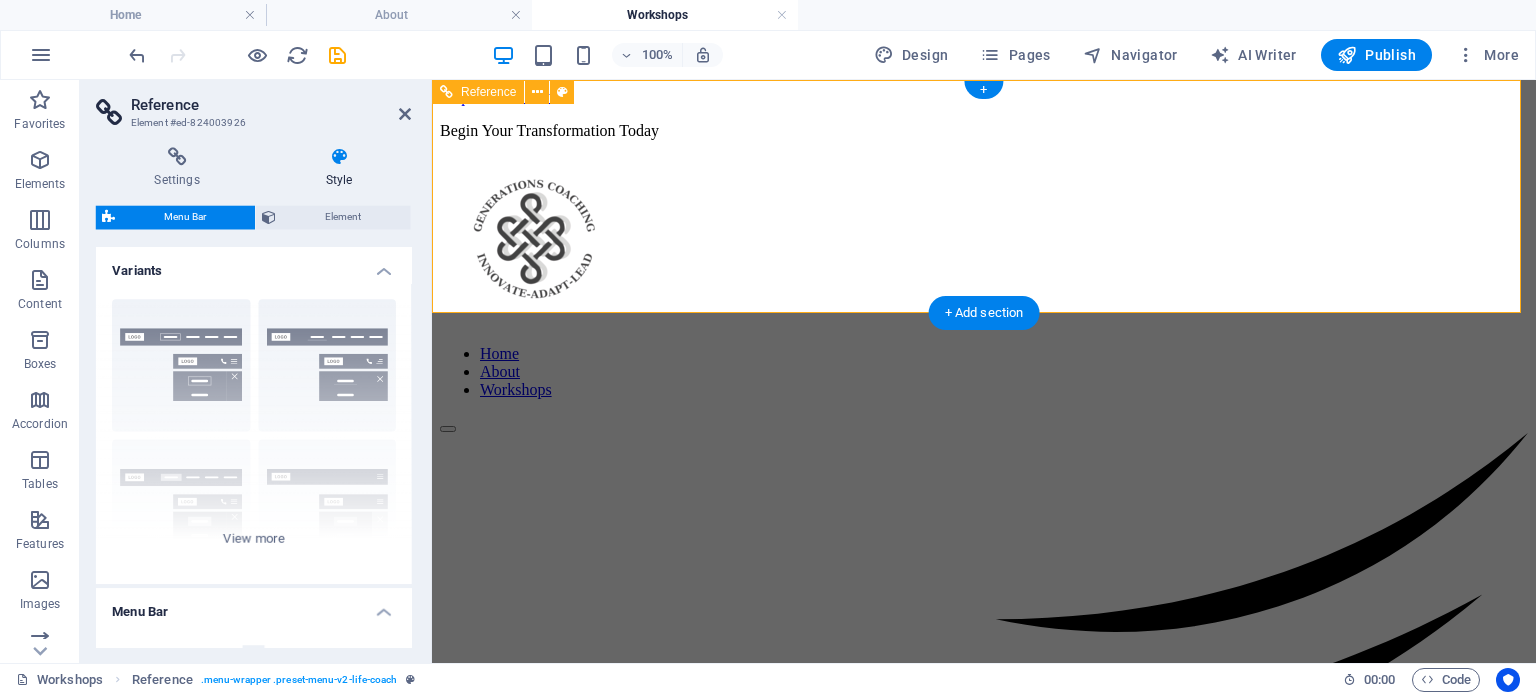 click on "Begin Your Transformation Today
Home About Workshops" at bounding box center (984, 269) 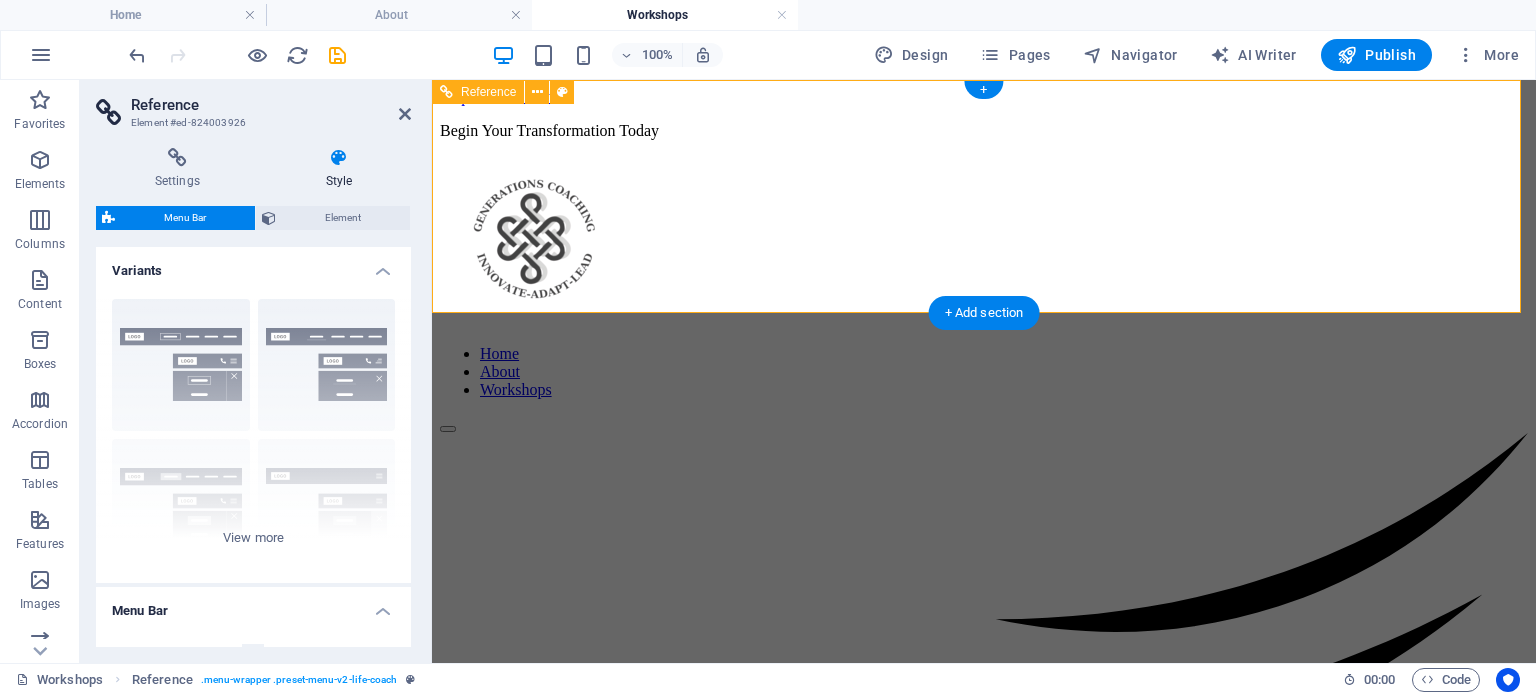 click on "Begin Your Transformation Today
Home About Workshops" at bounding box center [984, 269] 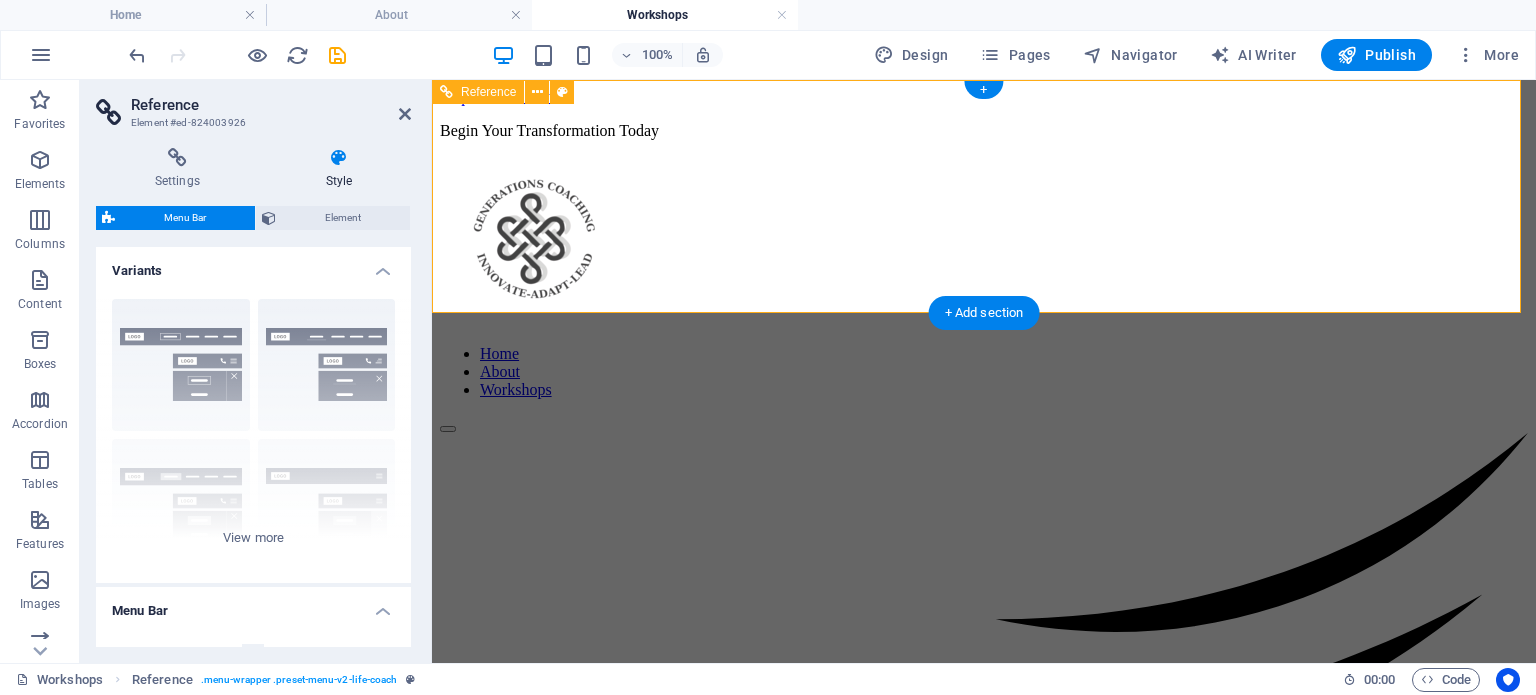 click on "Begin Your Transformation Today
Home About Workshops" at bounding box center (984, 269) 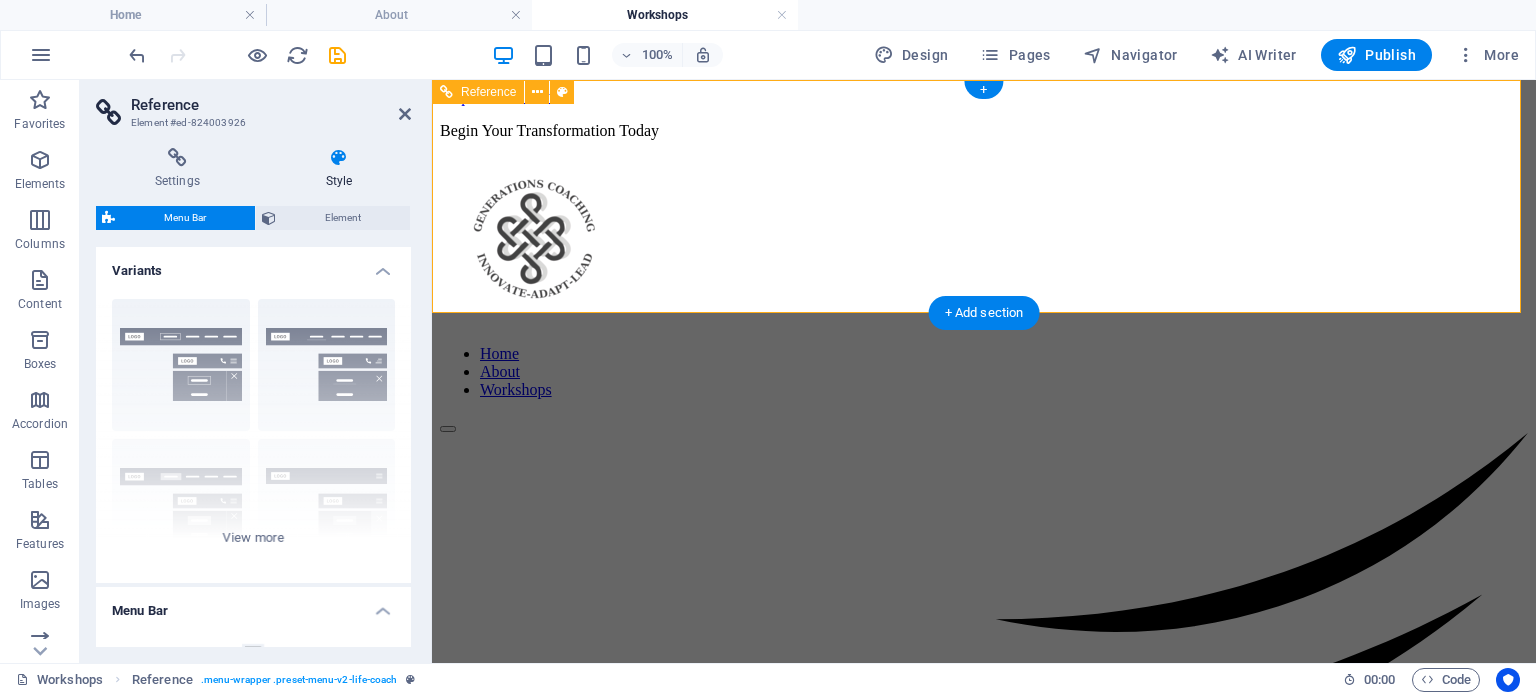 click on "Begin Your Transformation Today
Home About Workshops" at bounding box center (984, 269) 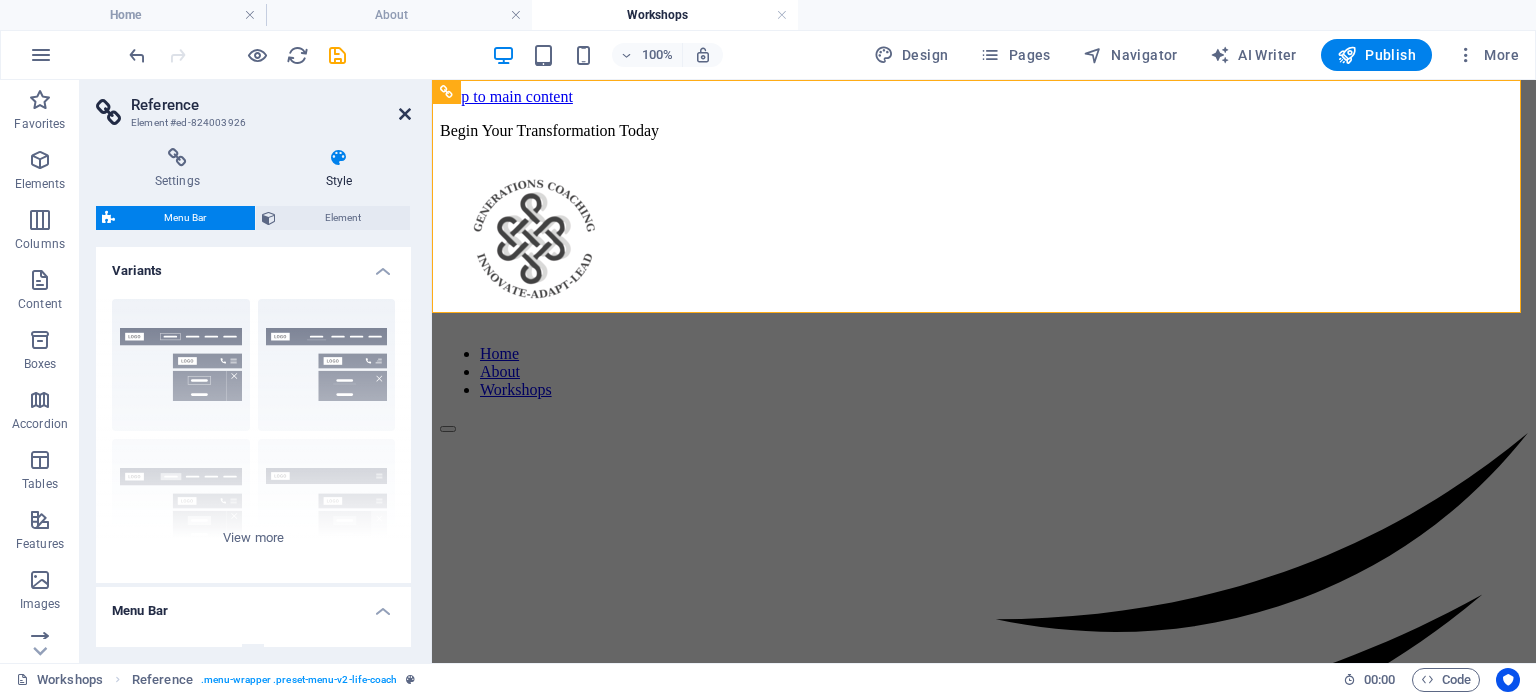 click at bounding box center (405, 114) 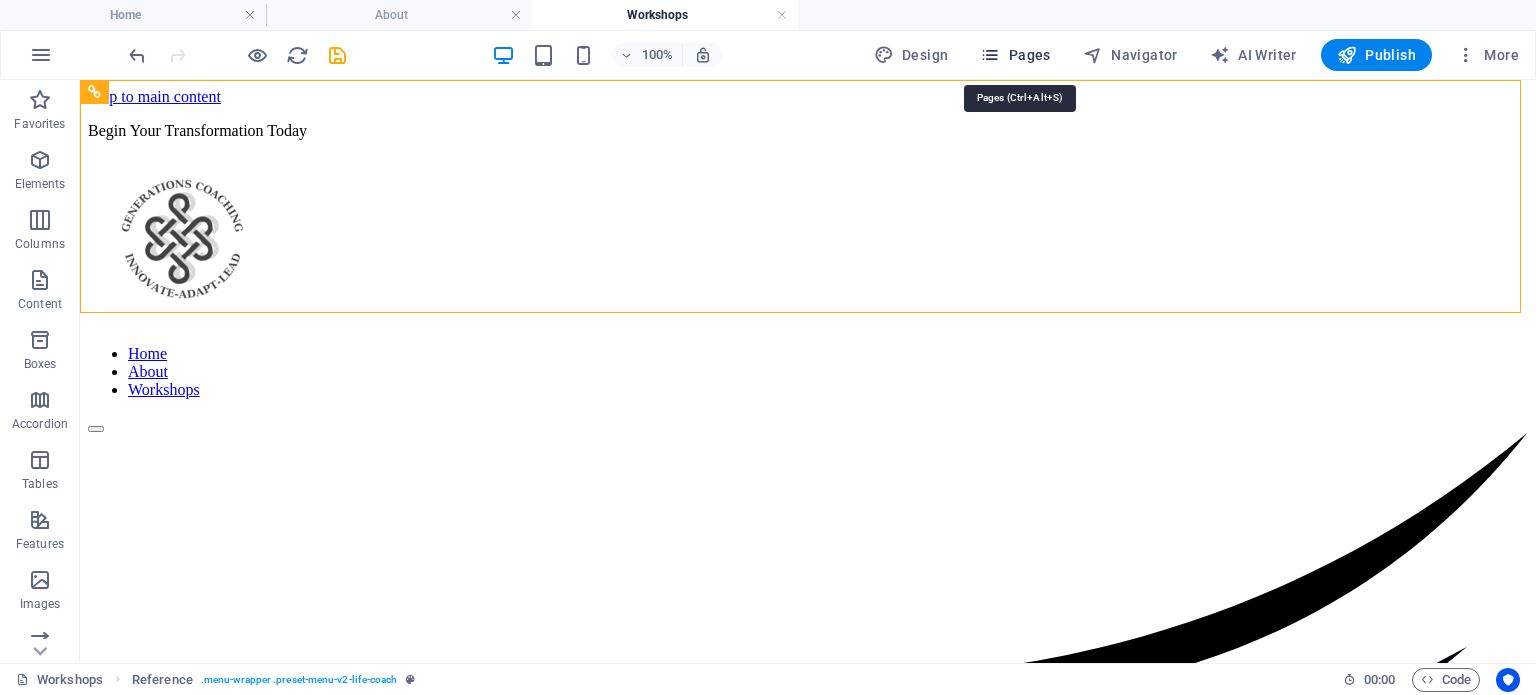 click on "Pages" at bounding box center [1015, 55] 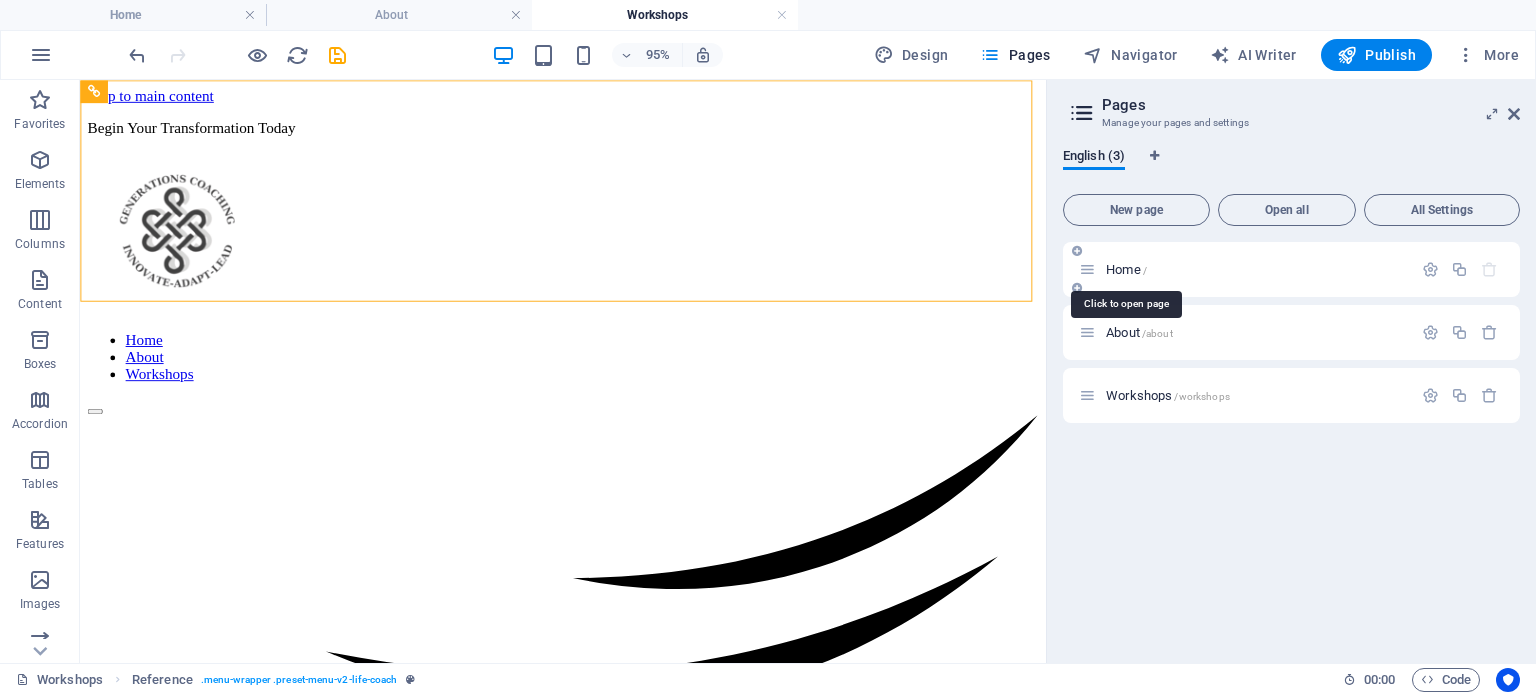 click on "Home /" at bounding box center (1126, 269) 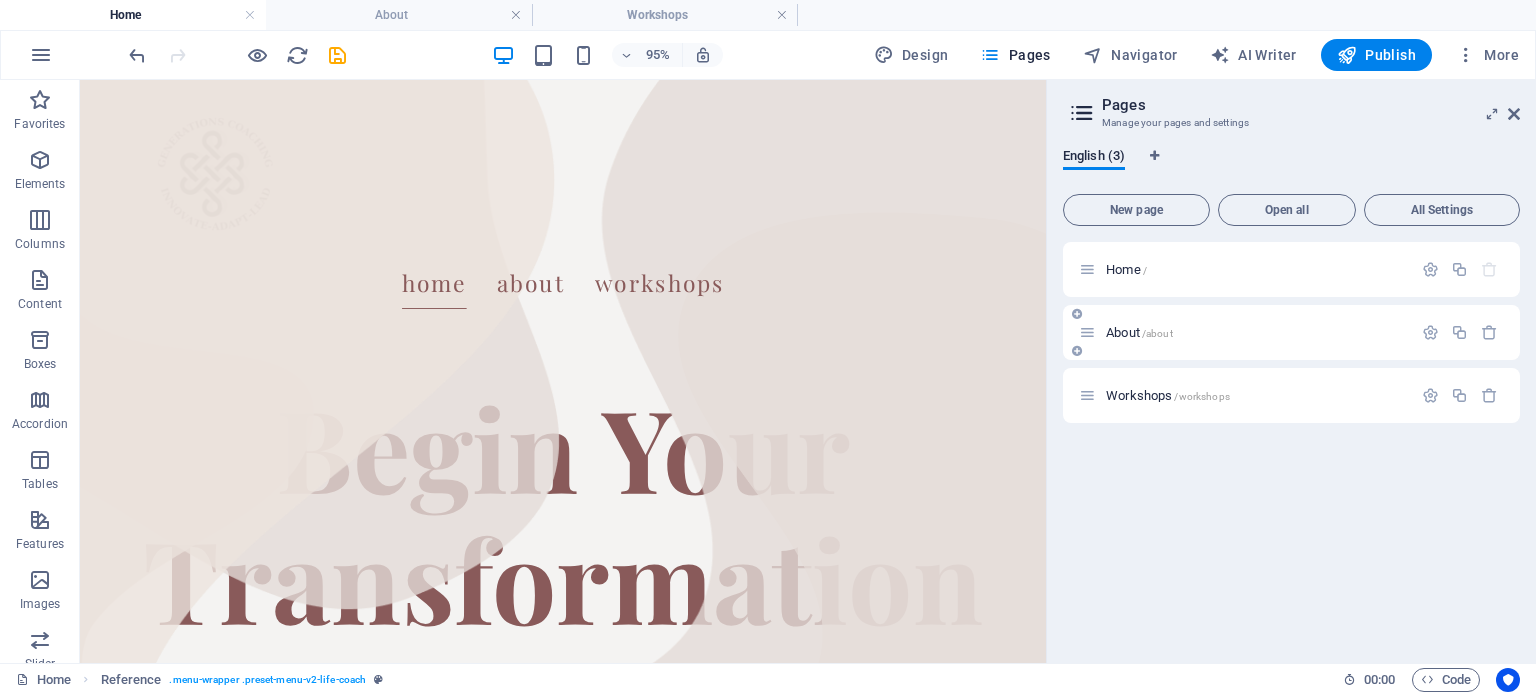 click on "About /about" at bounding box center [1139, 332] 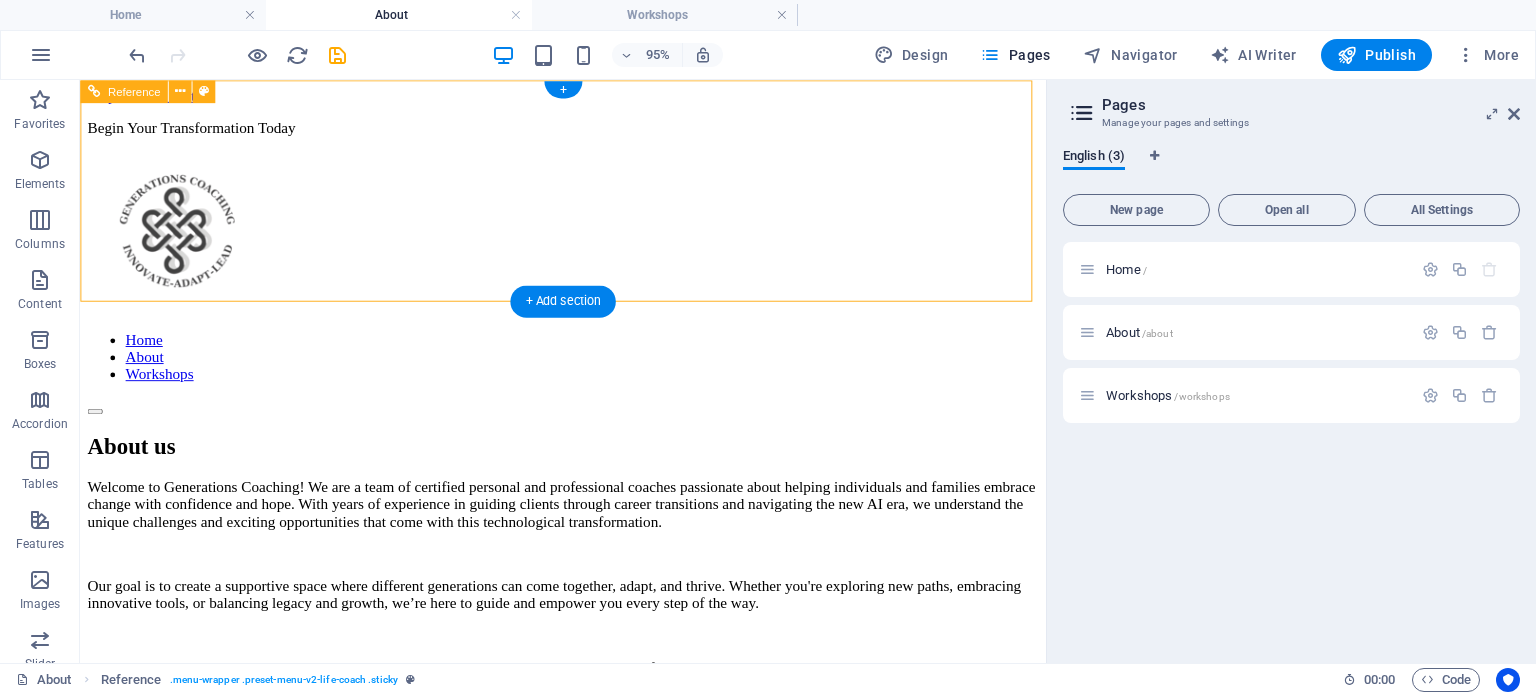 click on "Begin Your Transformation Today" at bounding box center (588, 131) 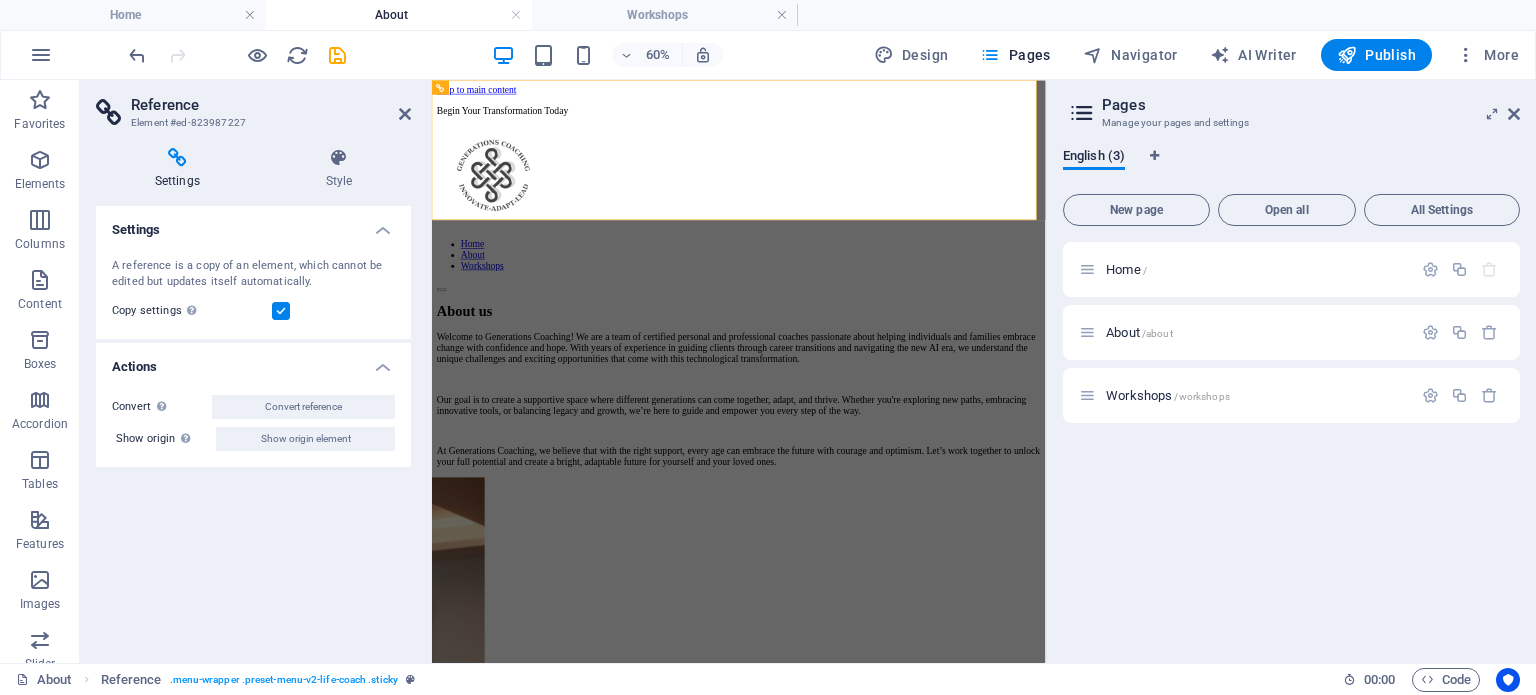 click on "Pages Manage your pages and settings English (3) New page Open all All Settings Home / About /about Workshops /workshops" at bounding box center (1291, 371) 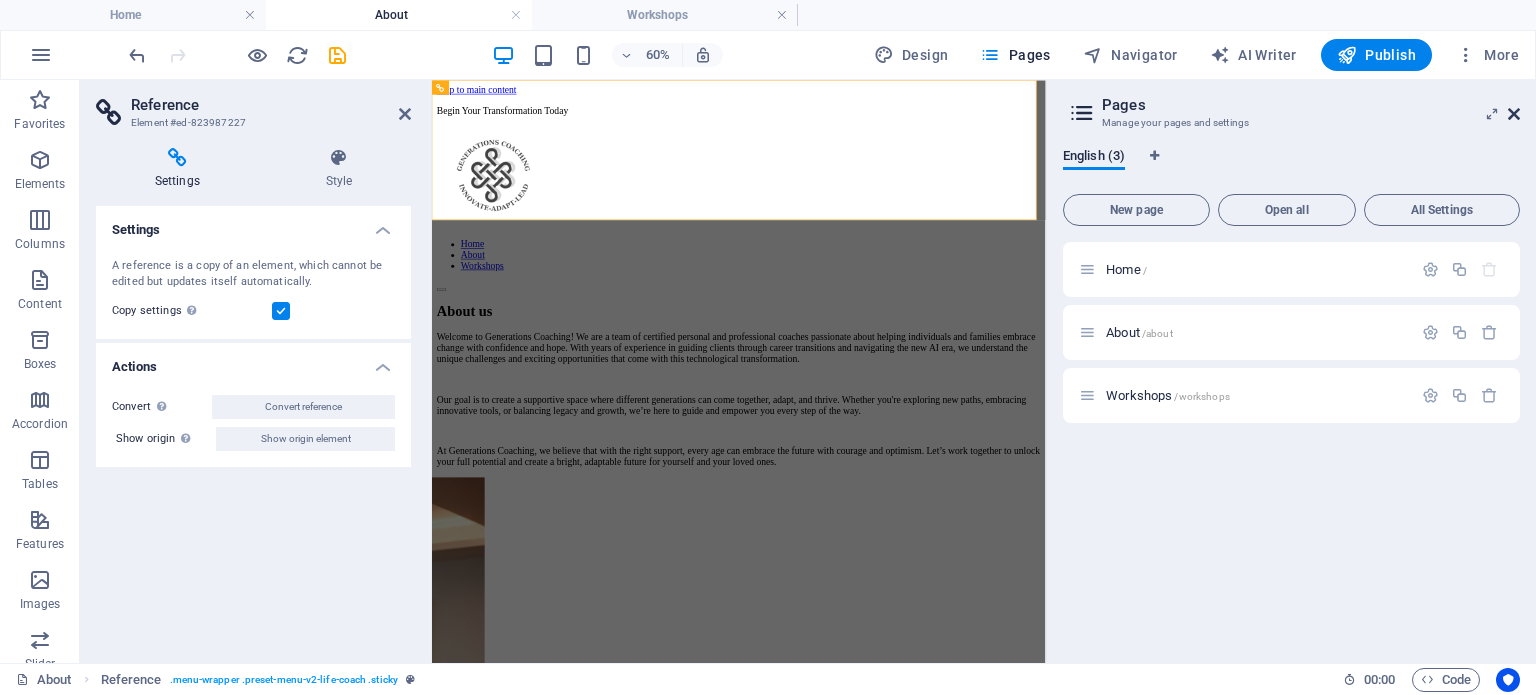 click at bounding box center (1514, 114) 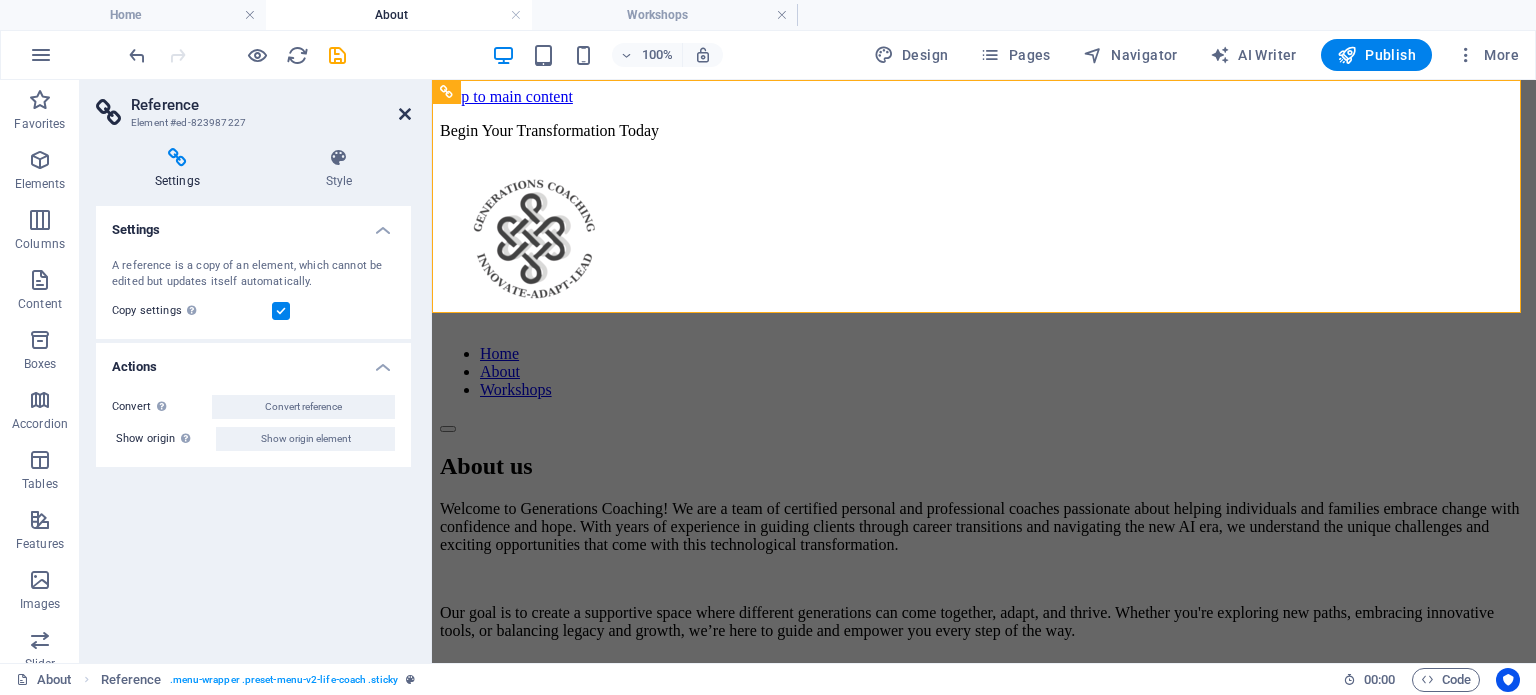 click at bounding box center (405, 114) 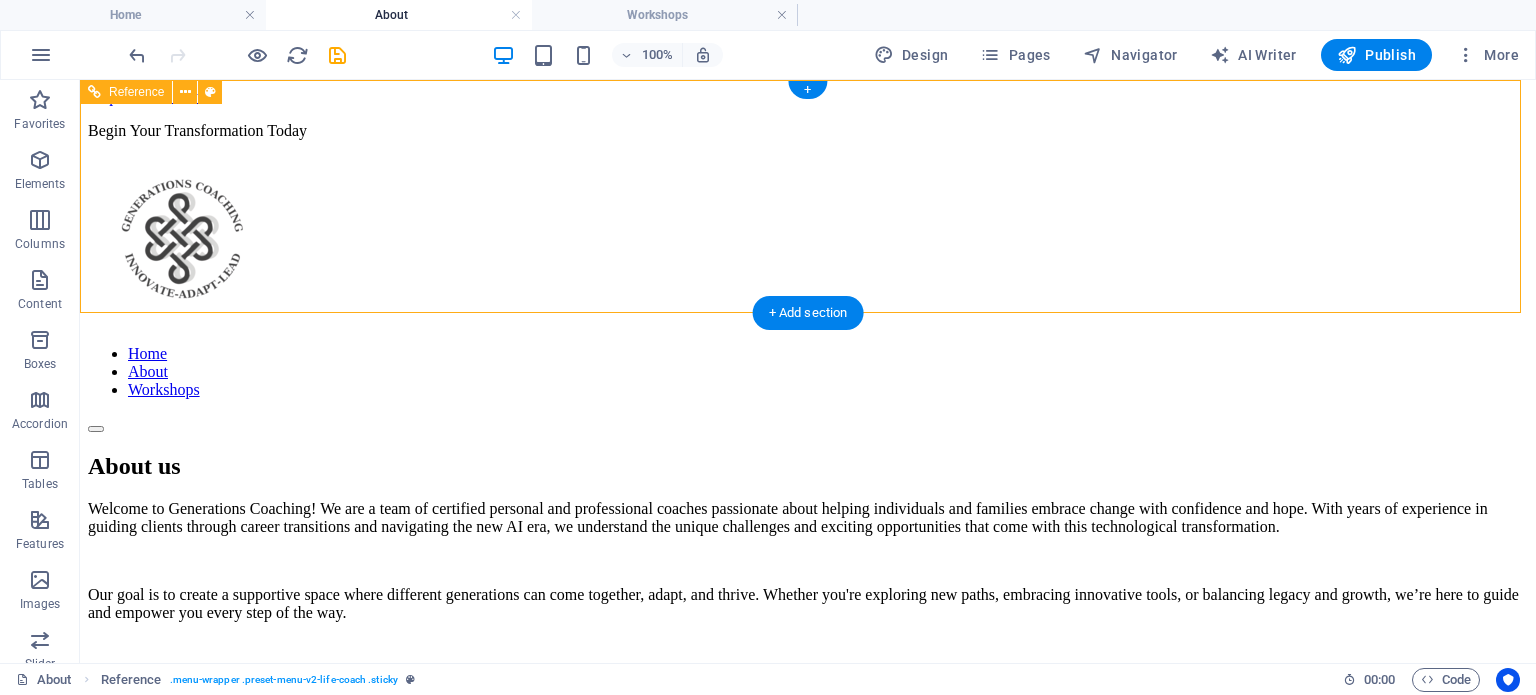 click on "Begin Your Transformation Today" at bounding box center [808, 131] 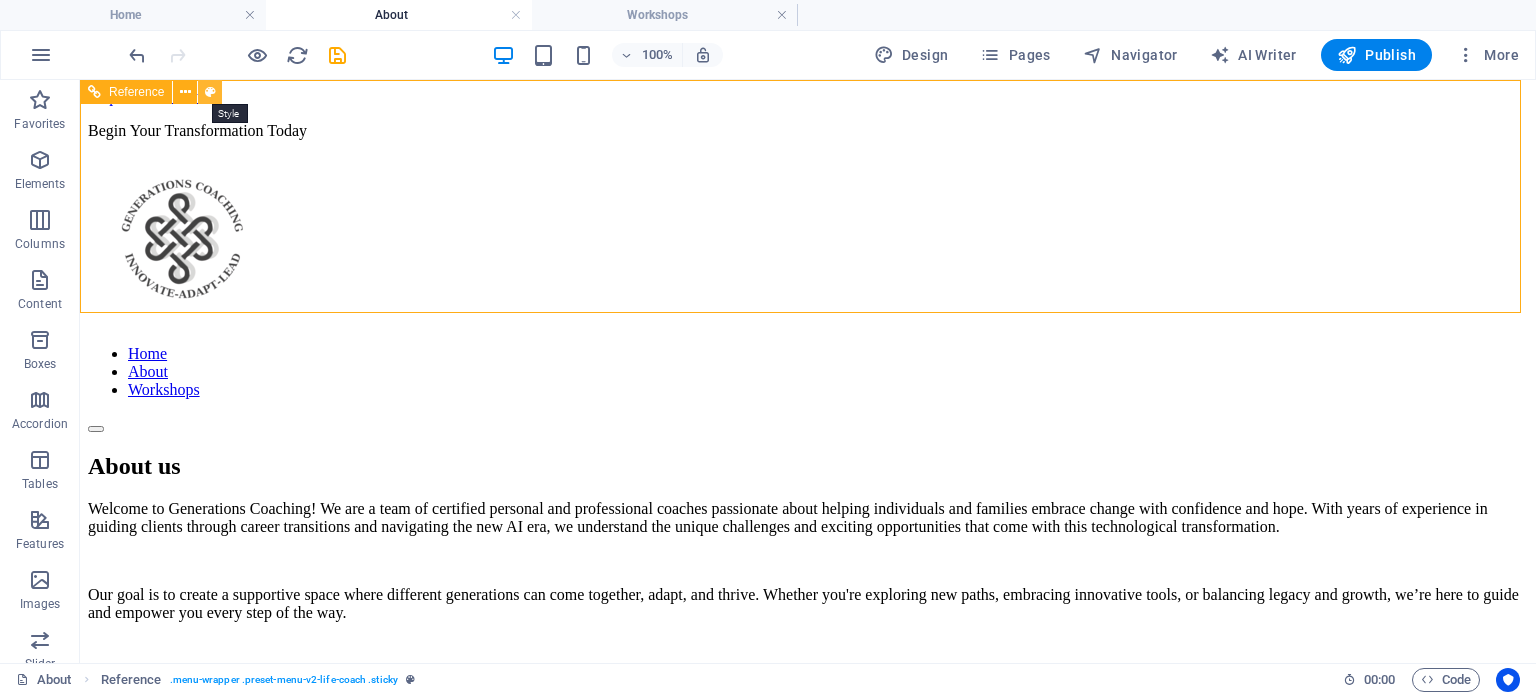 click at bounding box center (210, 92) 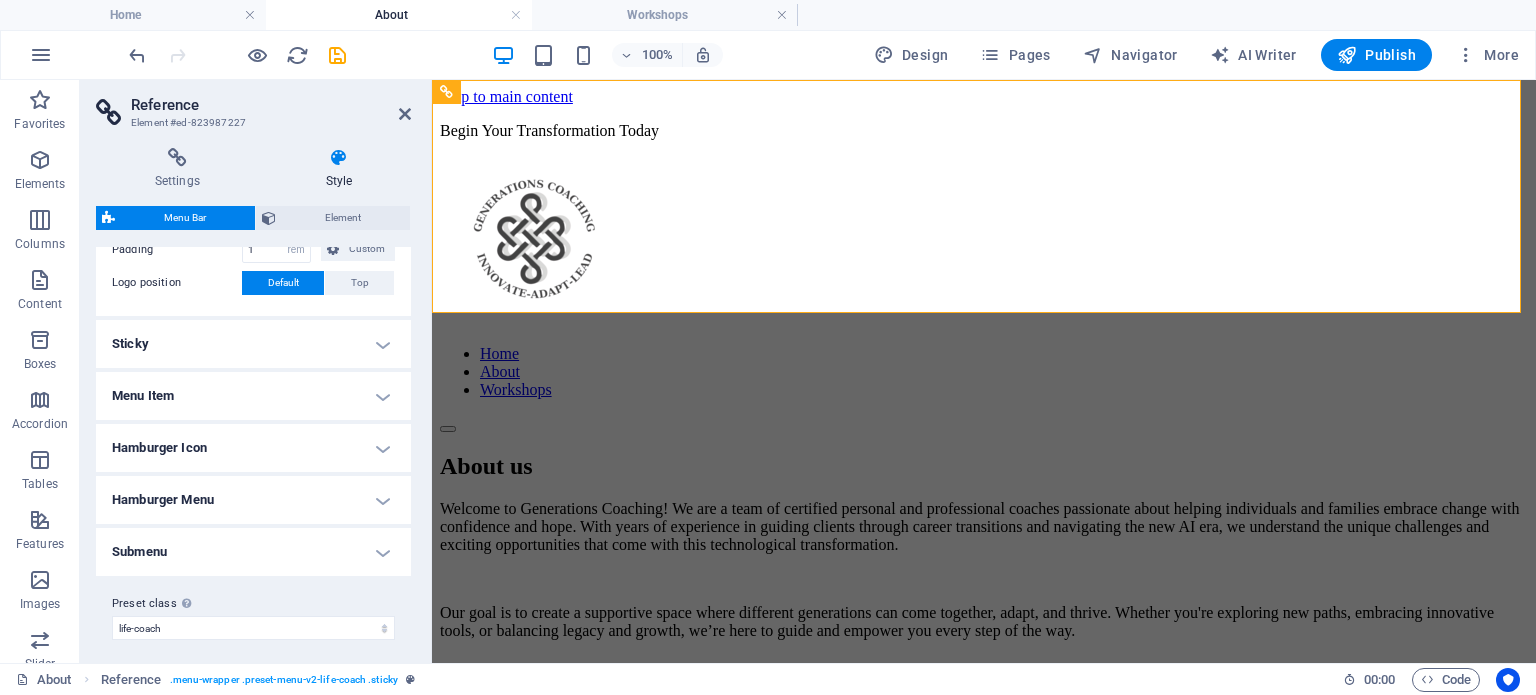scroll, scrollTop: 476, scrollLeft: 0, axis: vertical 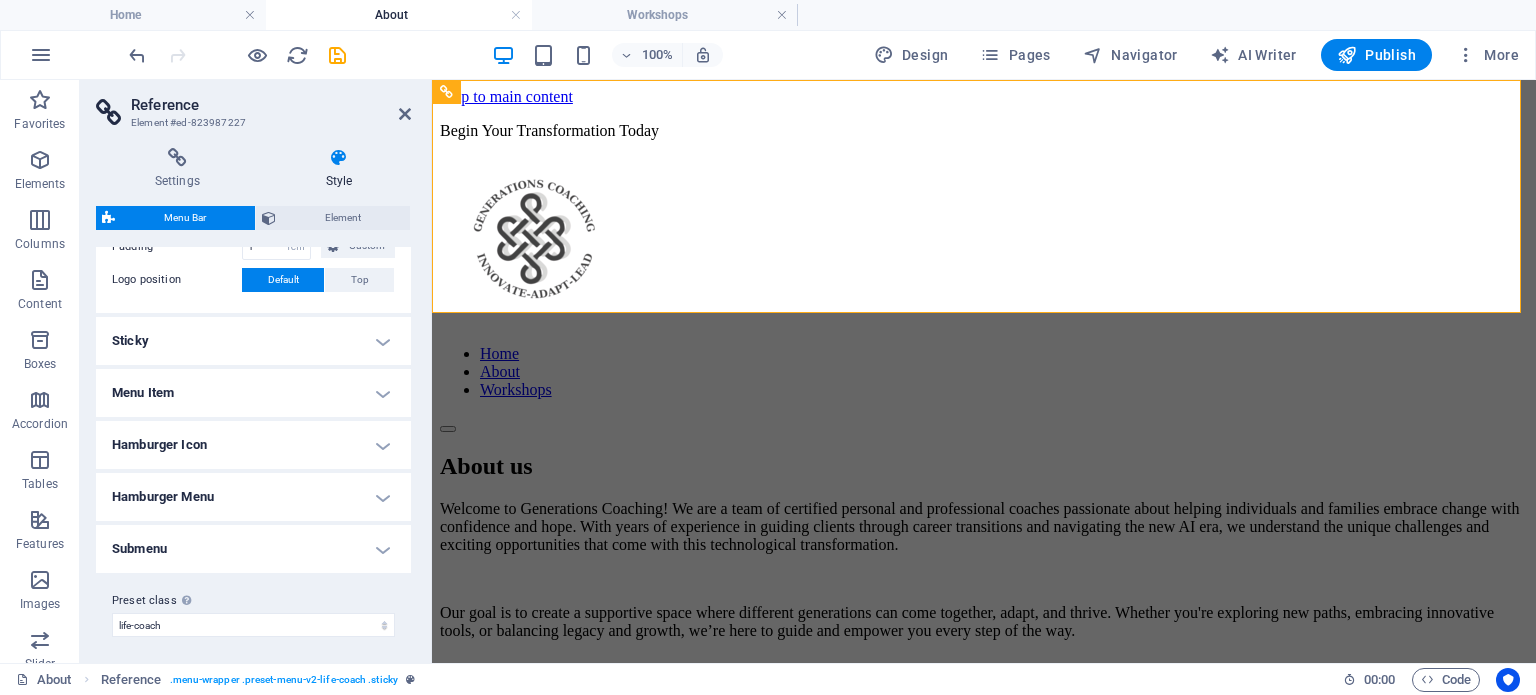 click on "Hamburger Menu" at bounding box center [253, 497] 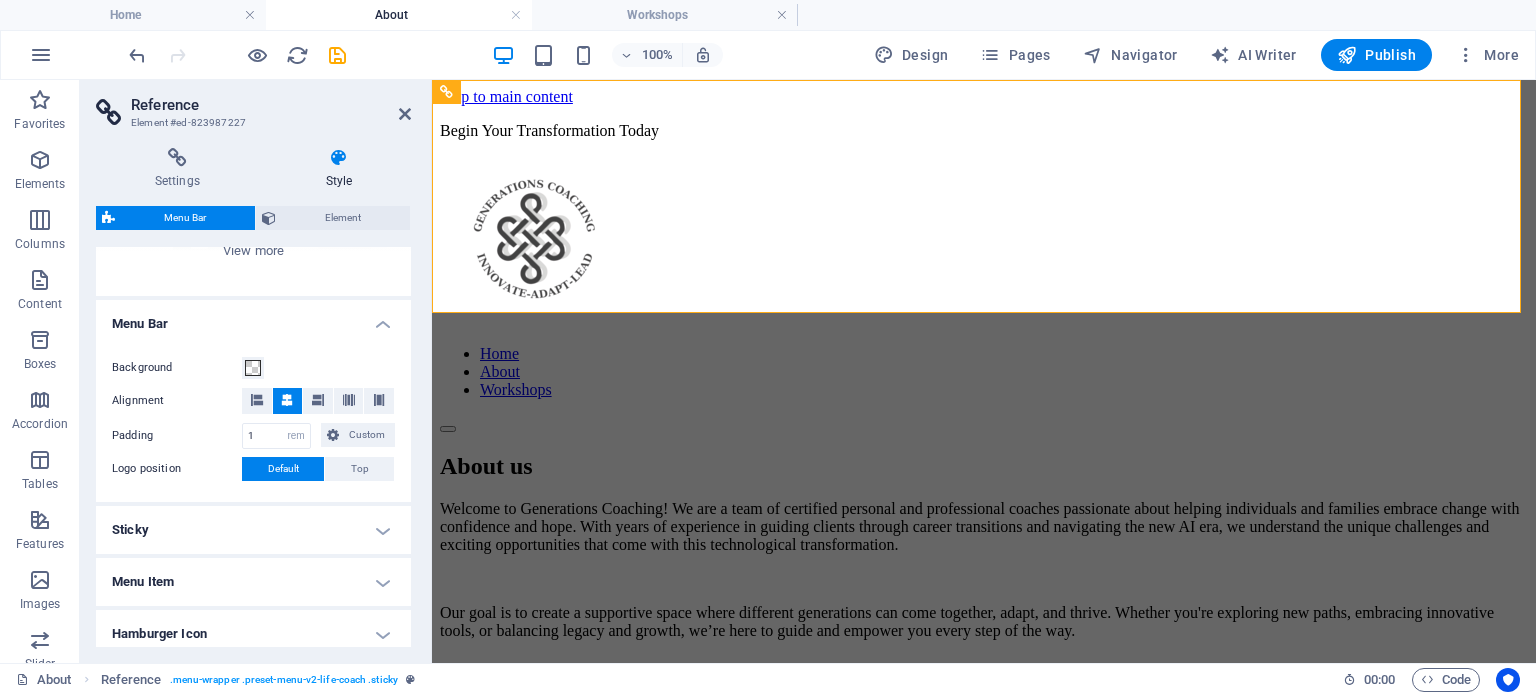 scroll, scrollTop: 0, scrollLeft: 0, axis: both 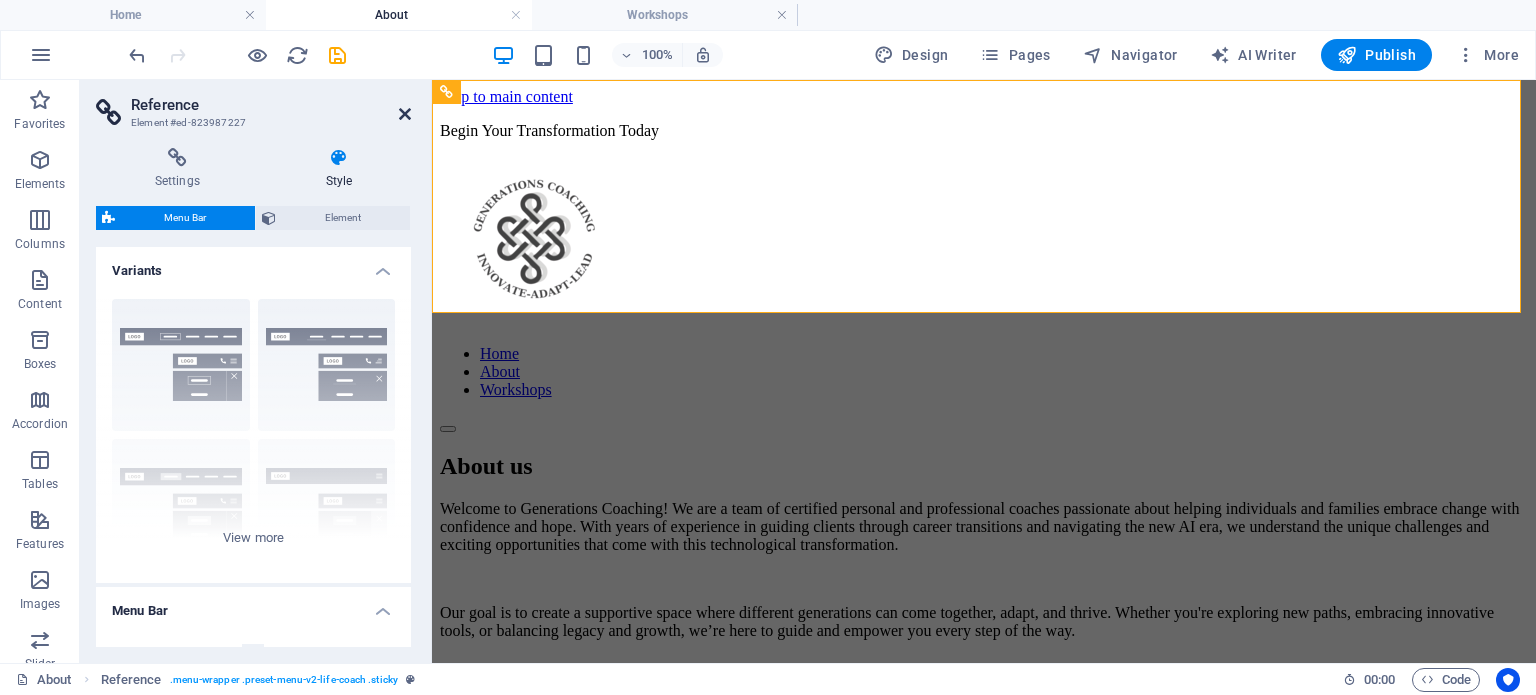 click at bounding box center (405, 114) 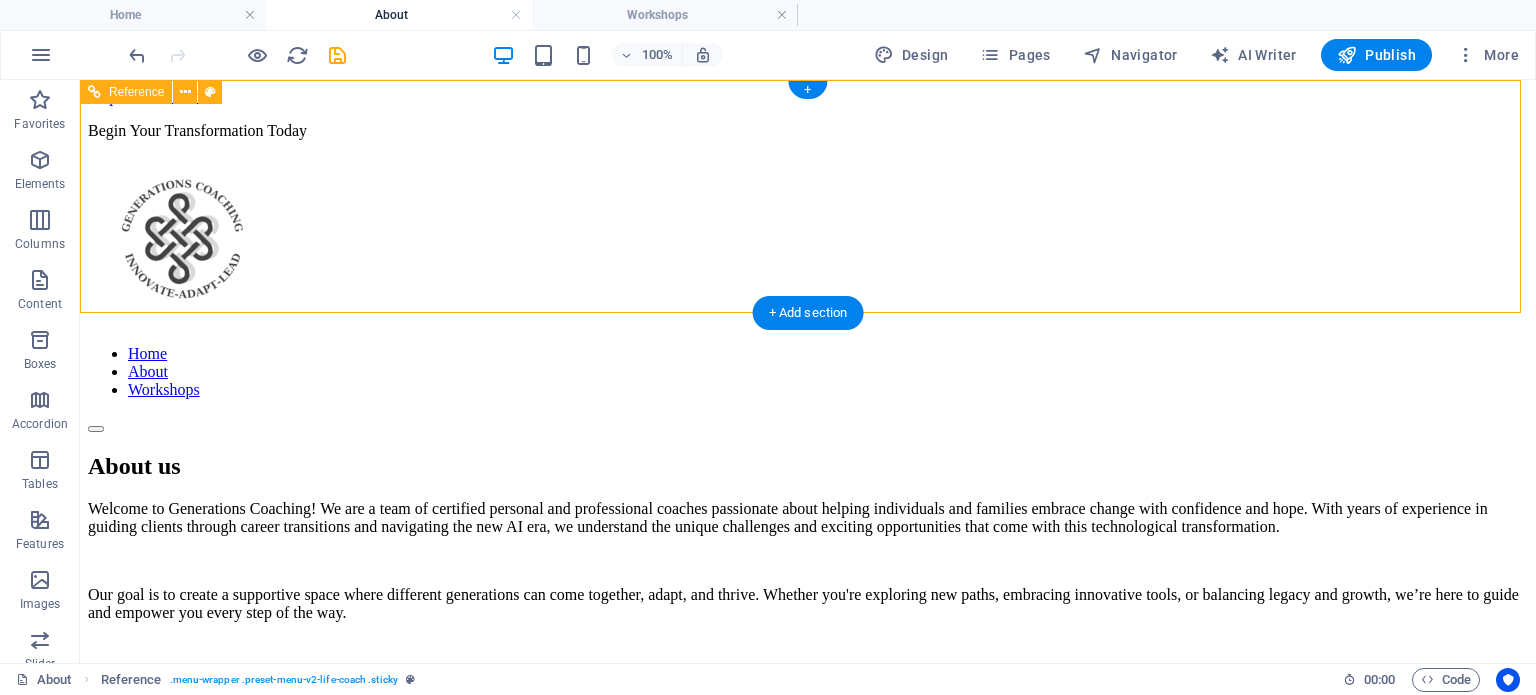 click at bounding box center [808, 242] 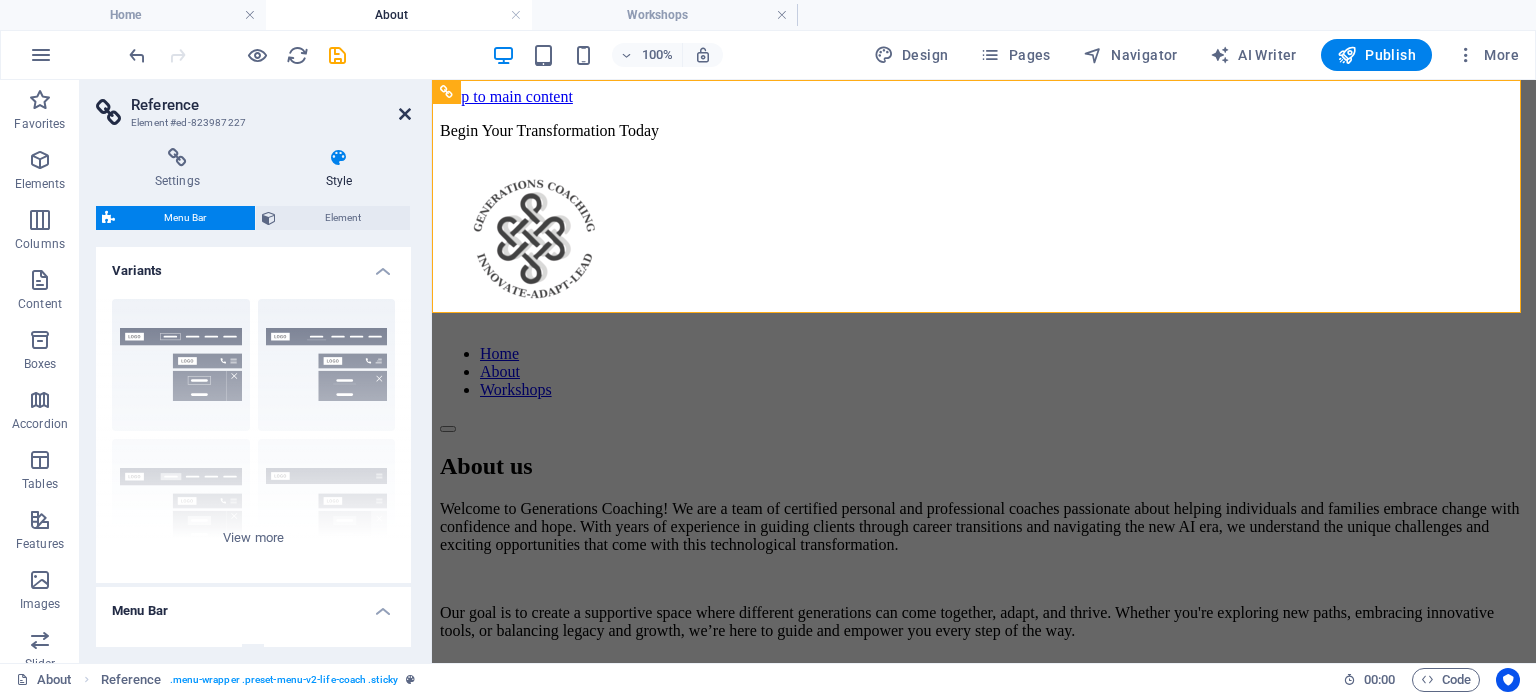 click at bounding box center [405, 114] 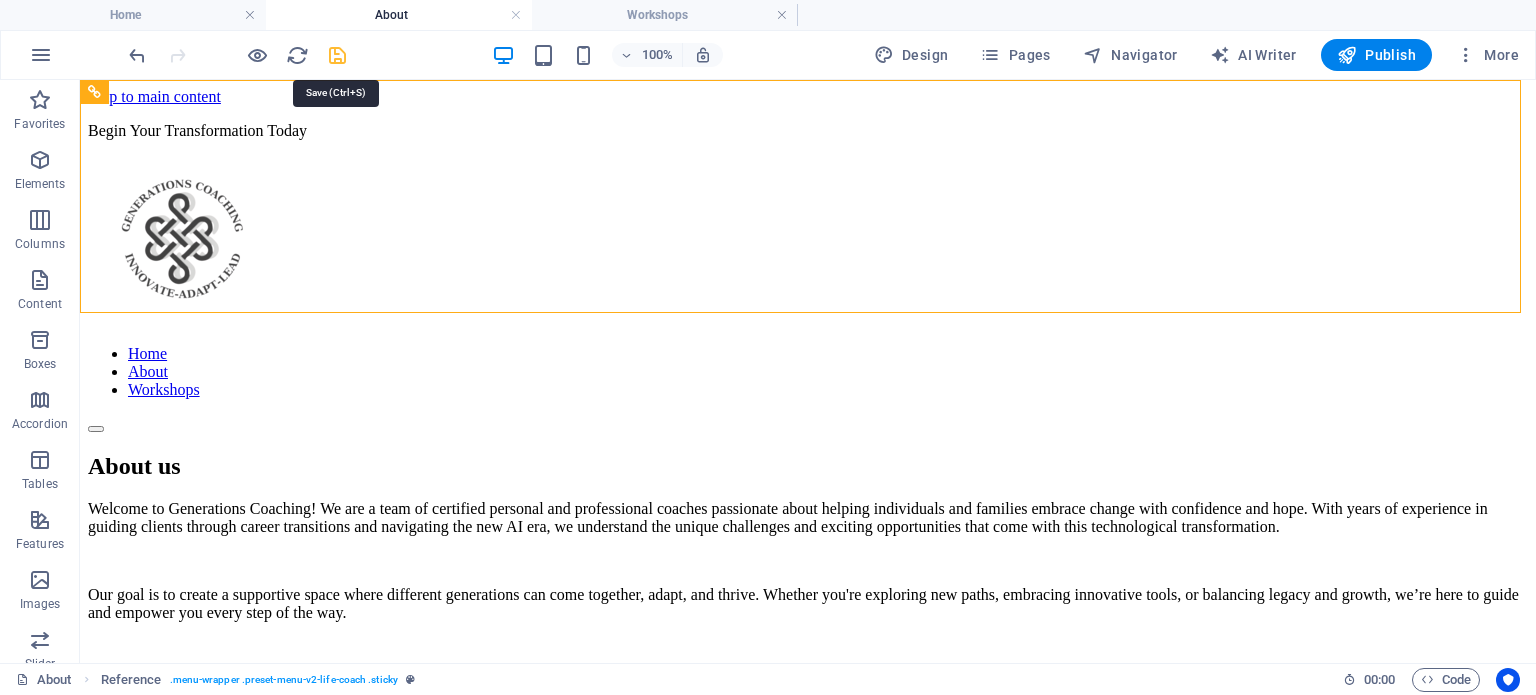 click at bounding box center (337, 55) 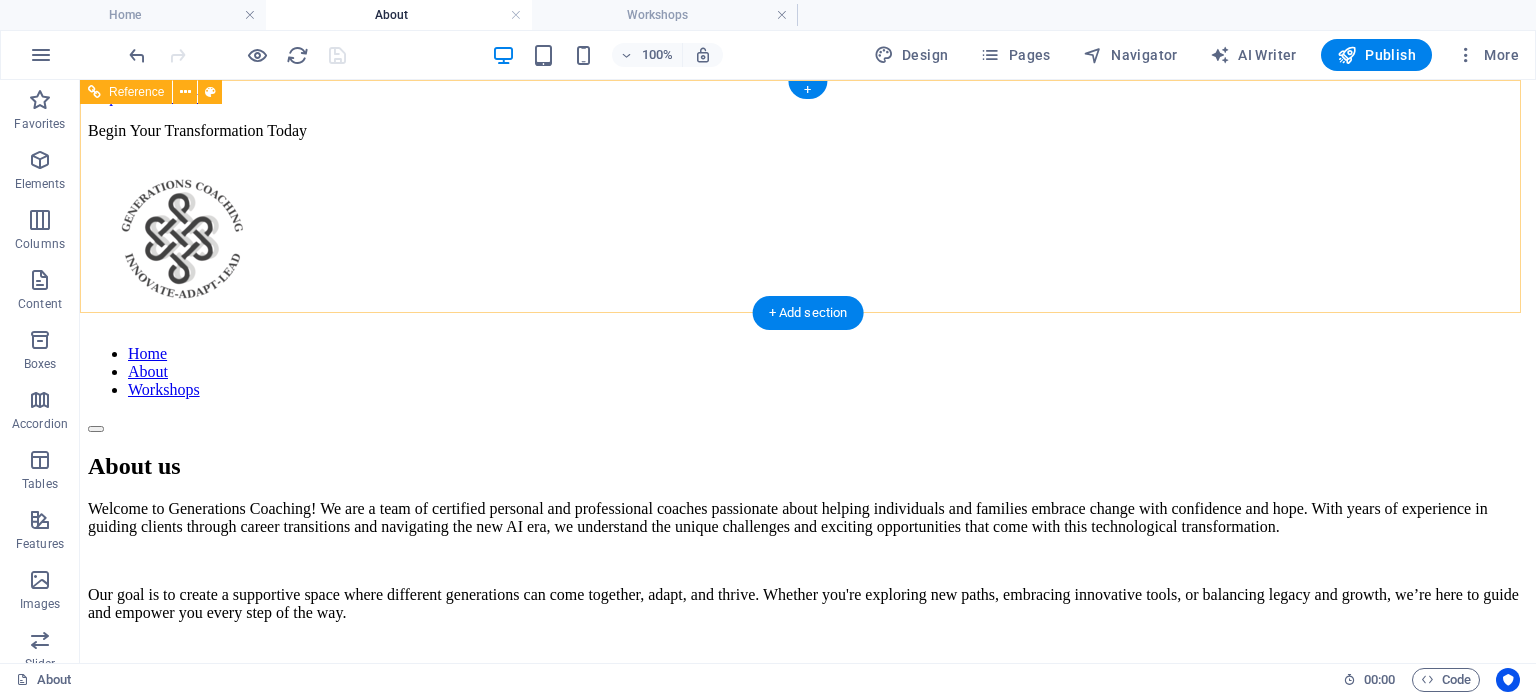 click on "Begin Your Transformation Today" at bounding box center [808, 131] 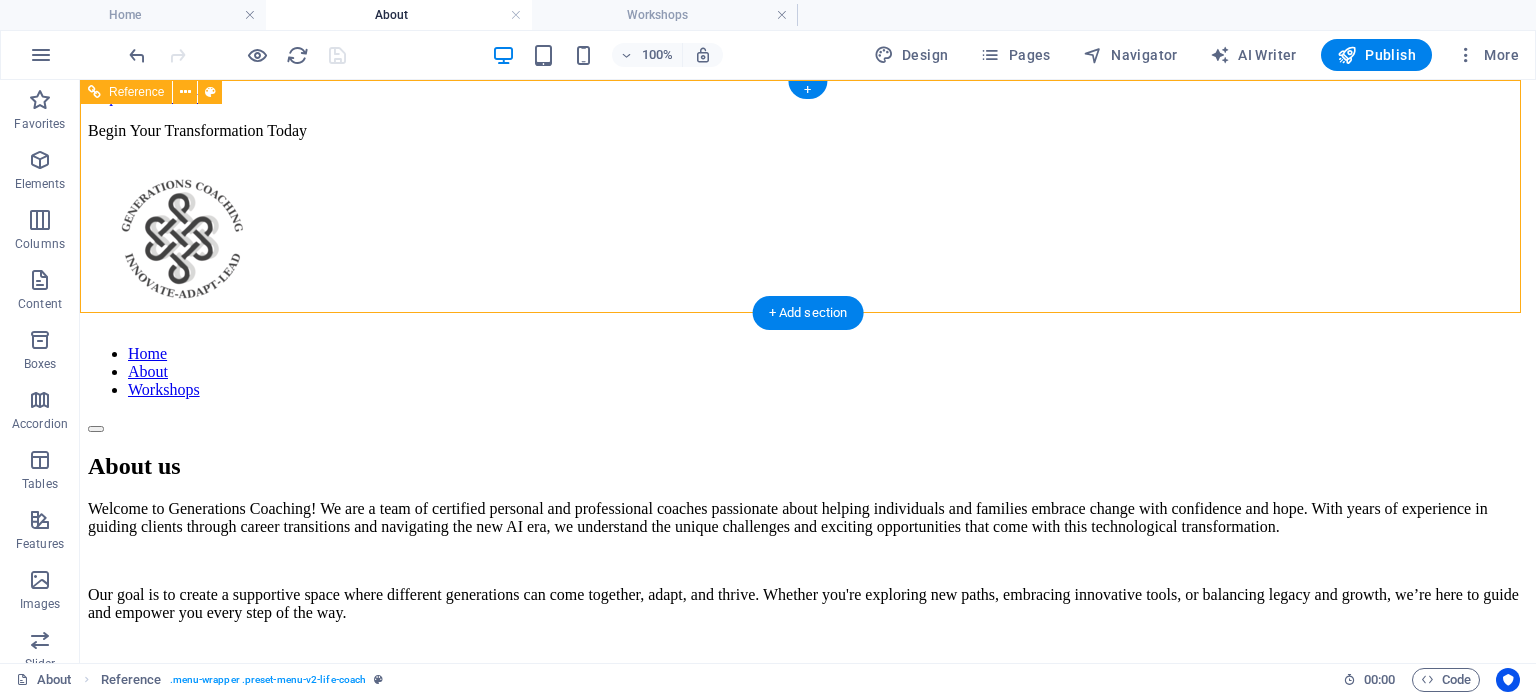 click on "Begin Your Transformation Today" at bounding box center (808, 131) 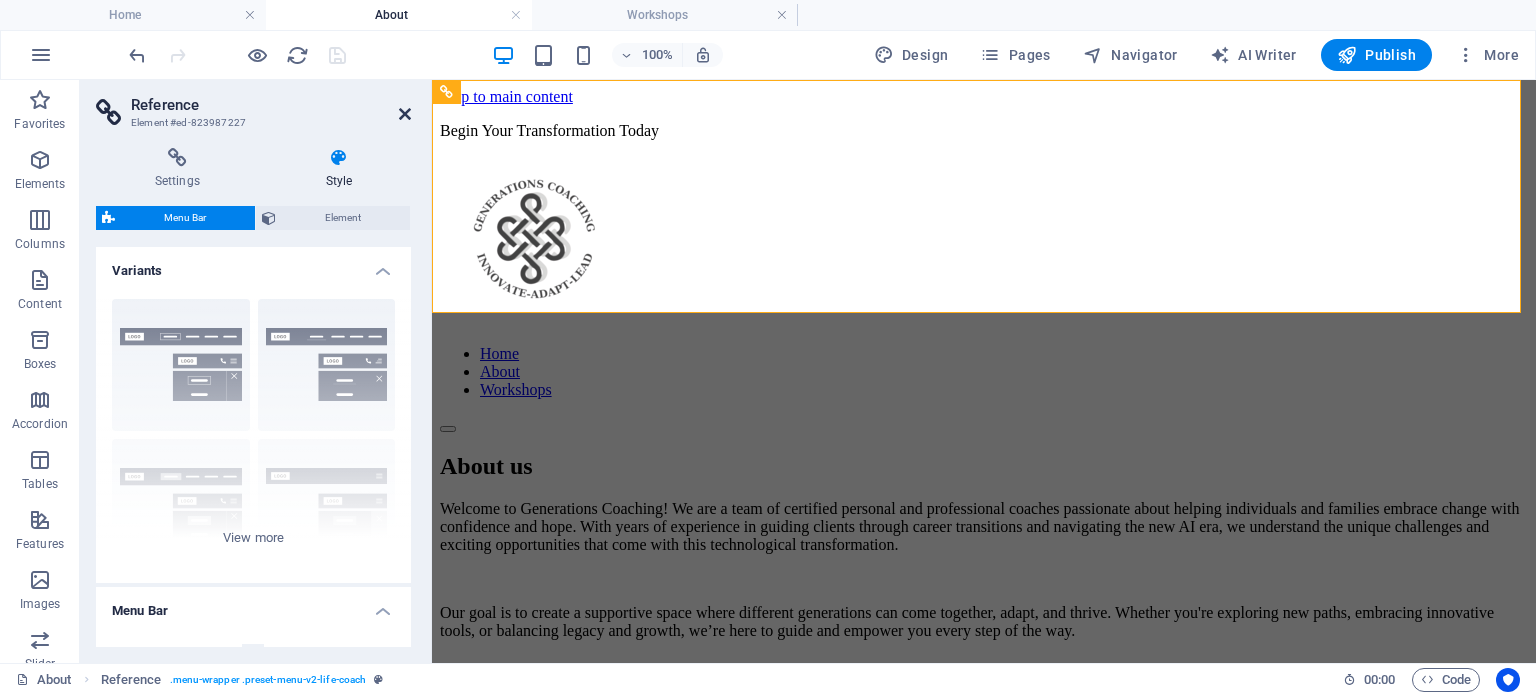 click at bounding box center [405, 114] 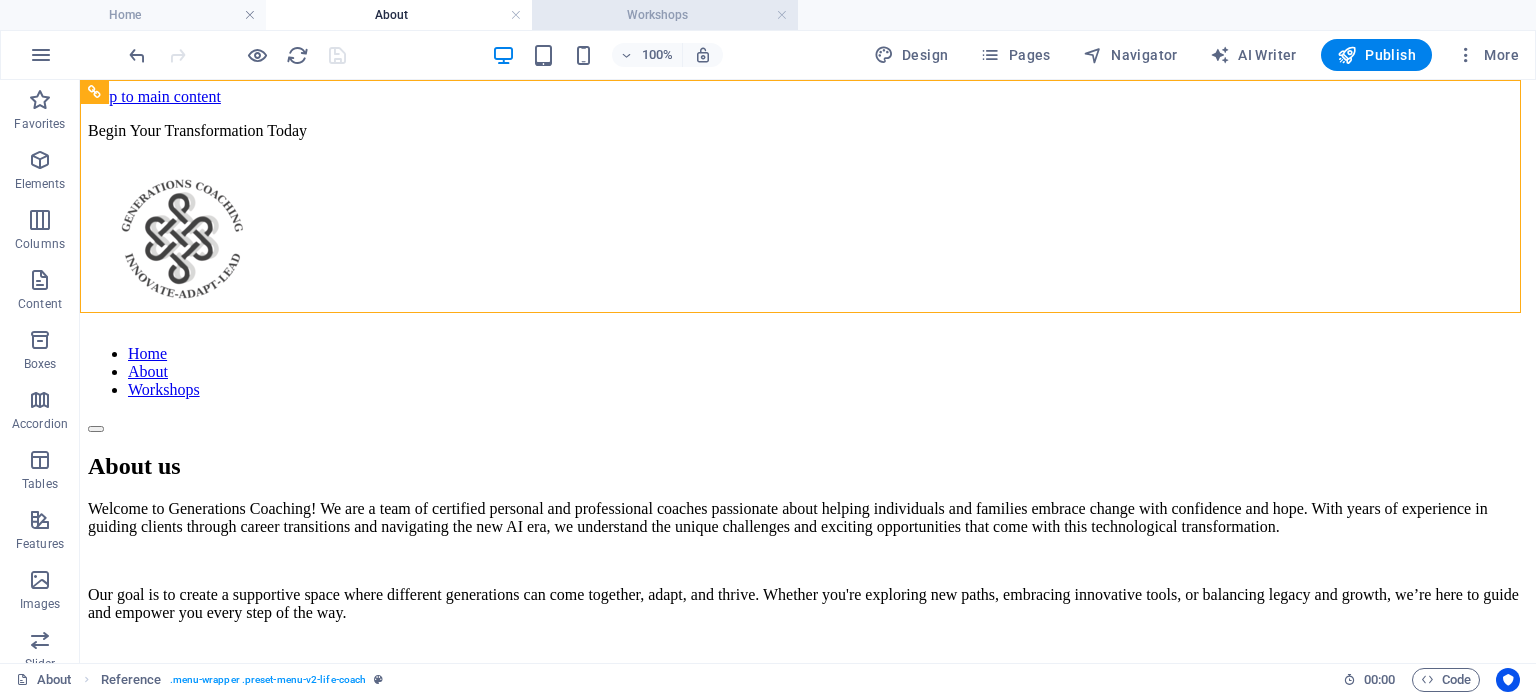 click on "Workshops" at bounding box center [665, 15] 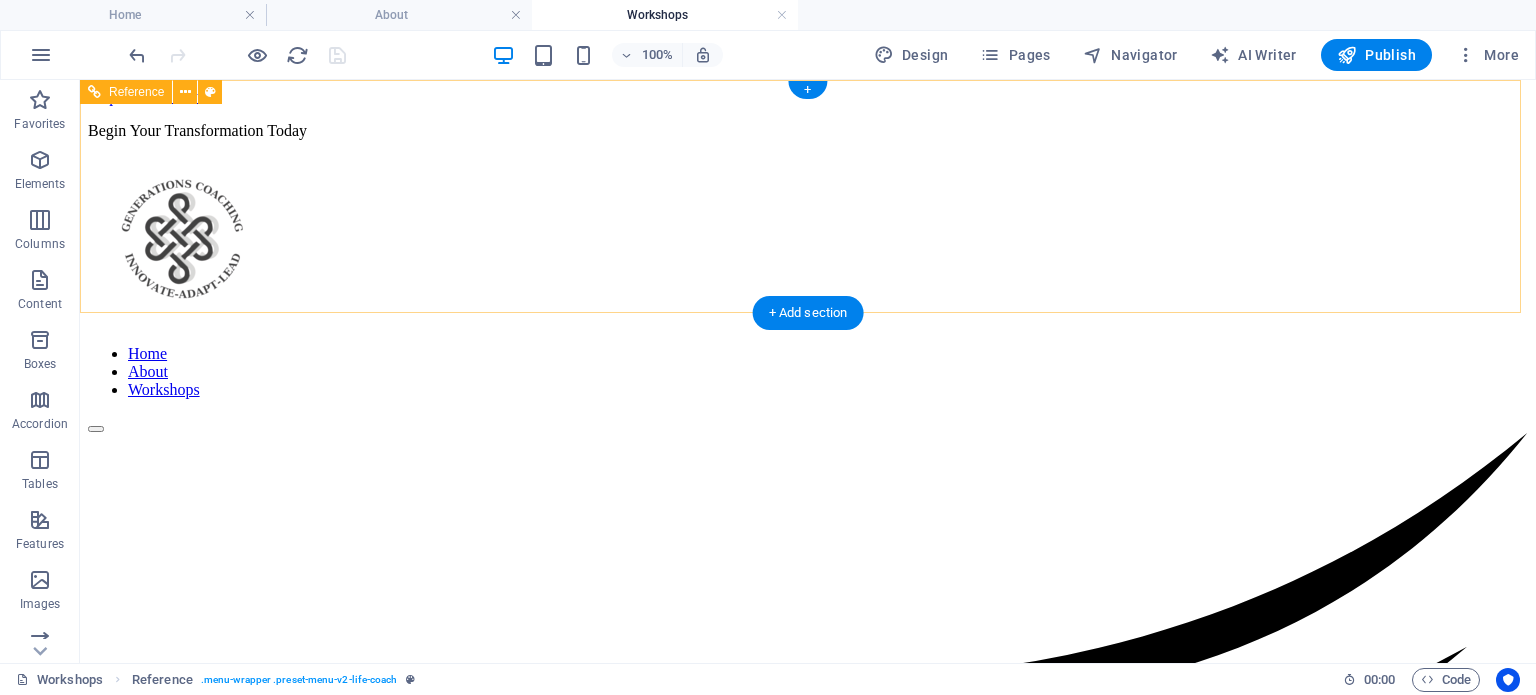 click on "Begin Your Transformation Today" at bounding box center (808, 131) 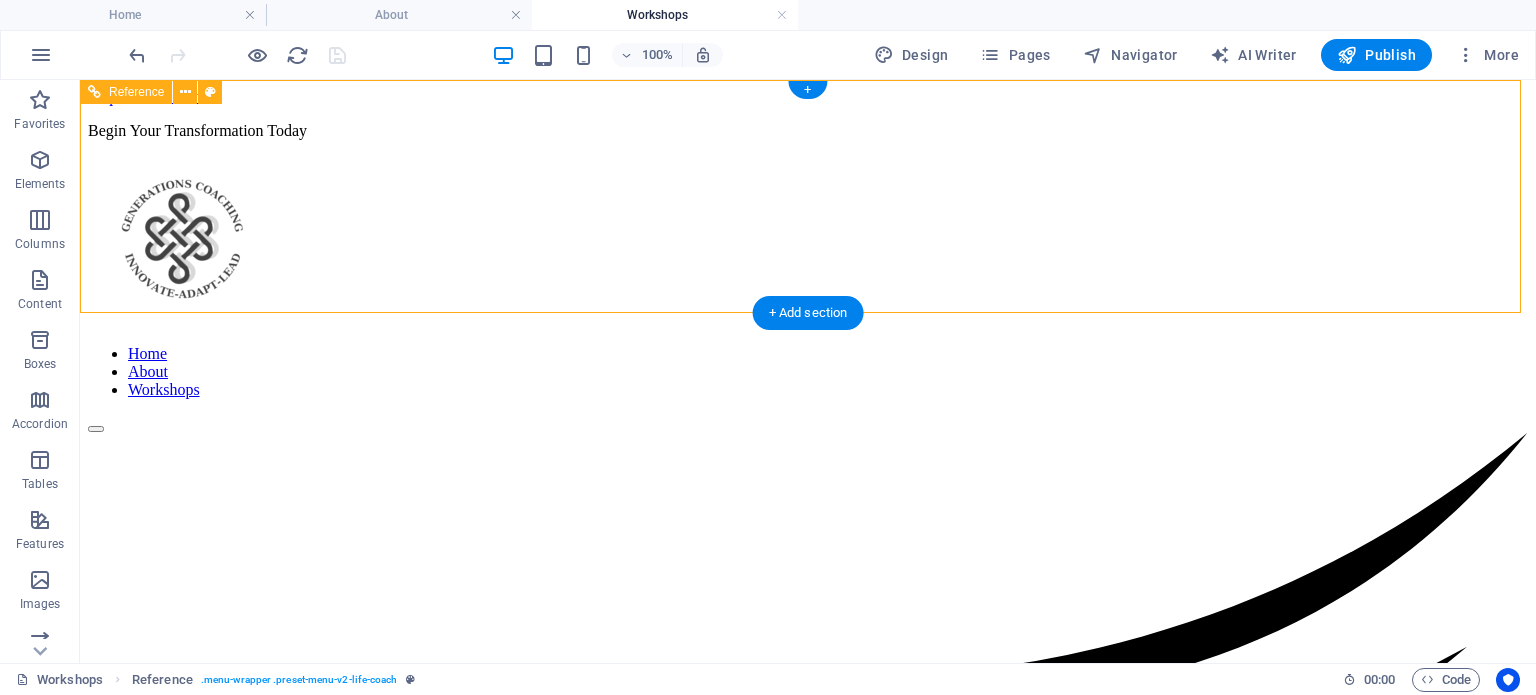 click on "Begin Your Transformation Today" at bounding box center [808, 131] 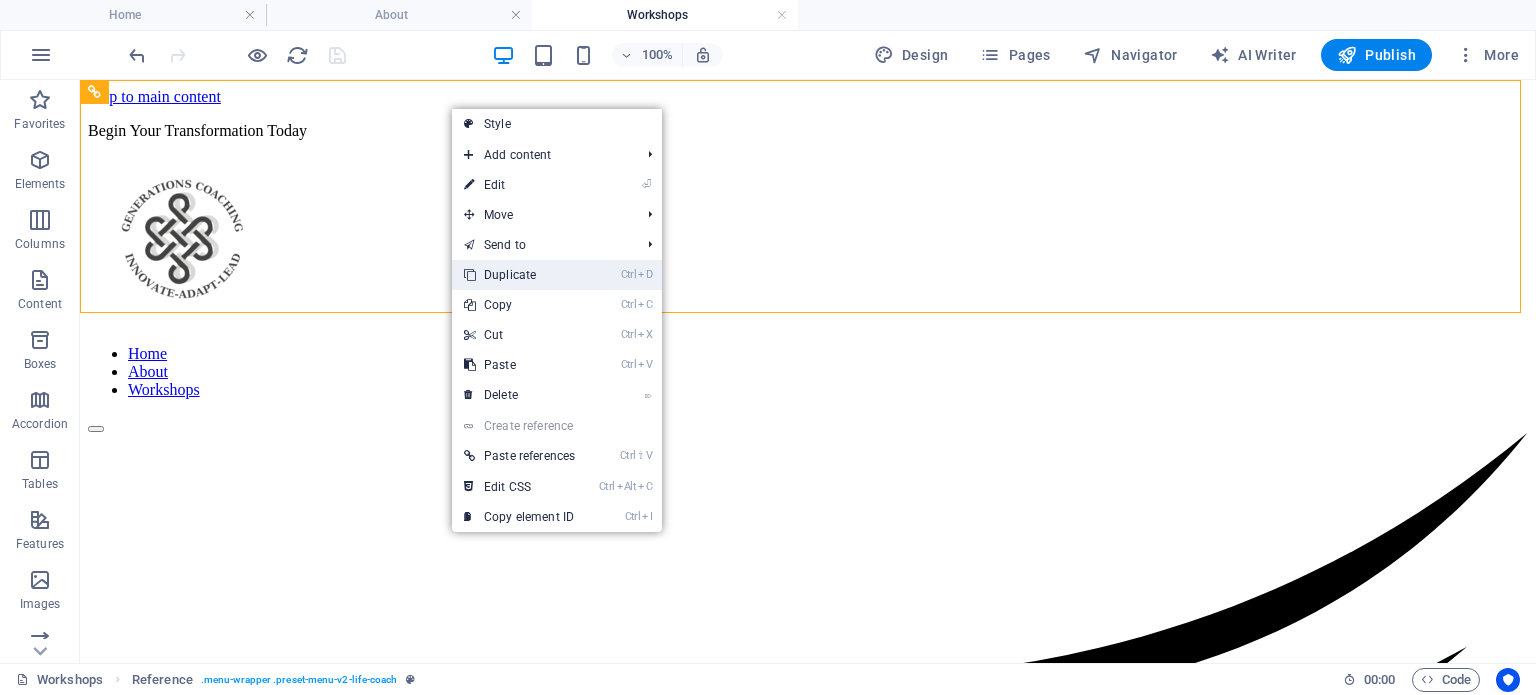 click on "Ctrl D  Duplicate" at bounding box center [519, 275] 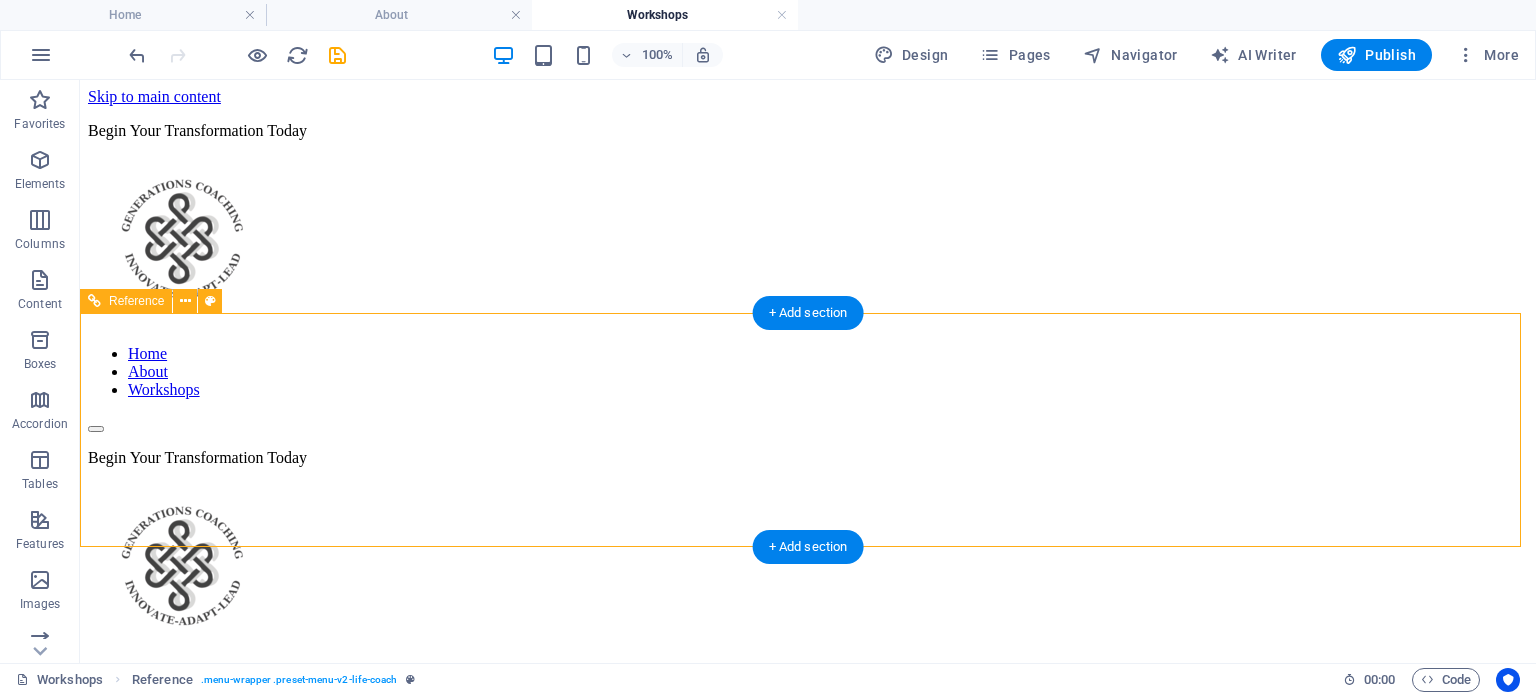 click on "Begin Your Transformation Today" at bounding box center (808, 458) 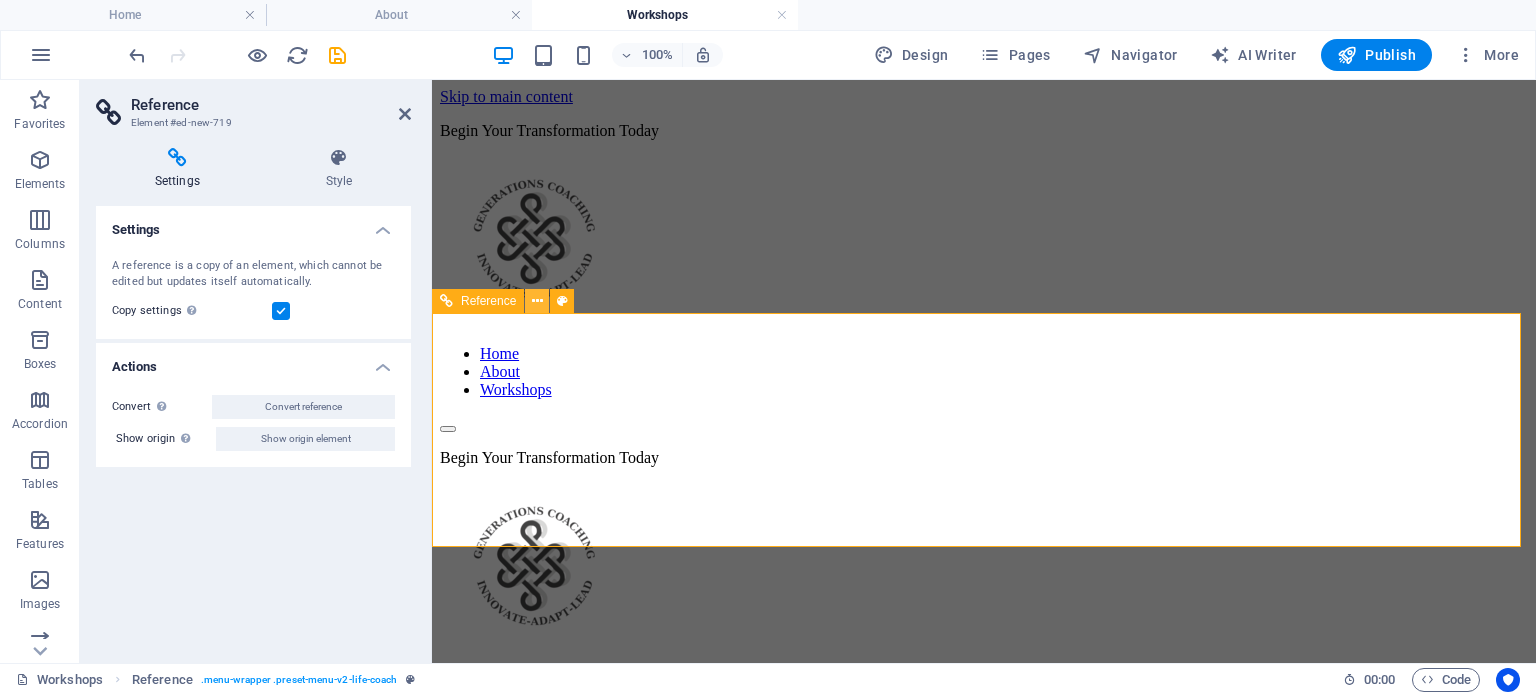 click at bounding box center [537, 301] 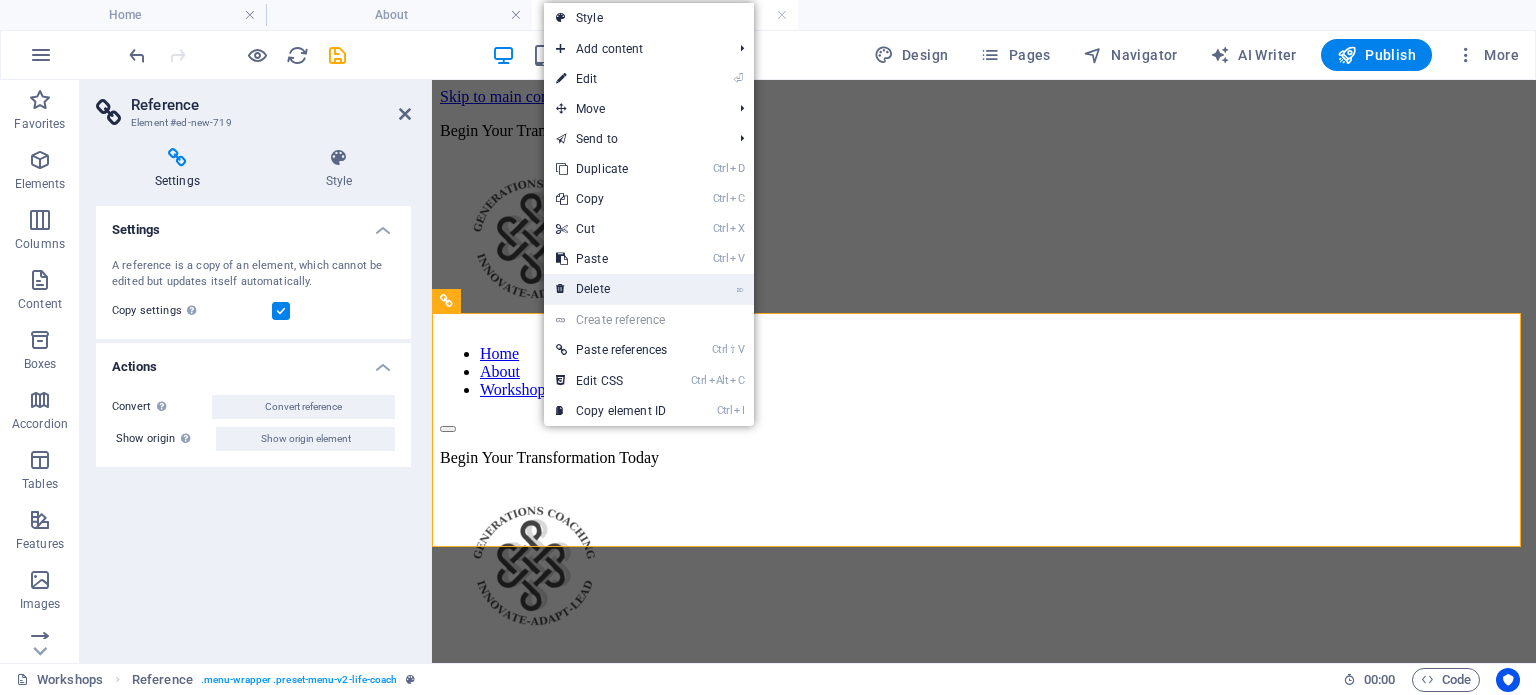 click on "⌦  Delete" at bounding box center (611, 289) 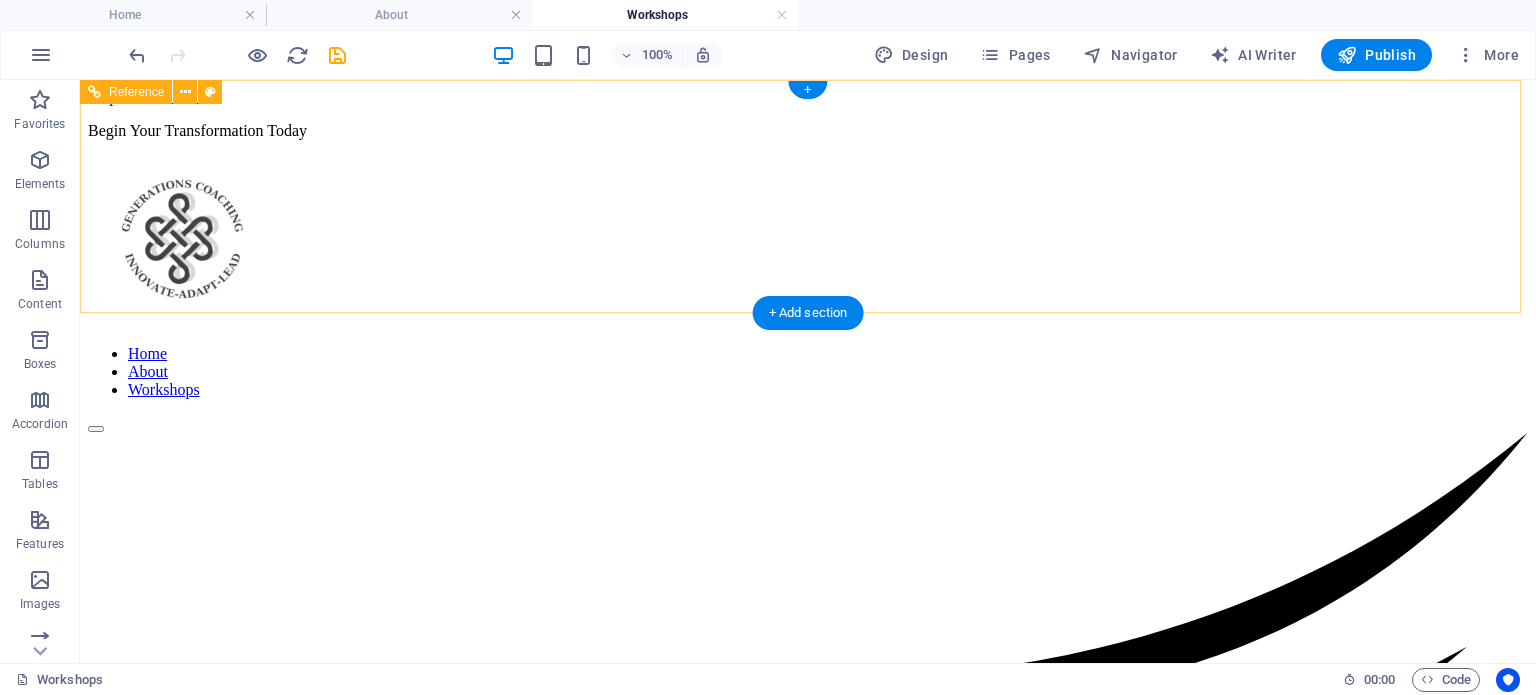 click on "Begin Your Transformation Today" at bounding box center [808, 131] 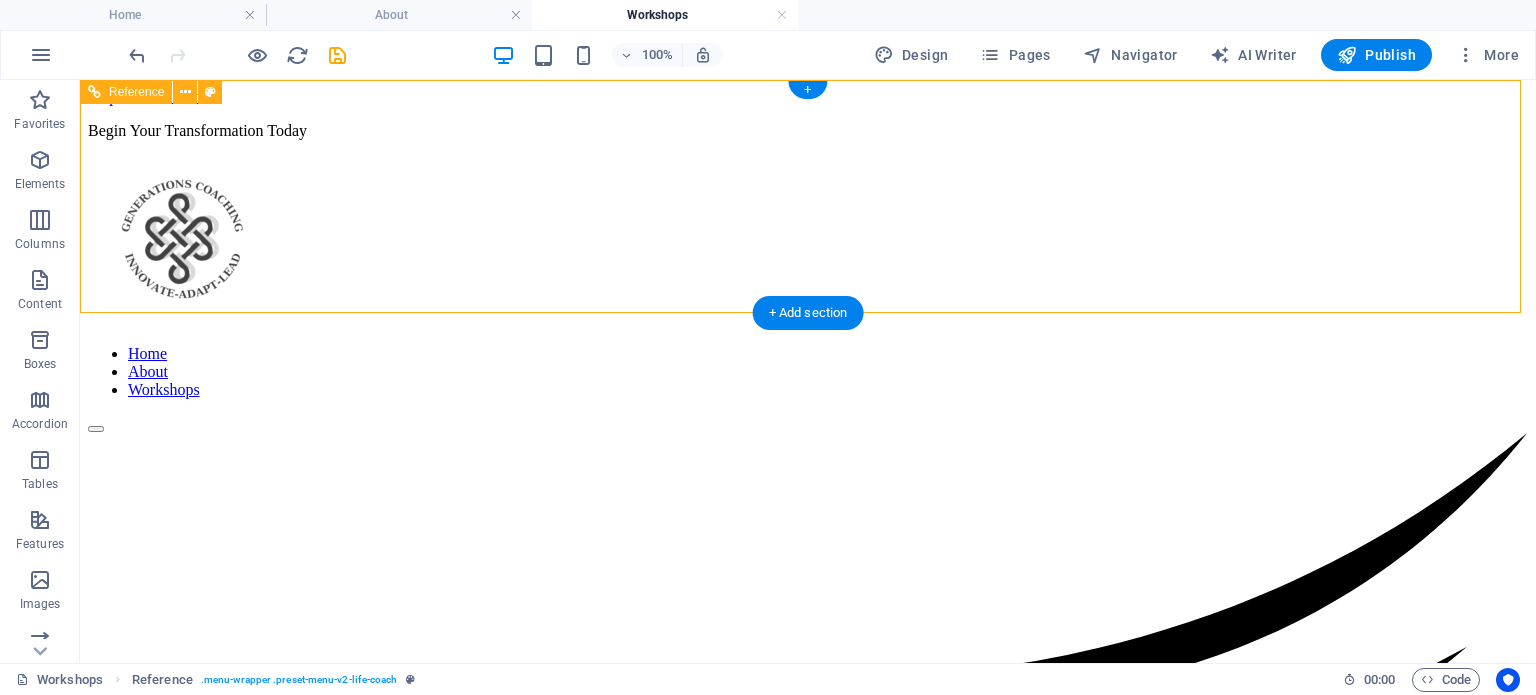 click on "Begin Your Transformation Today" at bounding box center (808, 131) 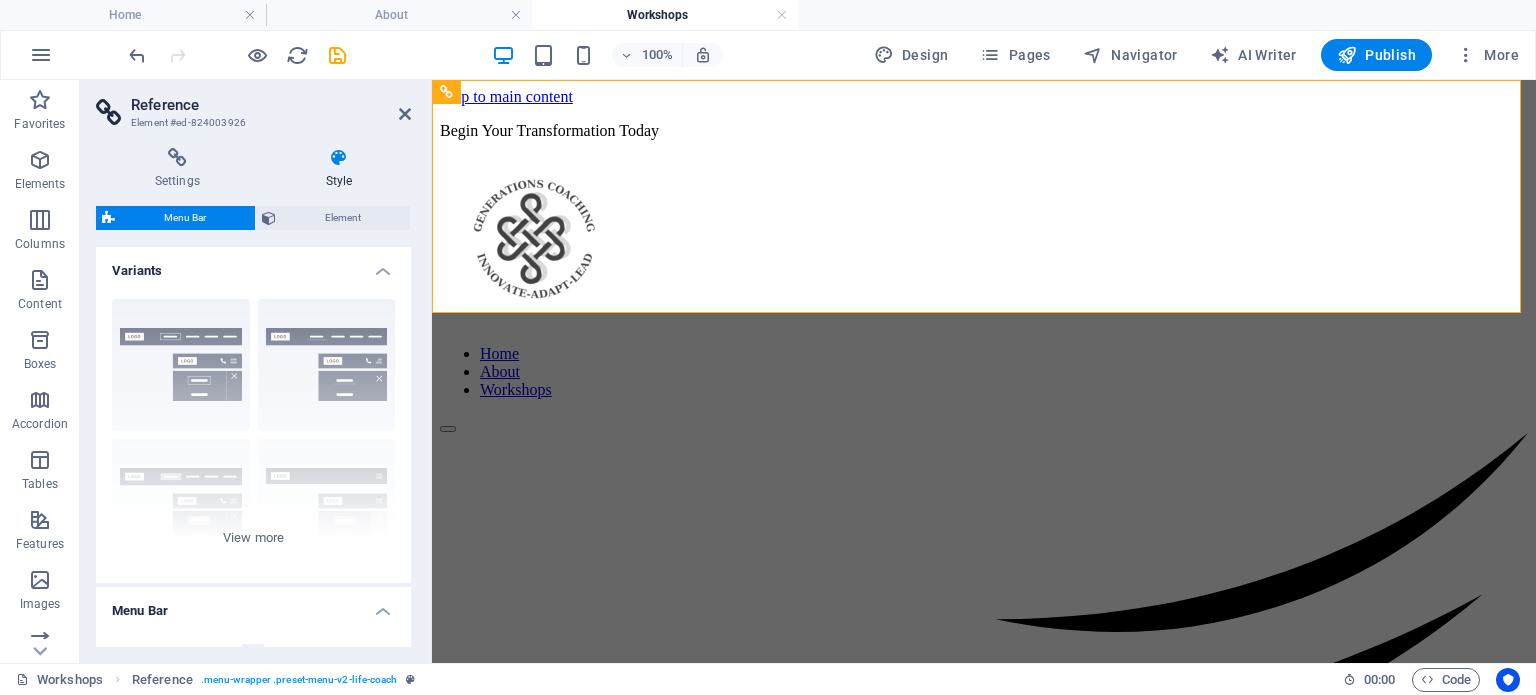 click on "Element #ed-824003926" at bounding box center (251, 123) 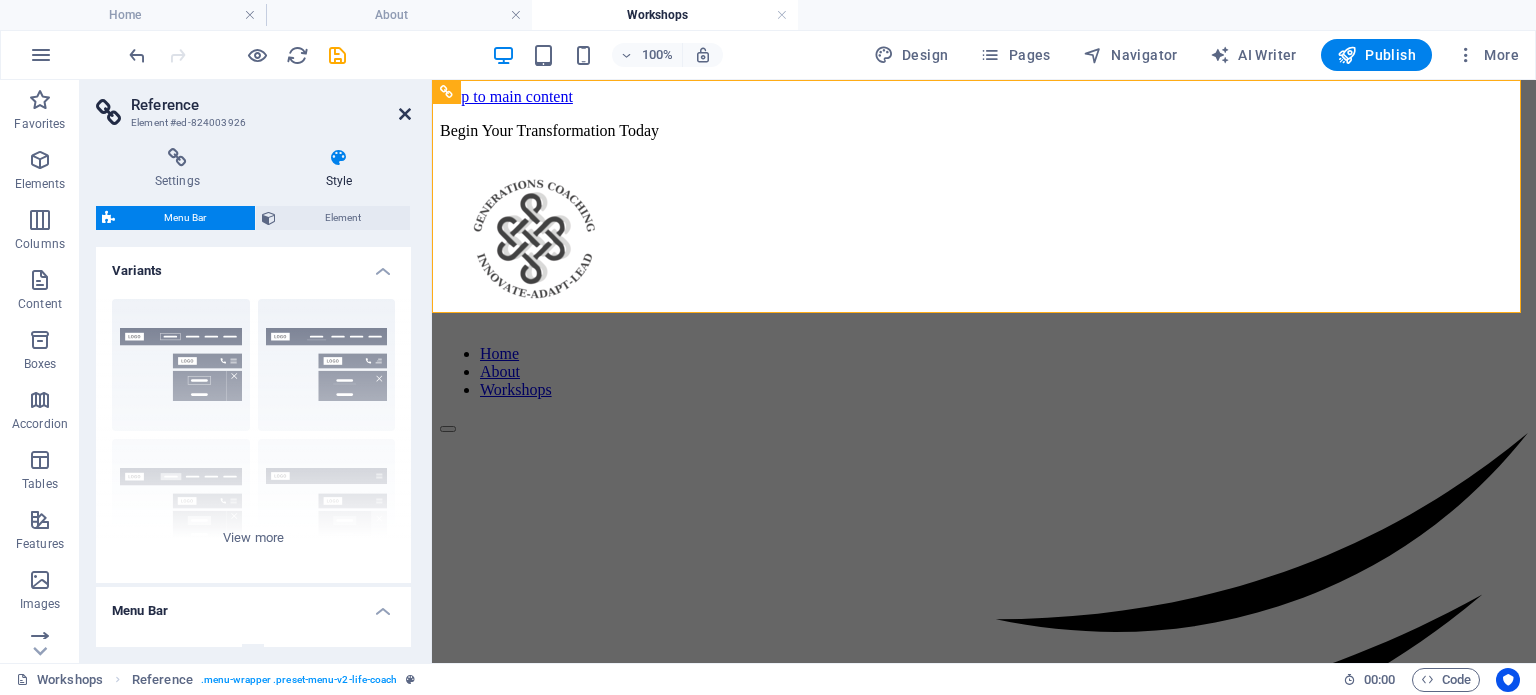 click at bounding box center (405, 114) 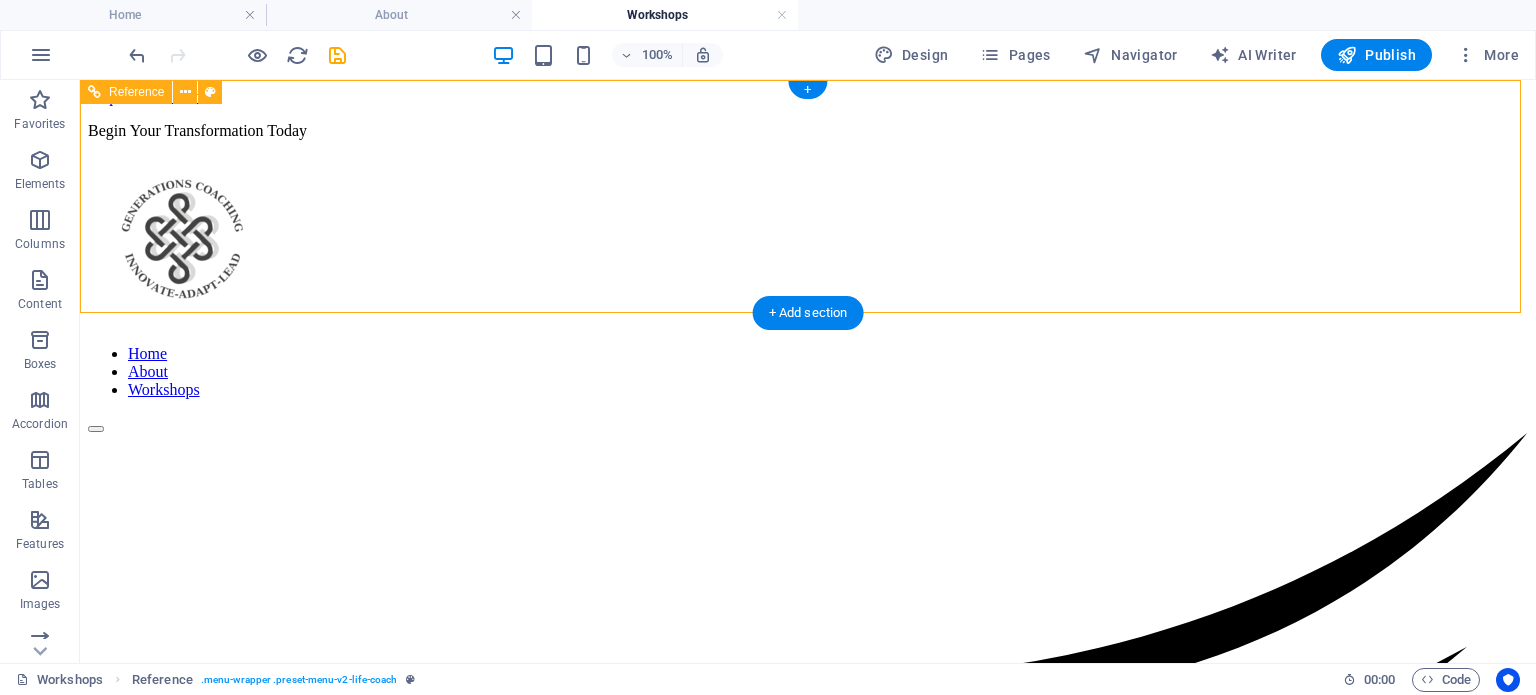 click on "Begin Your Transformation Today" at bounding box center [808, 131] 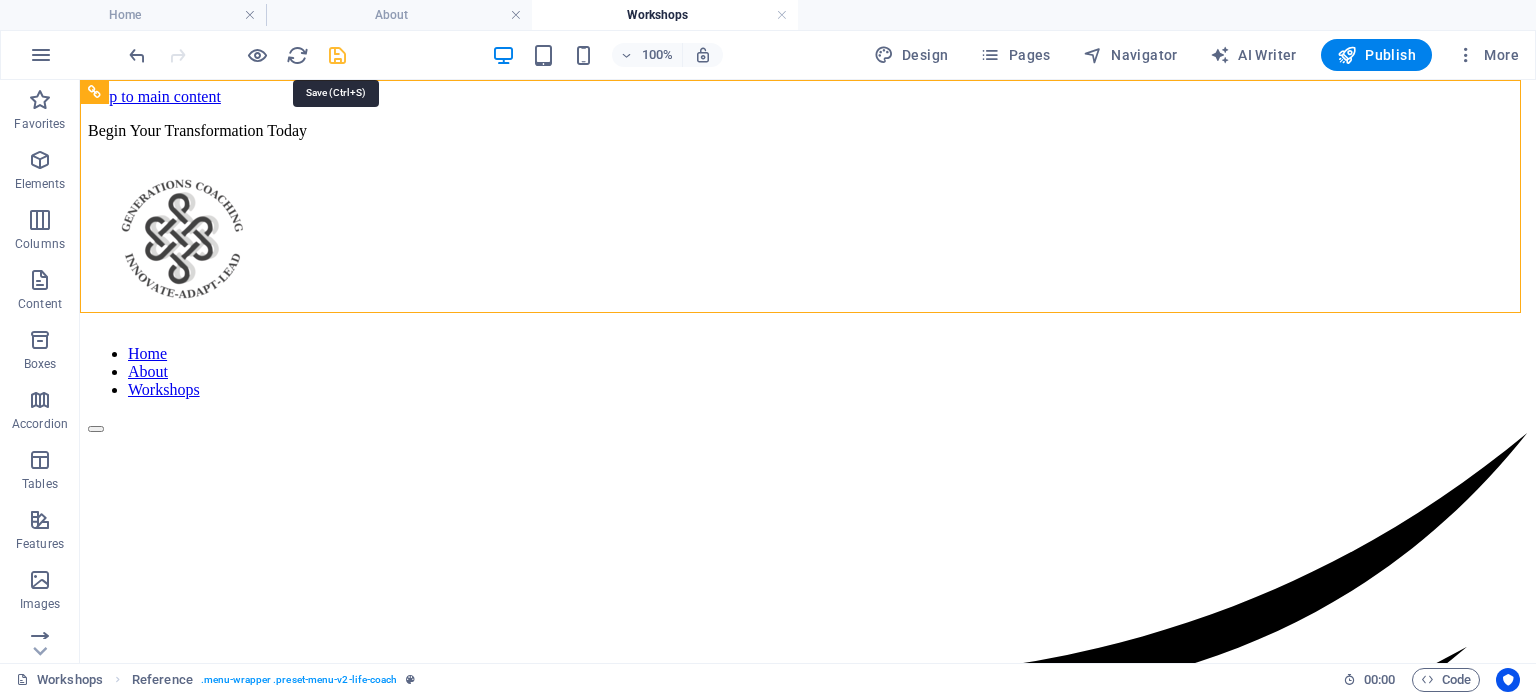 click at bounding box center [337, 55] 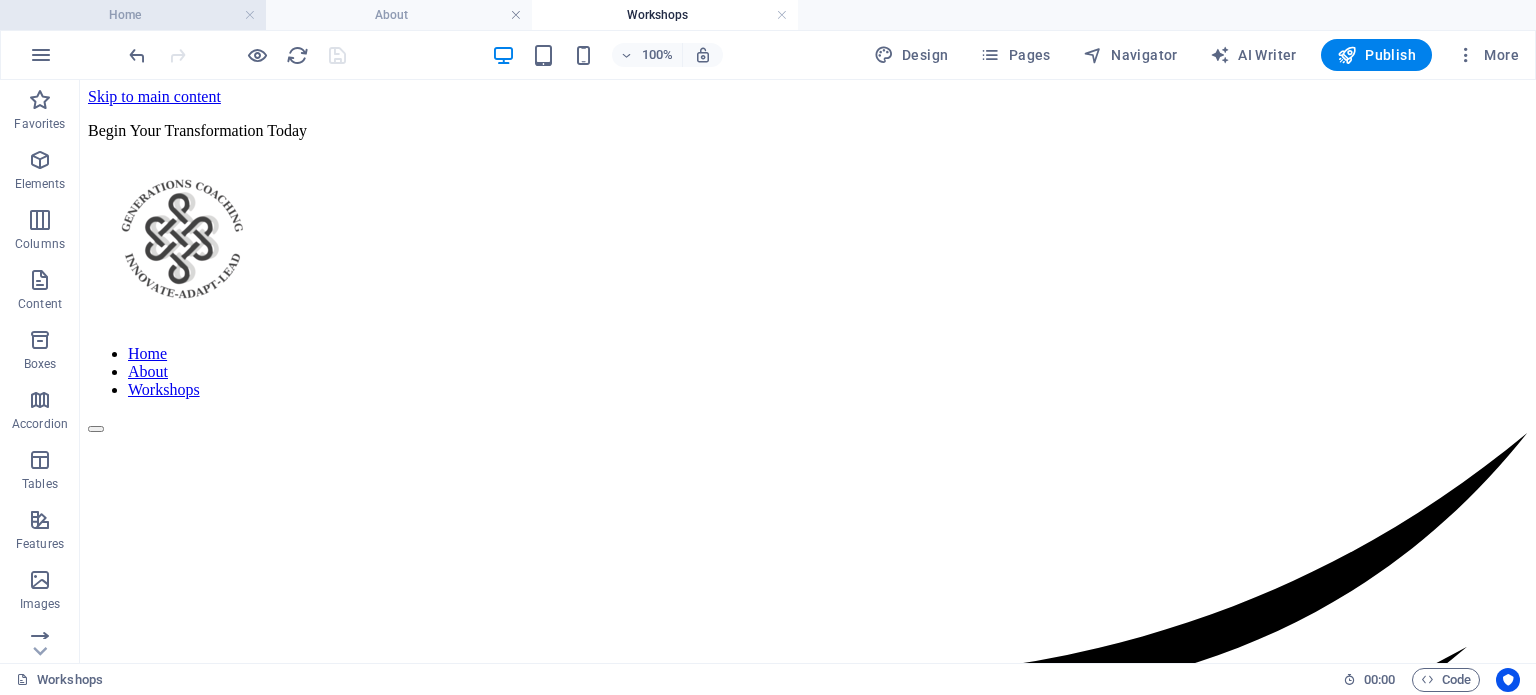 click on "Home" at bounding box center [133, 15] 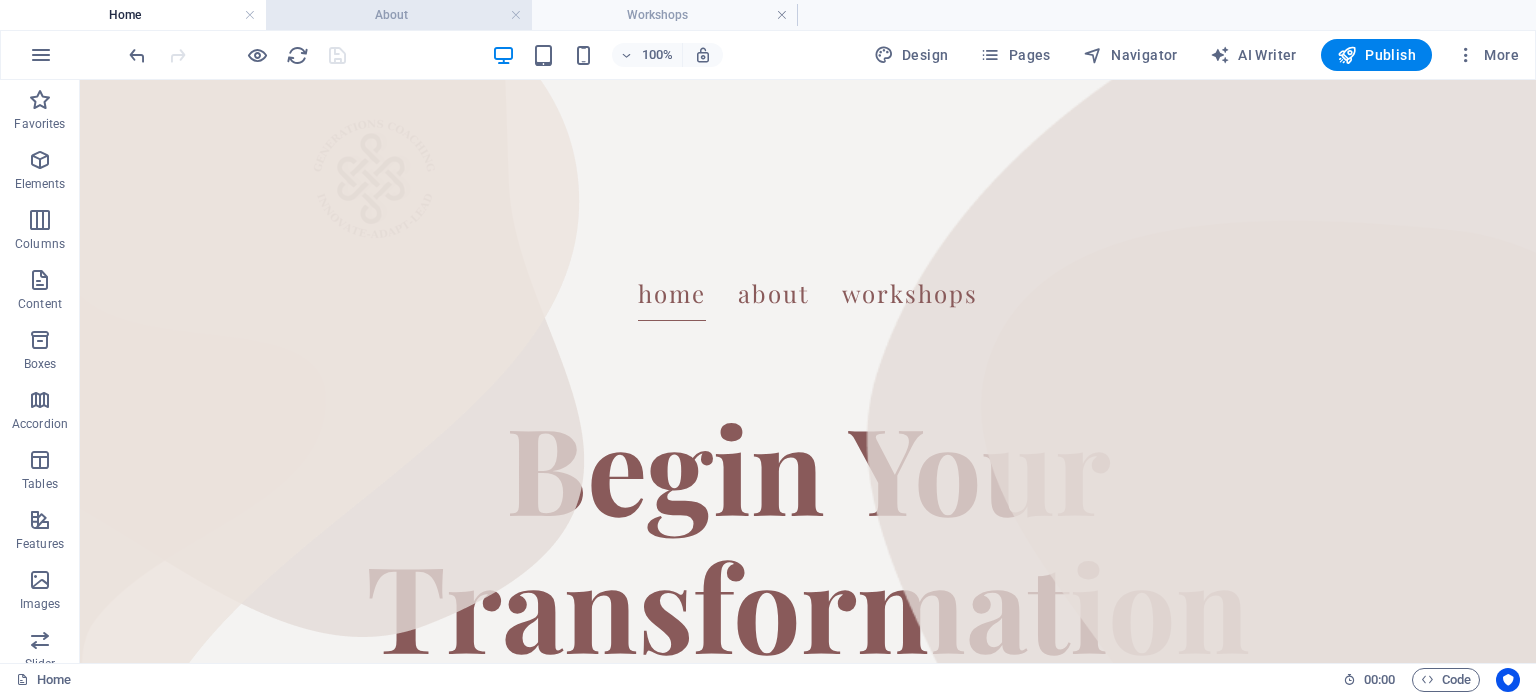 click on "About" at bounding box center (399, 15) 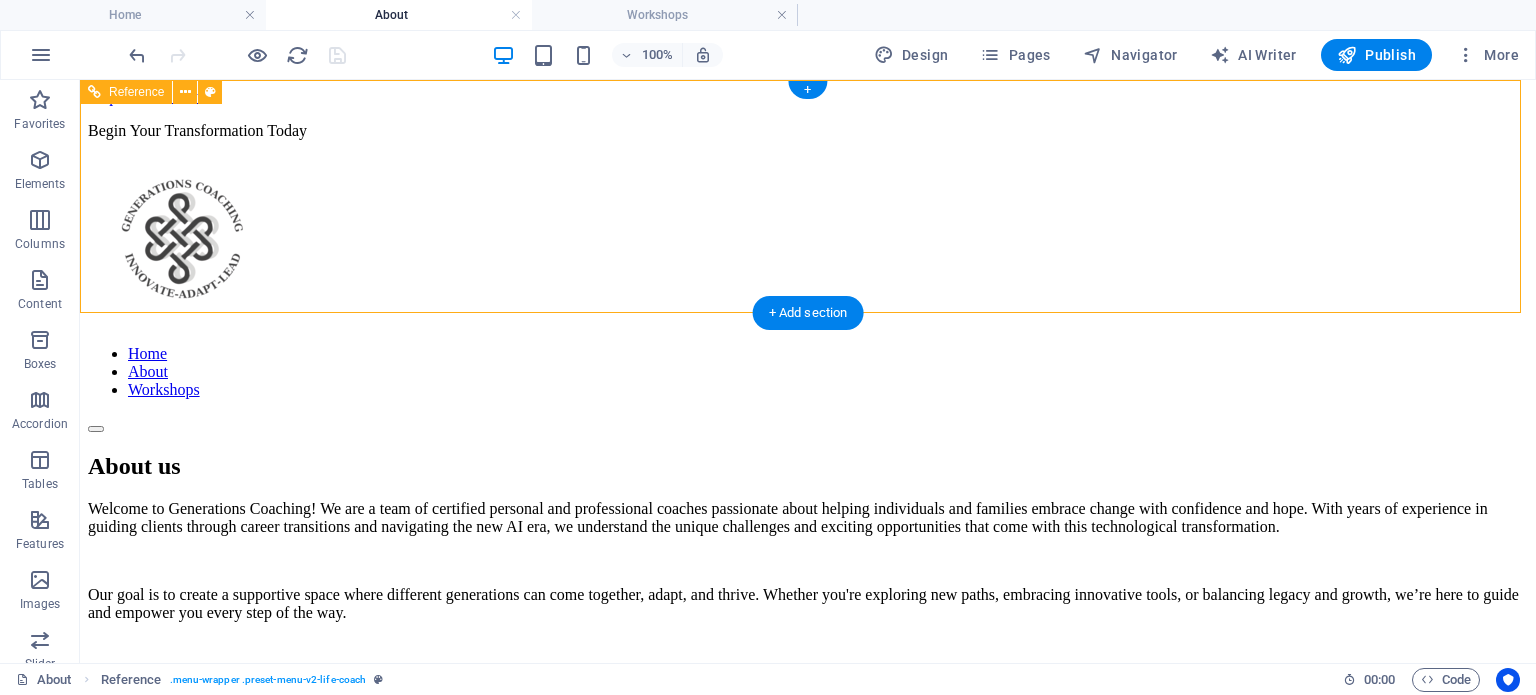 click on "Begin Your Transformation Today" at bounding box center (808, 131) 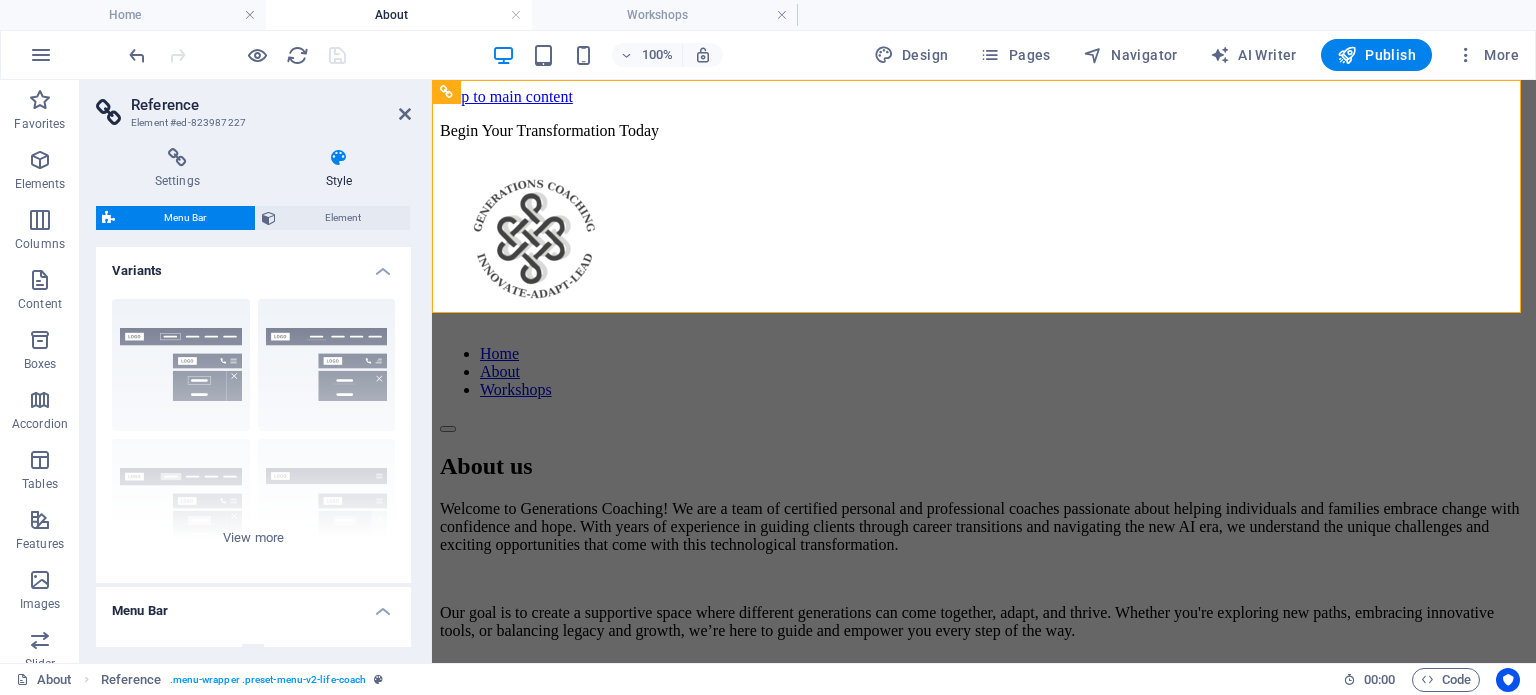 drag, startPoint x: 412, startPoint y: 291, endPoint x: 408, endPoint y: 363, distance: 72.11102 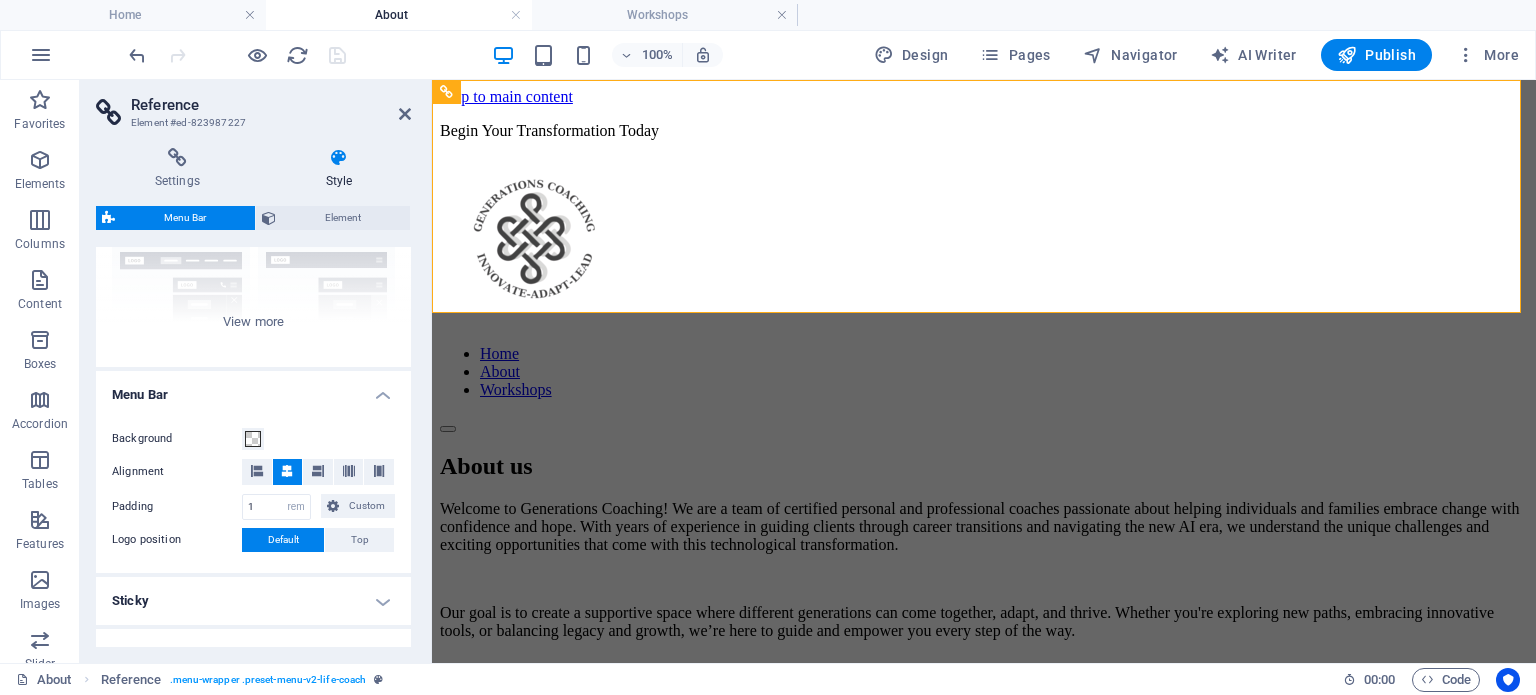 scroll, scrollTop: 223, scrollLeft: 0, axis: vertical 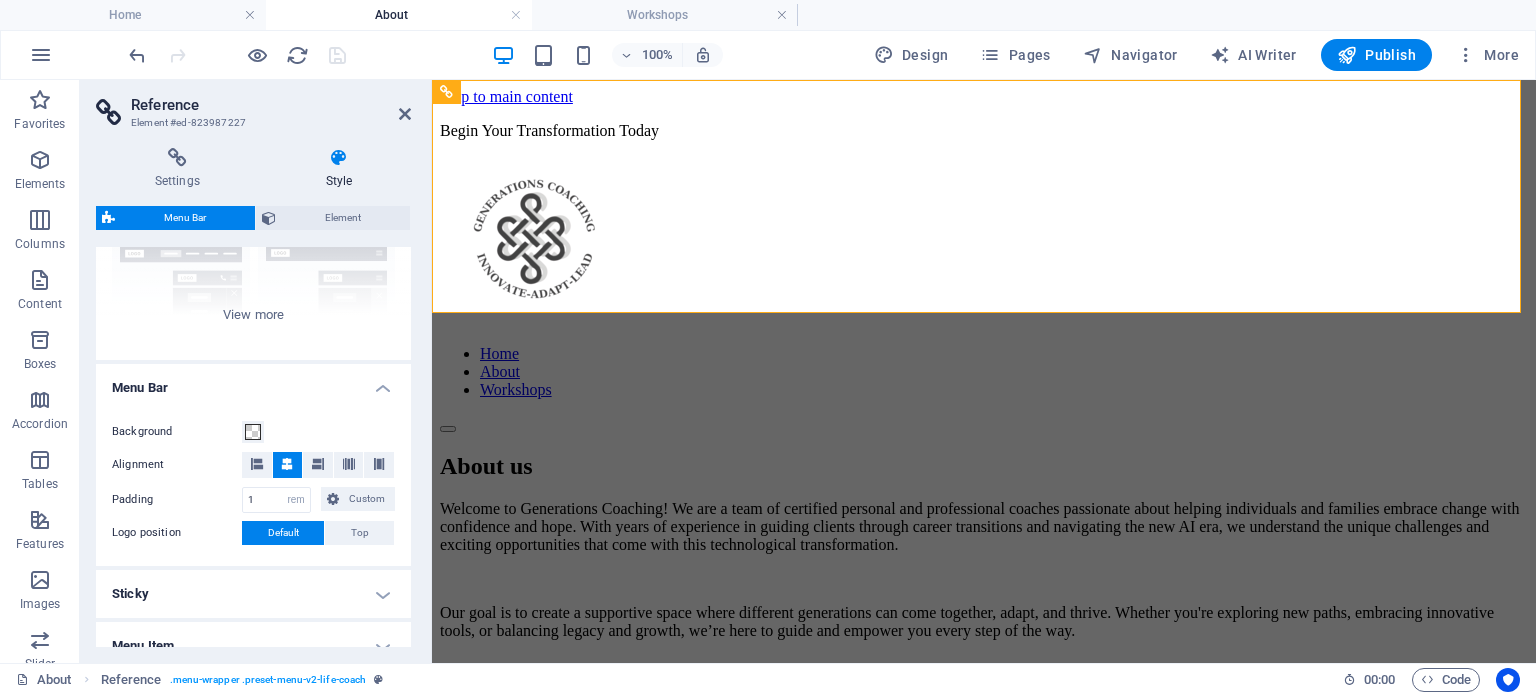 drag, startPoint x: 400, startPoint y: 426, endPoint x: 420, endPoint y: 519, distance: 95.12623 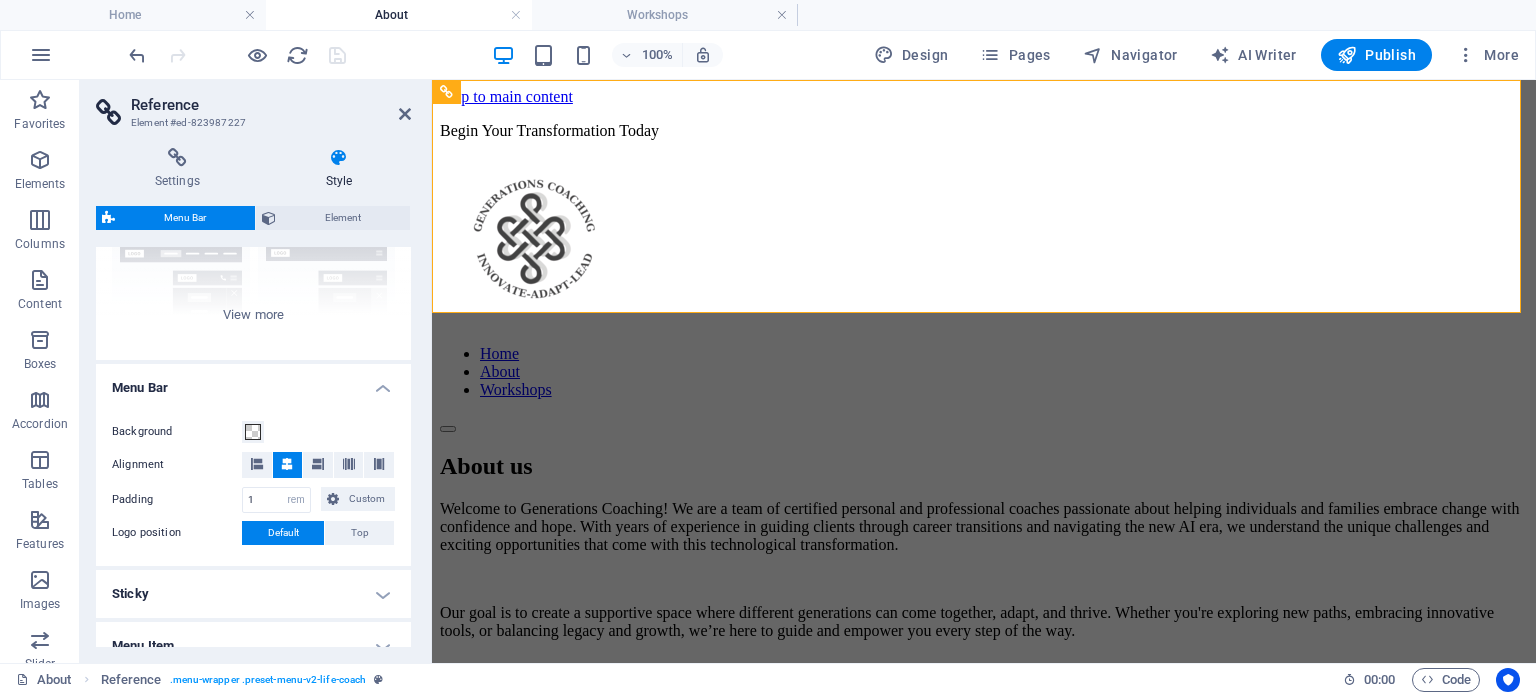 click on "Settings Style Settings A reference is a copy of an element, which cannot be edited but updates itself automatically.  Copy settings Use the same settings (flex, animation, position, style) as for the reference target element Actions Convert Convert the reference into a separate element. All subsequent changes made won't affect the initially referenced element. Convert reference Show origin Jump to the referenced element. If the referenced element is on another page, it will be opened in a new tab. Show origin element Menu Bar Element Layout How this element expands within the layout (Flexbox). Size Default auto px % 1/1 1/2 1/3 1/4 1/5 1/6 1/7 1/8 1/9 1/10 Grow Shrink Order Container layout Visible Visible Opacity 100 % Overflow Spacing Margin Default auto px % rem vw vh Custom Custom auto px % rem vw vh auto px % rem vw vh auto px % rem vw vh auto px % rem vw vh Padding Default px rem % vh vw Custom Custom px rem % vh vw px rem % vh vw px rem % vh vw px rem % vh vw Border Style              - Width" at bounding box center (253, 397) 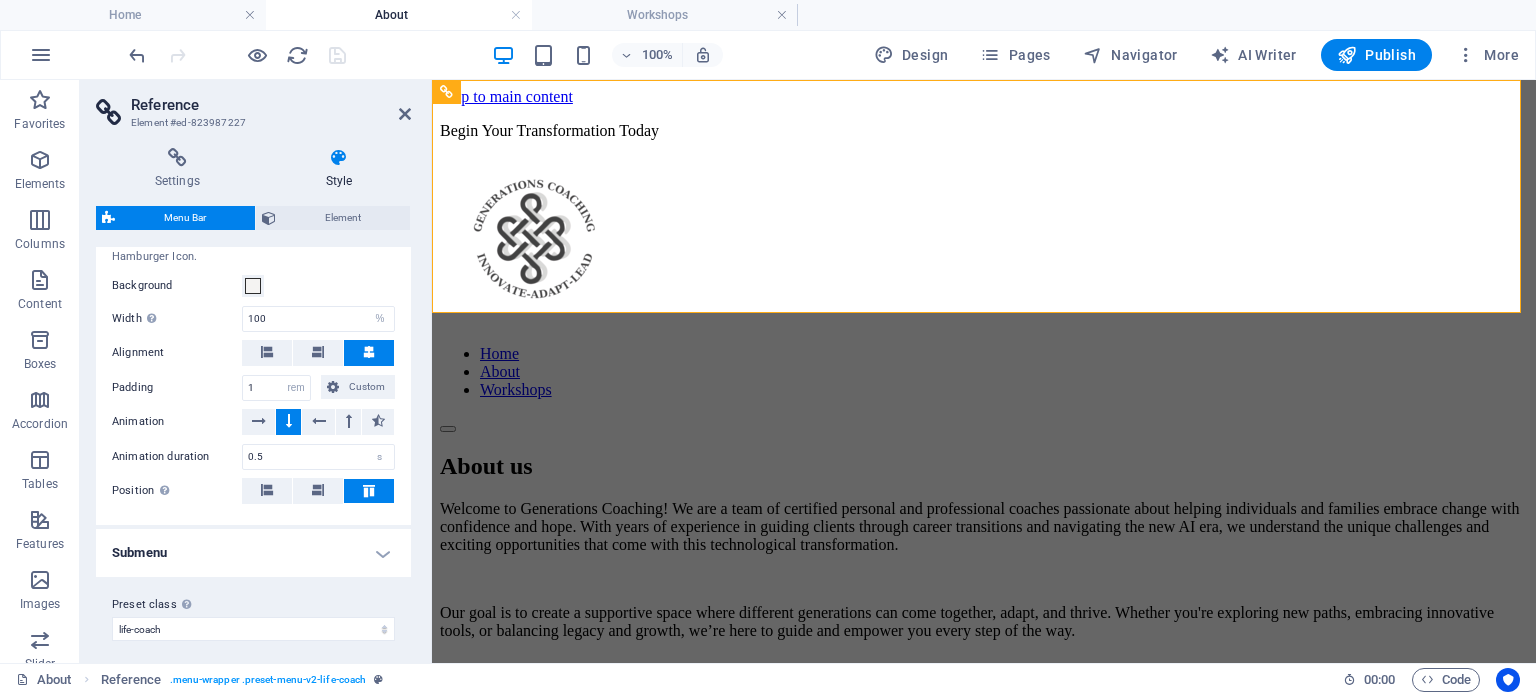 scroll, scrollTop: 778, scrollLeft: 0, axis: vertical 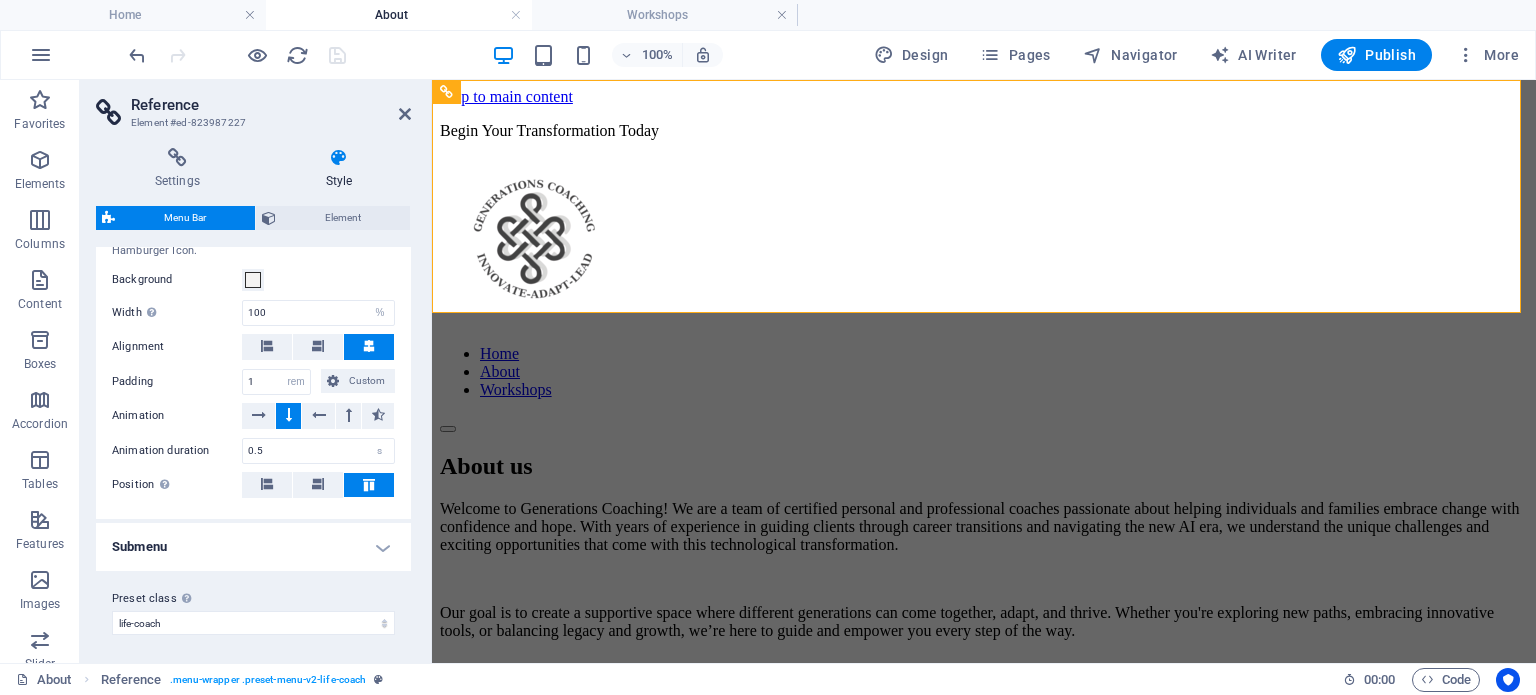 click on "Submenu" at bounding box center (253, 547) 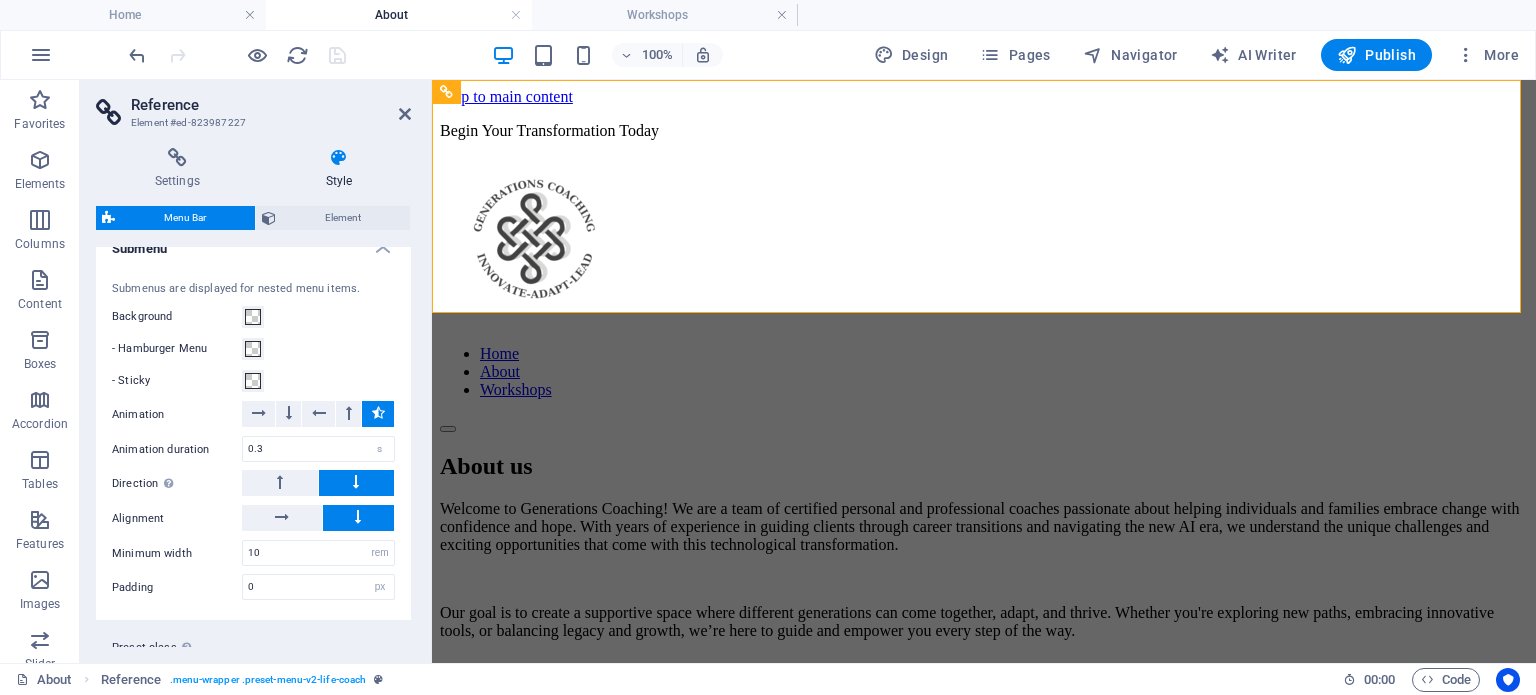 scroll, scrollTop: 1077, scrollLeft: 0, axis: vertical 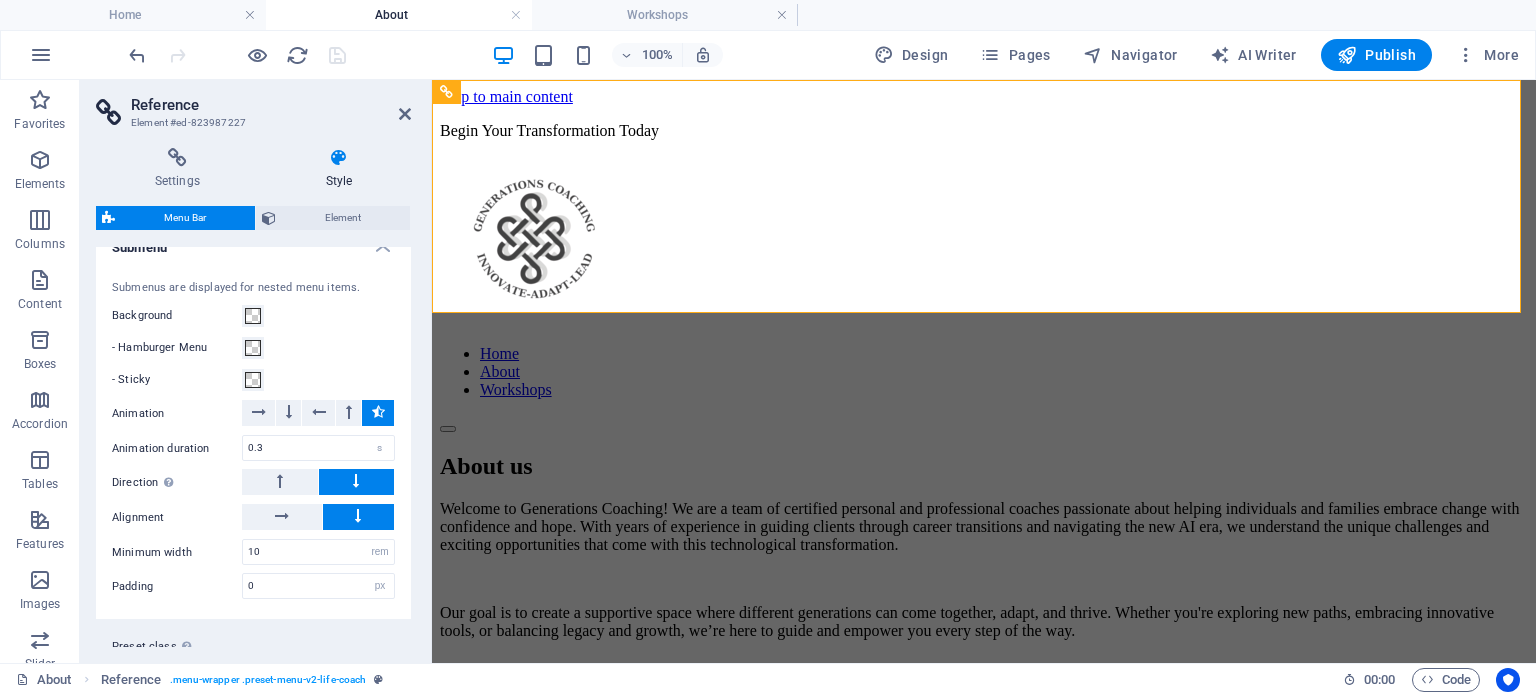 drag, startPoint x: 411, startPoint y: 590, endPoint x: 412, endPoint y: 431, distance: 159.00314 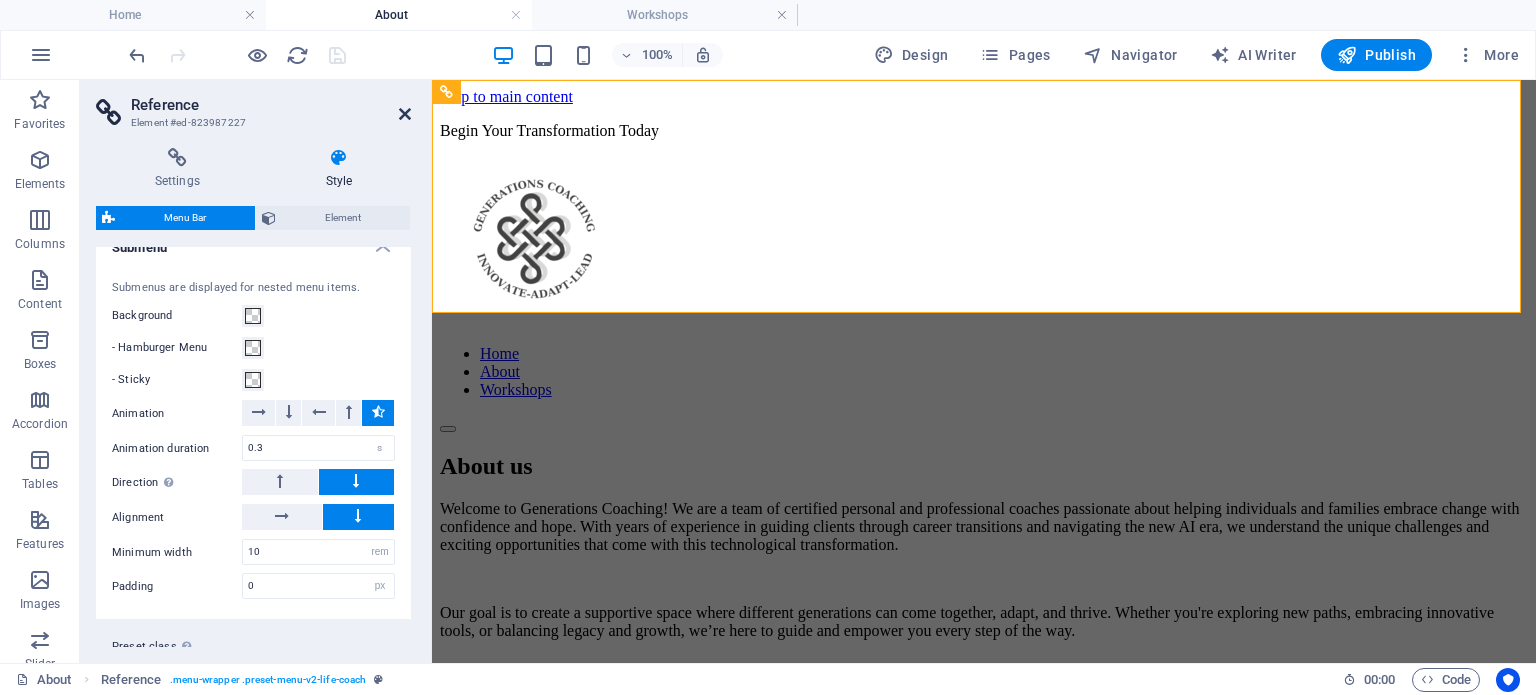 click at bounding box center [405, 114] 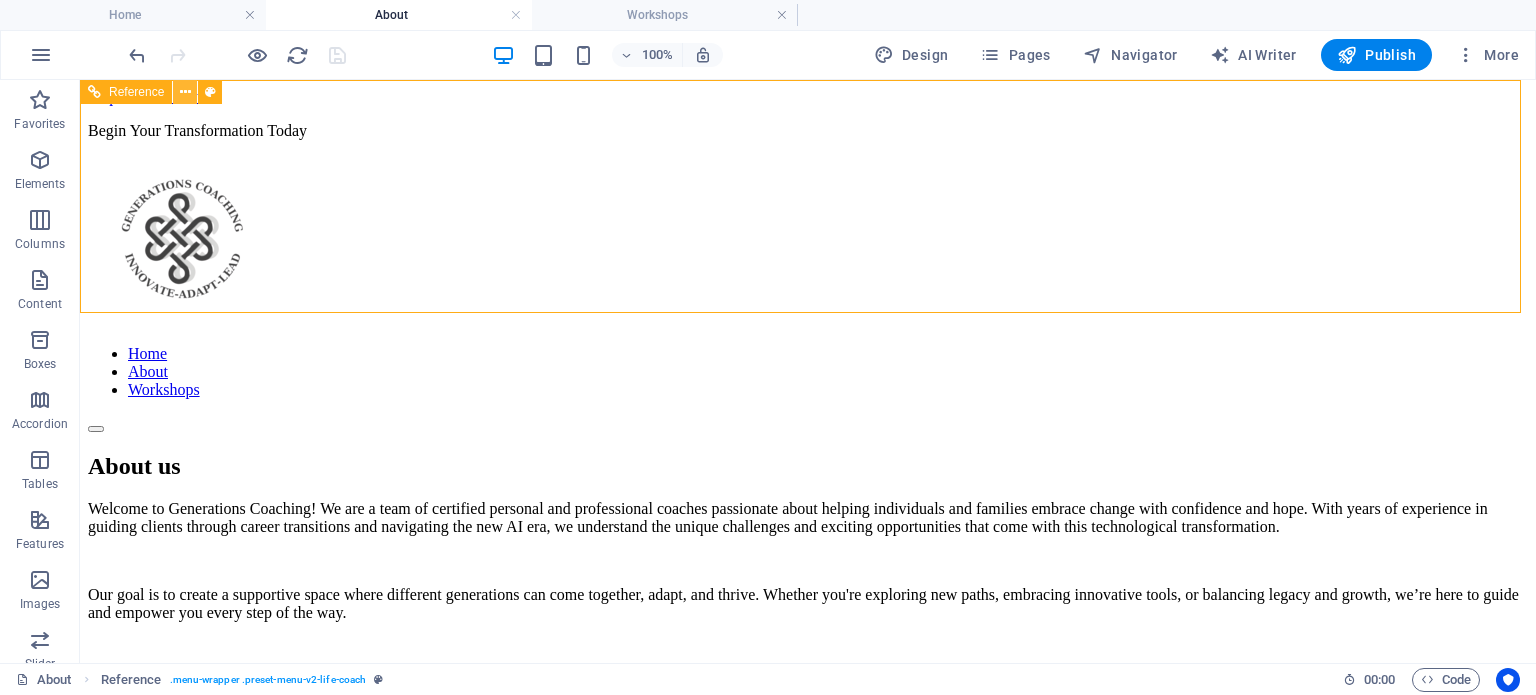 click at bounding box center [185, 92] 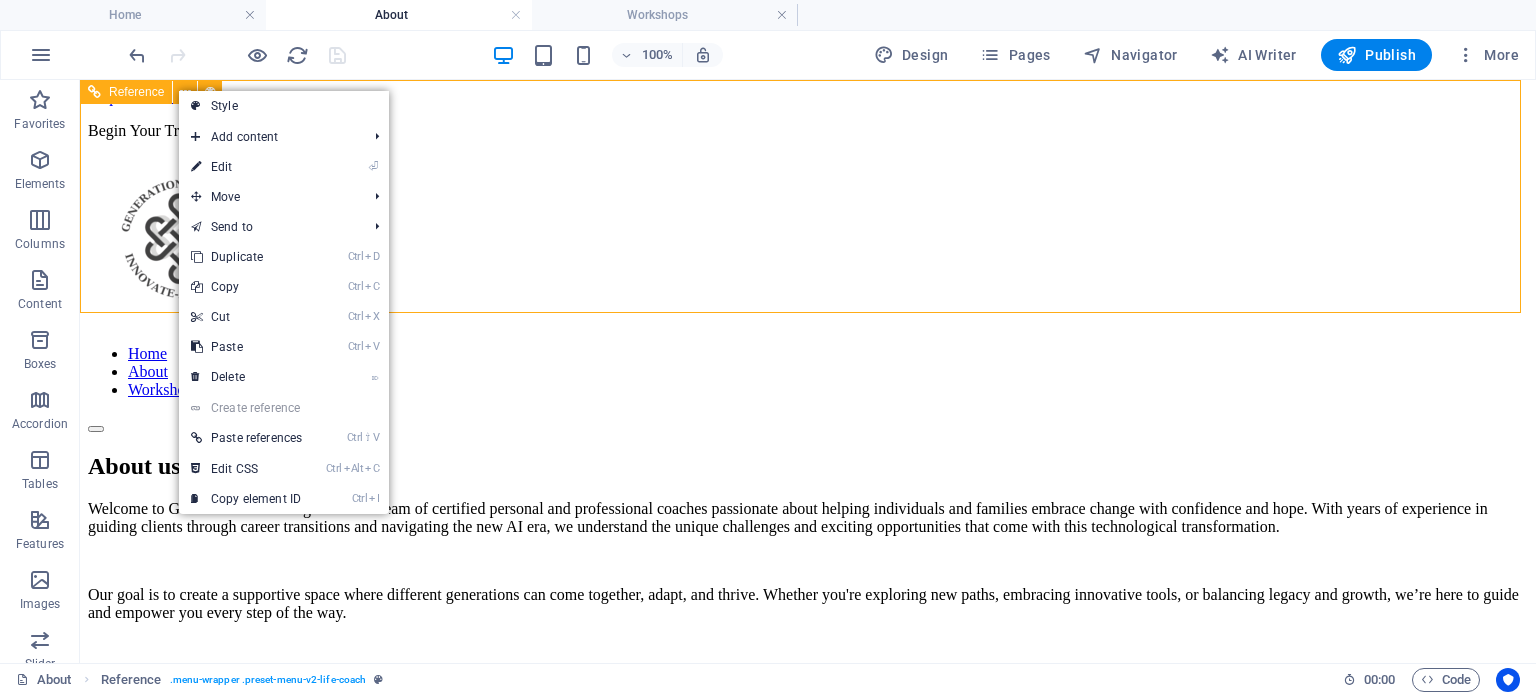 click on "Reference" at bounding box center [157, 92] 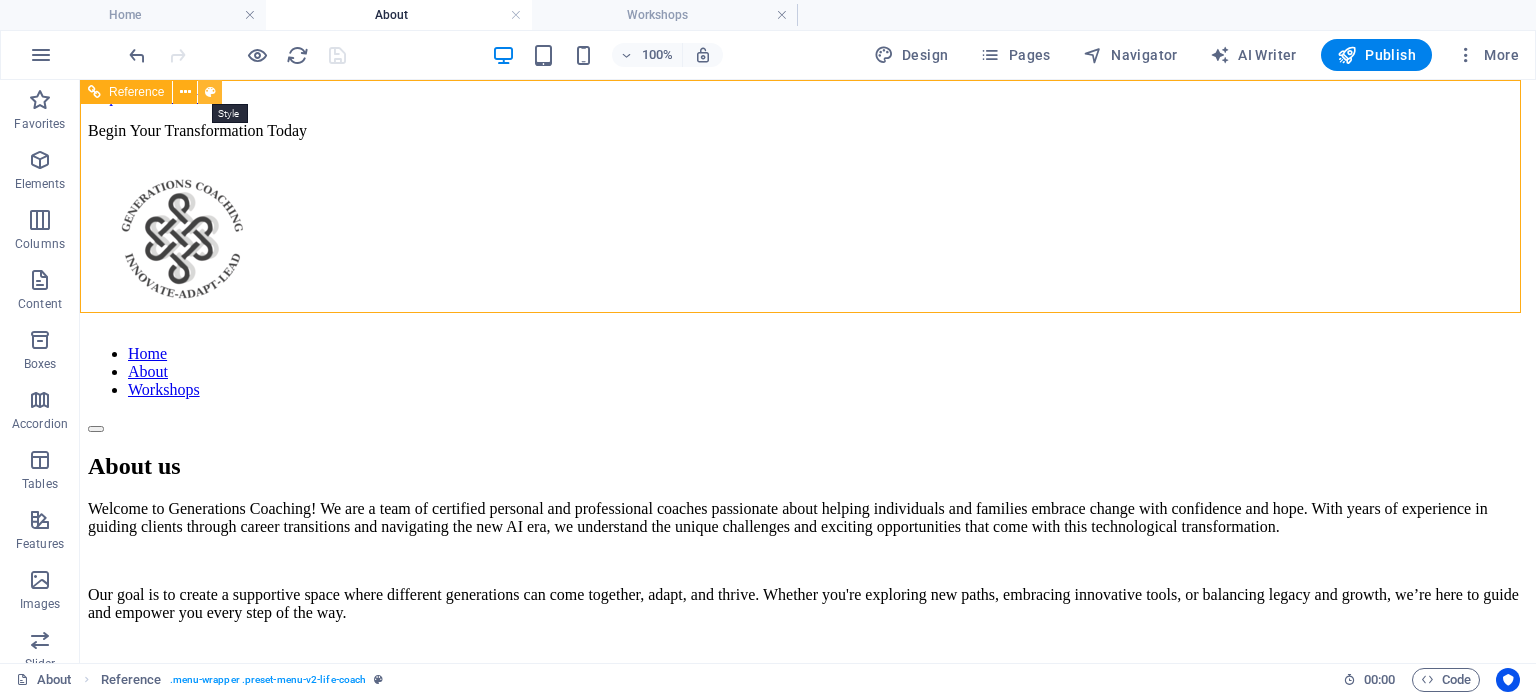 click at bounding box center (210, 92) 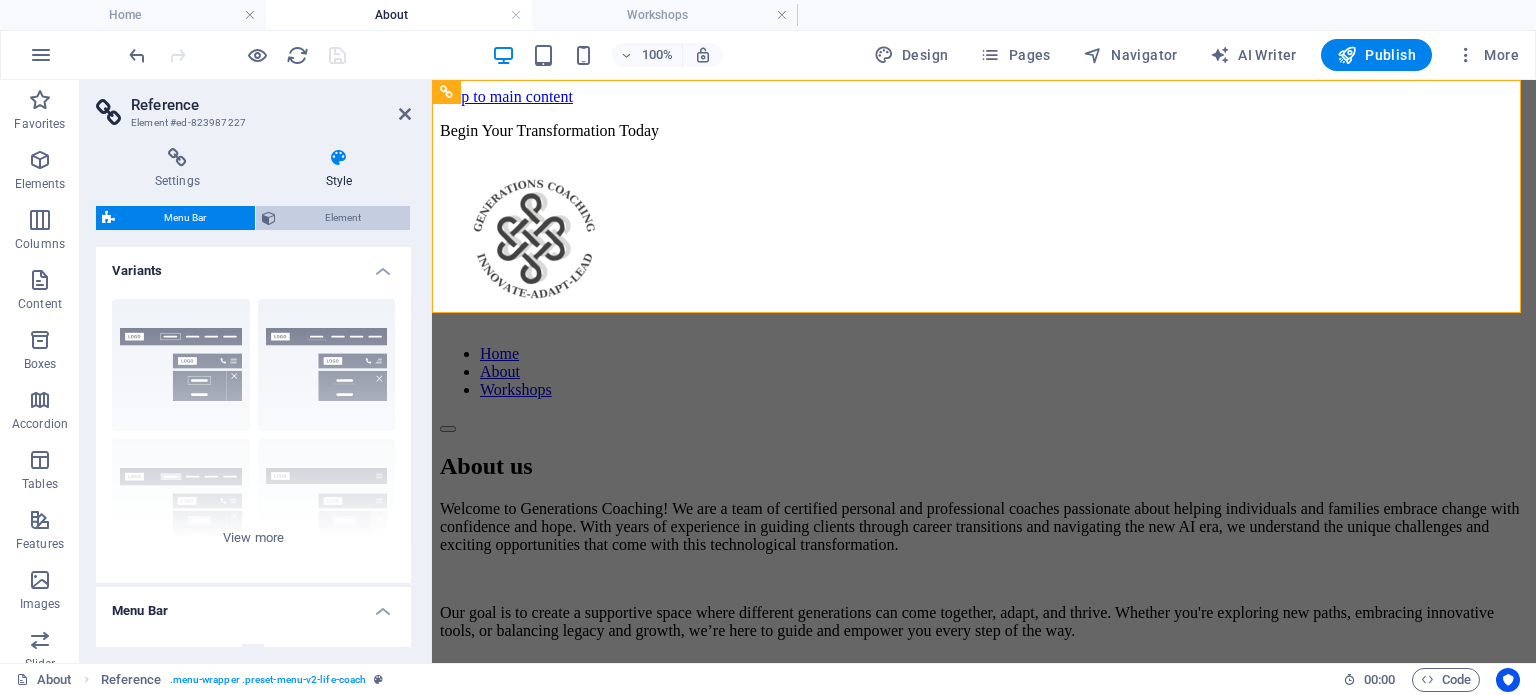 click on "Element" at bounding box center (343, 218) 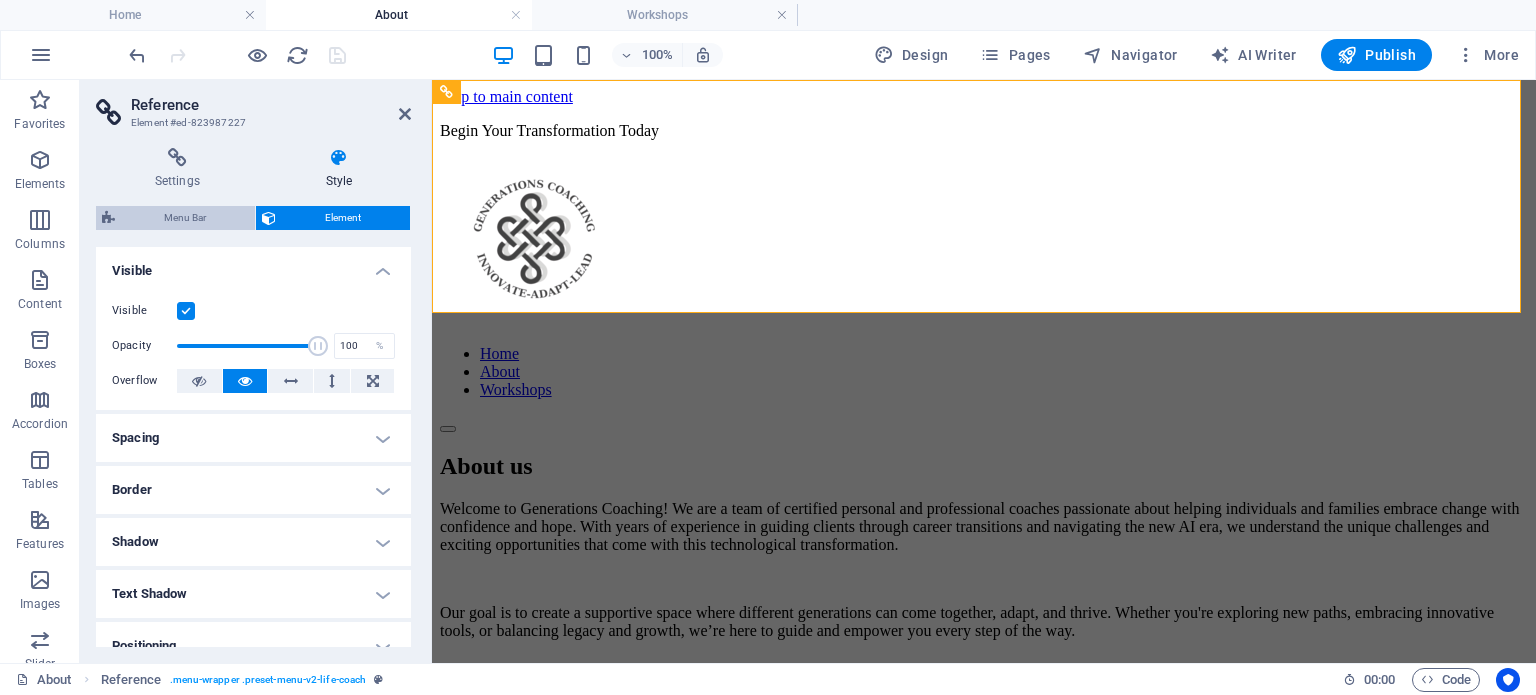 click on "Menu Bar" at bounding box center (185, 218) 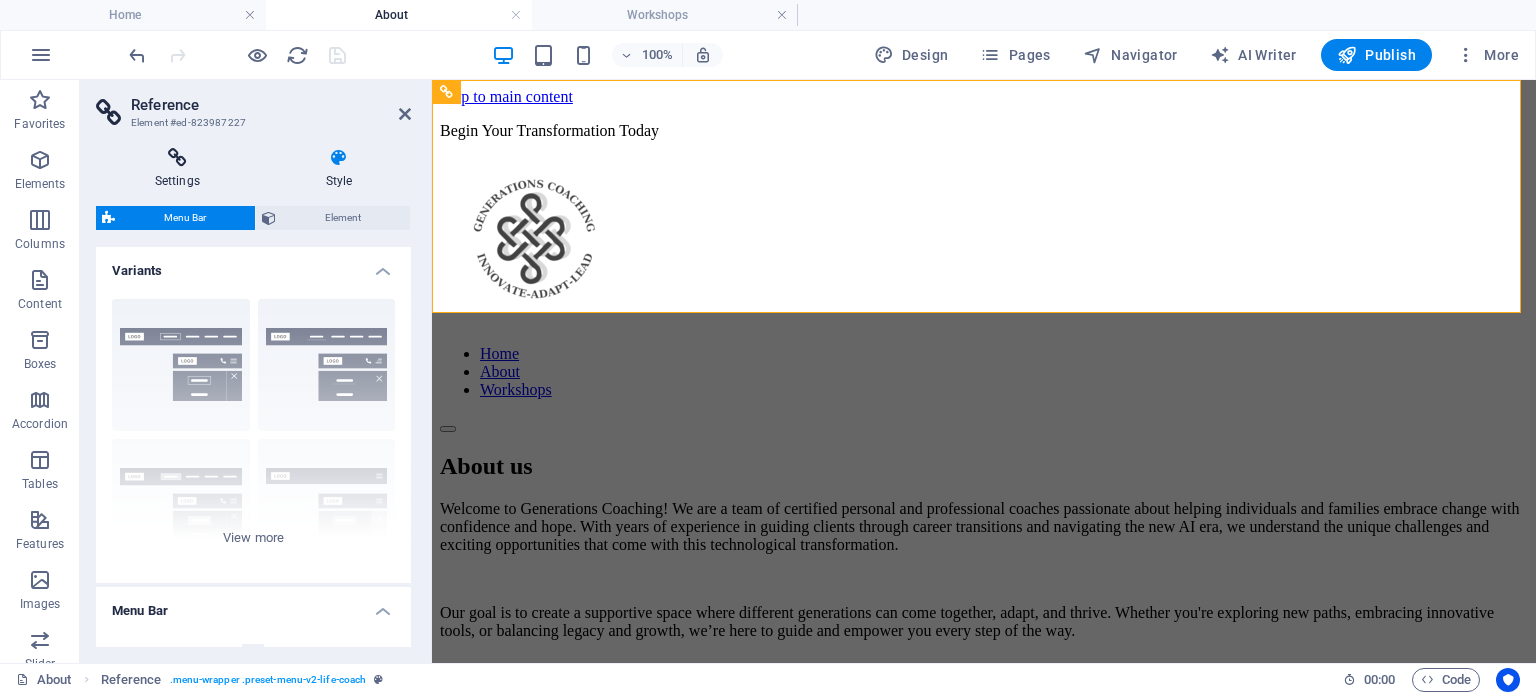 click on "Settings" at bounding box center [181, 169] 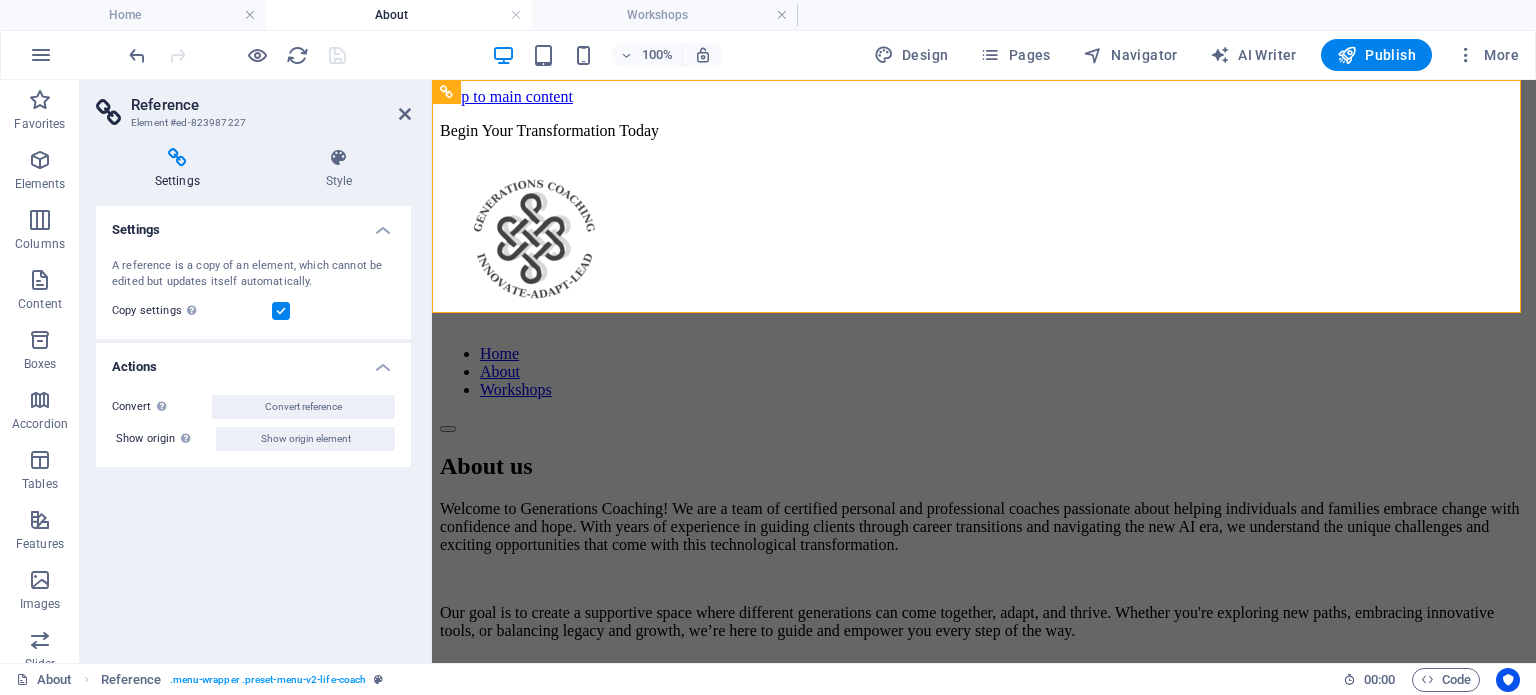 click at bounding box center [281, 311] 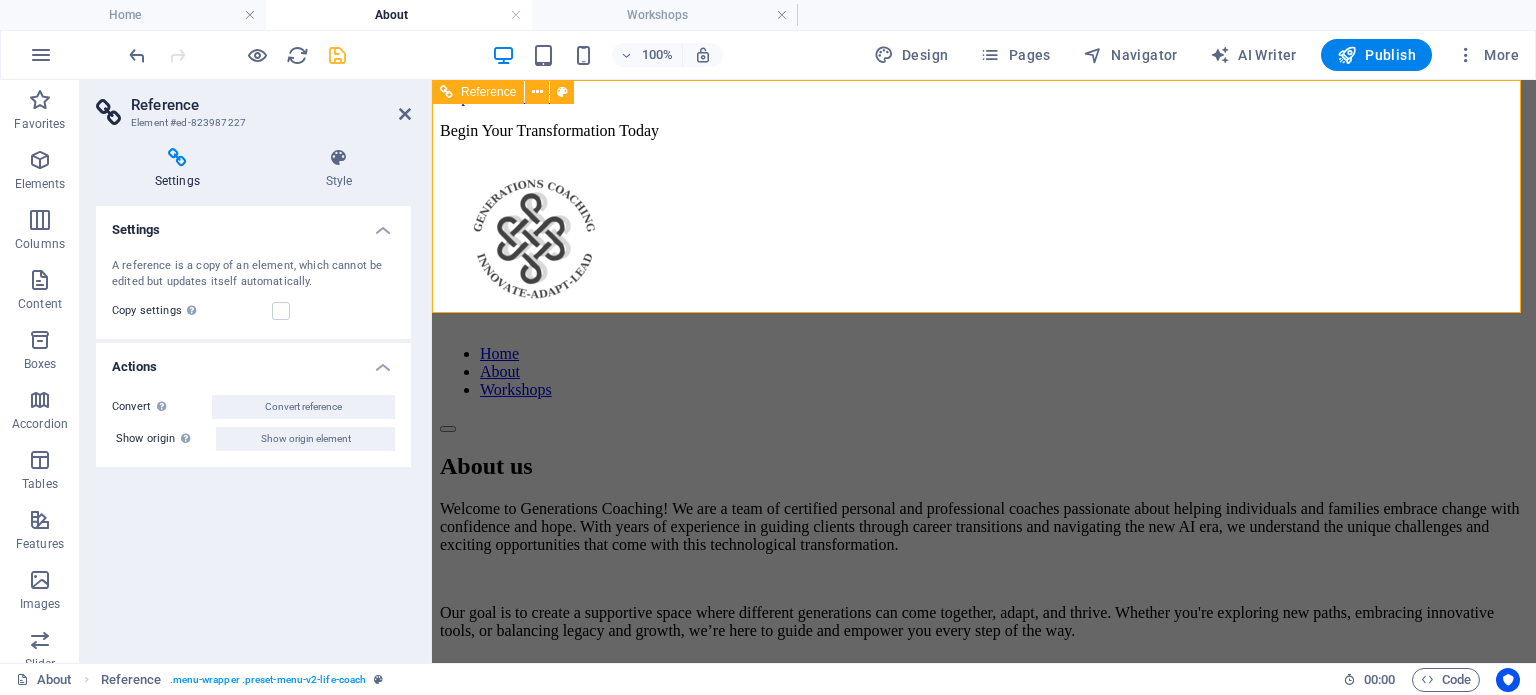 click on "Begin Your Transformation Today" at bounding box center (984, 131) 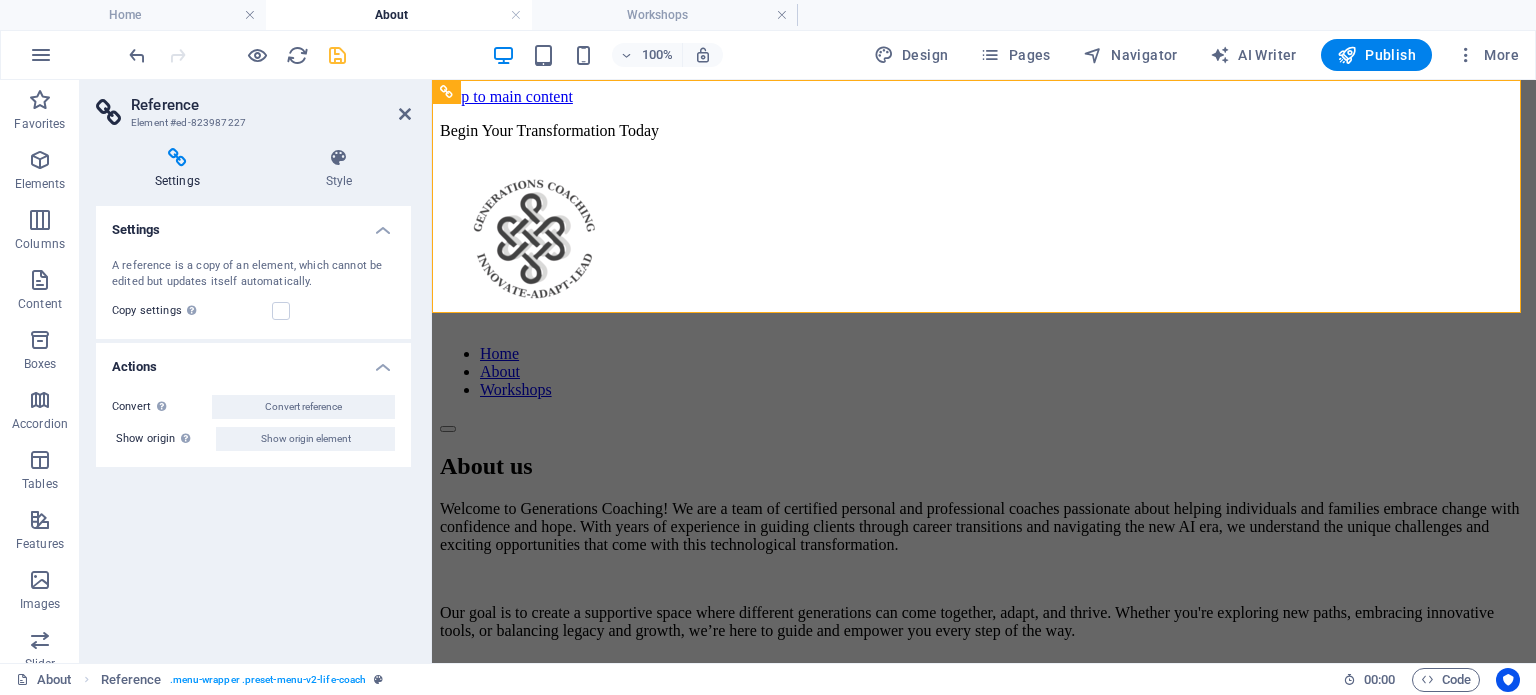click on "Copy settings Use the same settings (flex, animation, position, style) as for the reference target element" at bounding box center [192, 311] 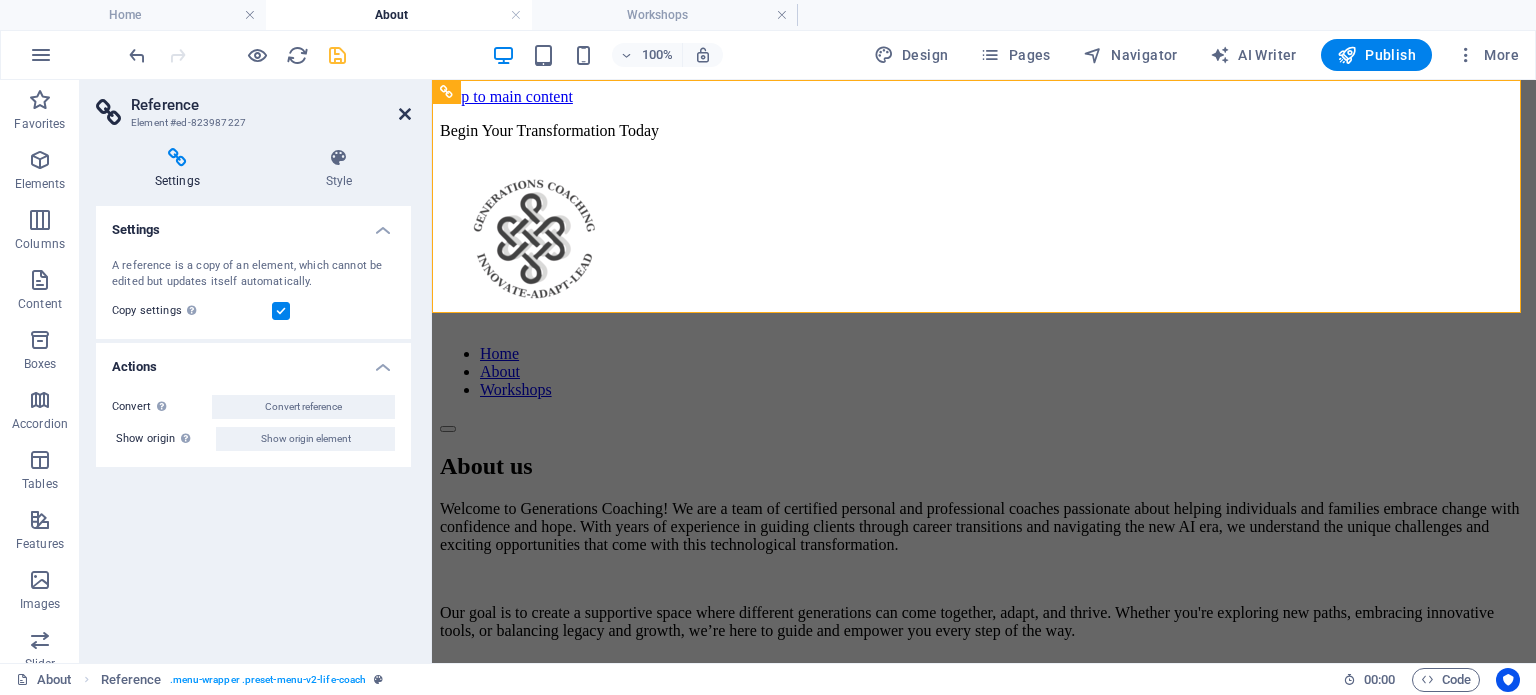 click at bounding box center [405, 114] 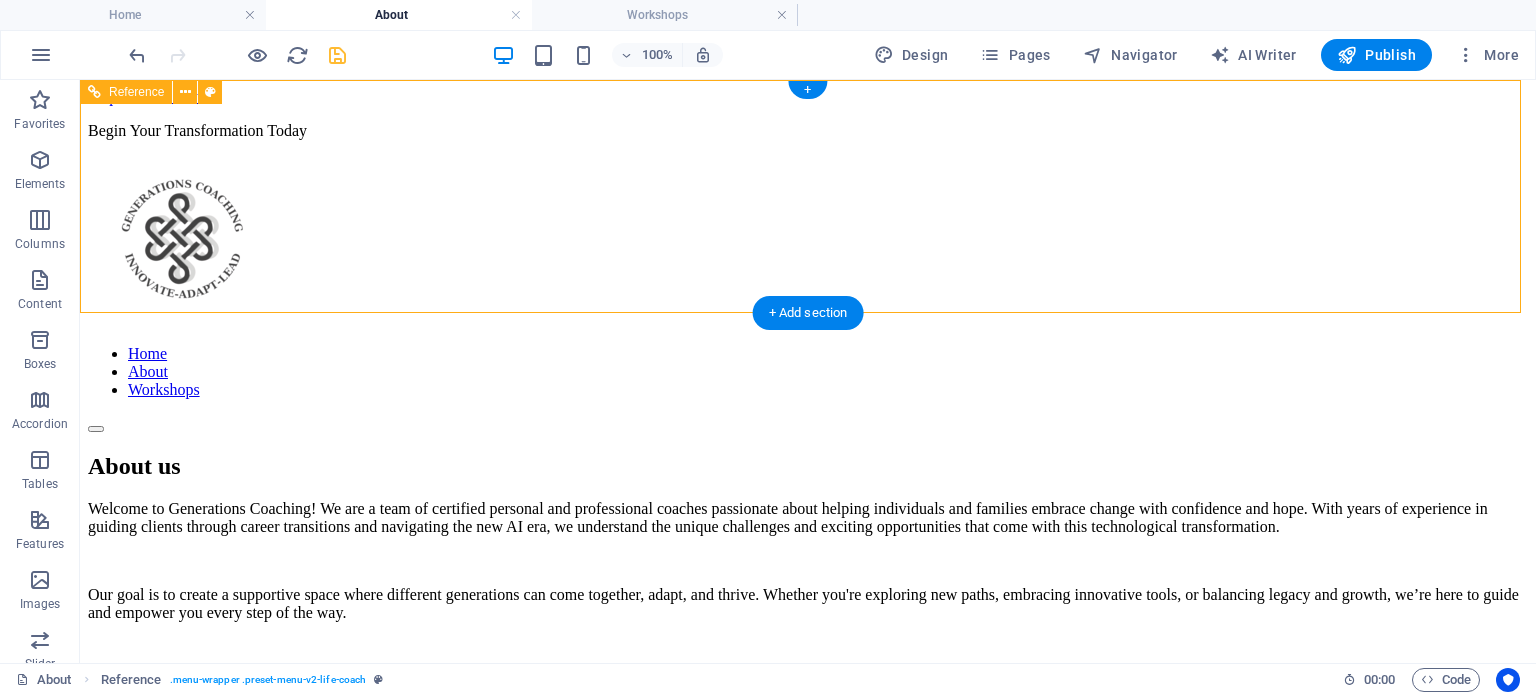 click on "Begin Your Transformation Today" at bounding box center [808, 131] 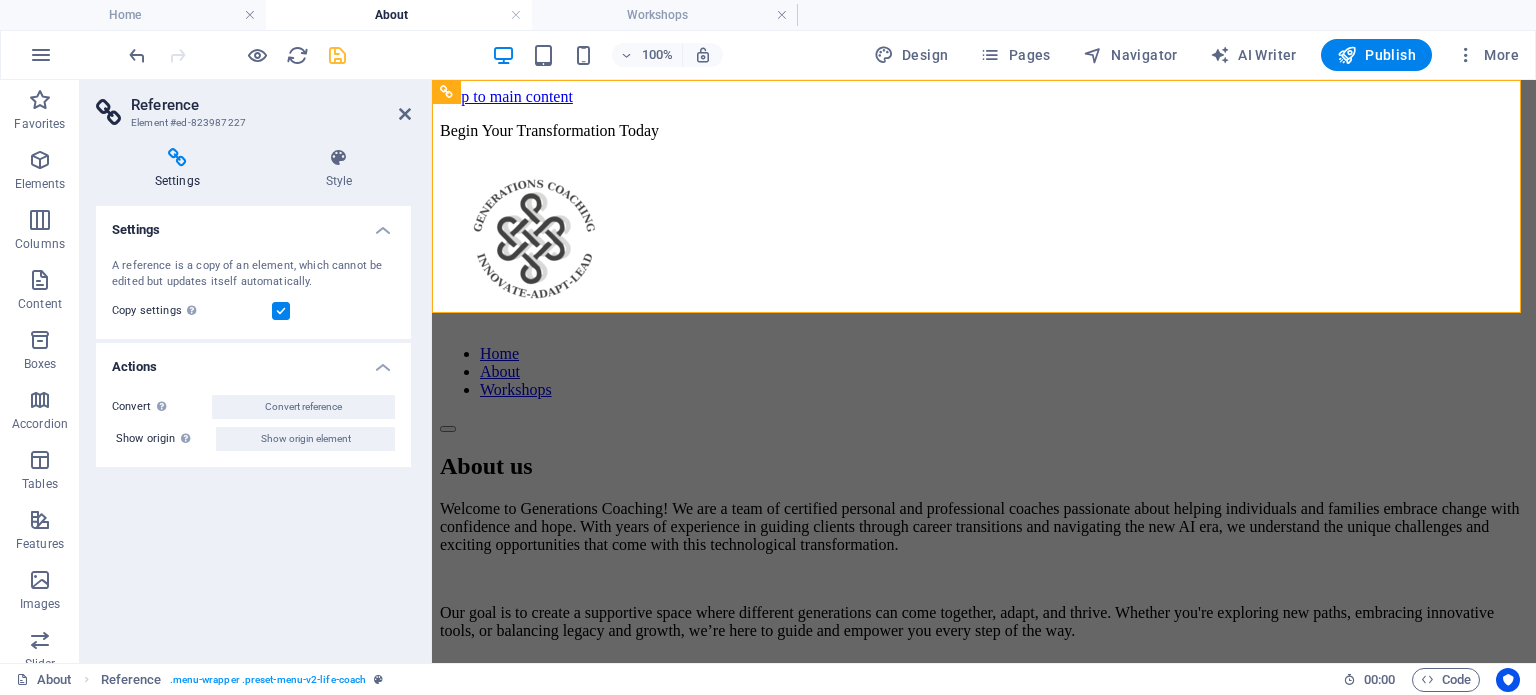 click on "Settings Style Settings A reference is a copy of an element, which cannot be edited but updates itself automatically.  Copy settings Use the same settings (flex, animation, position, style) as for the reference target element Actions Convert Convert the reference into a separate element. All subsequent changes made won't affect the initially referenced element. Convert reference Show origin Jump to the referenced element. If the referenced element is on another page, it will be opened in a new tab. Show origin element Menu Bar Element Layout How this element expands within the layout (Flexbox). Size Default auto px % 1/1 1/2 1/3 1/4 1/5 1/6 1/7 1/8 1/9 1/10 Grow Shrink Order Container layout Visible Visible Opacity 100 % Overflow Spacing Margin Default auto px % rem vw vh Custom Custom auto px % rem vw vh auto px % rem vw vh auto px % rem vw vh auto px % rem vw vh Padding Default px rem % vh vw Custom Custom px rem % vh vw px rem % vh vw px rem % vh vw px rem % vh vw Border Style              - Width" at bounding box center [253, 397] 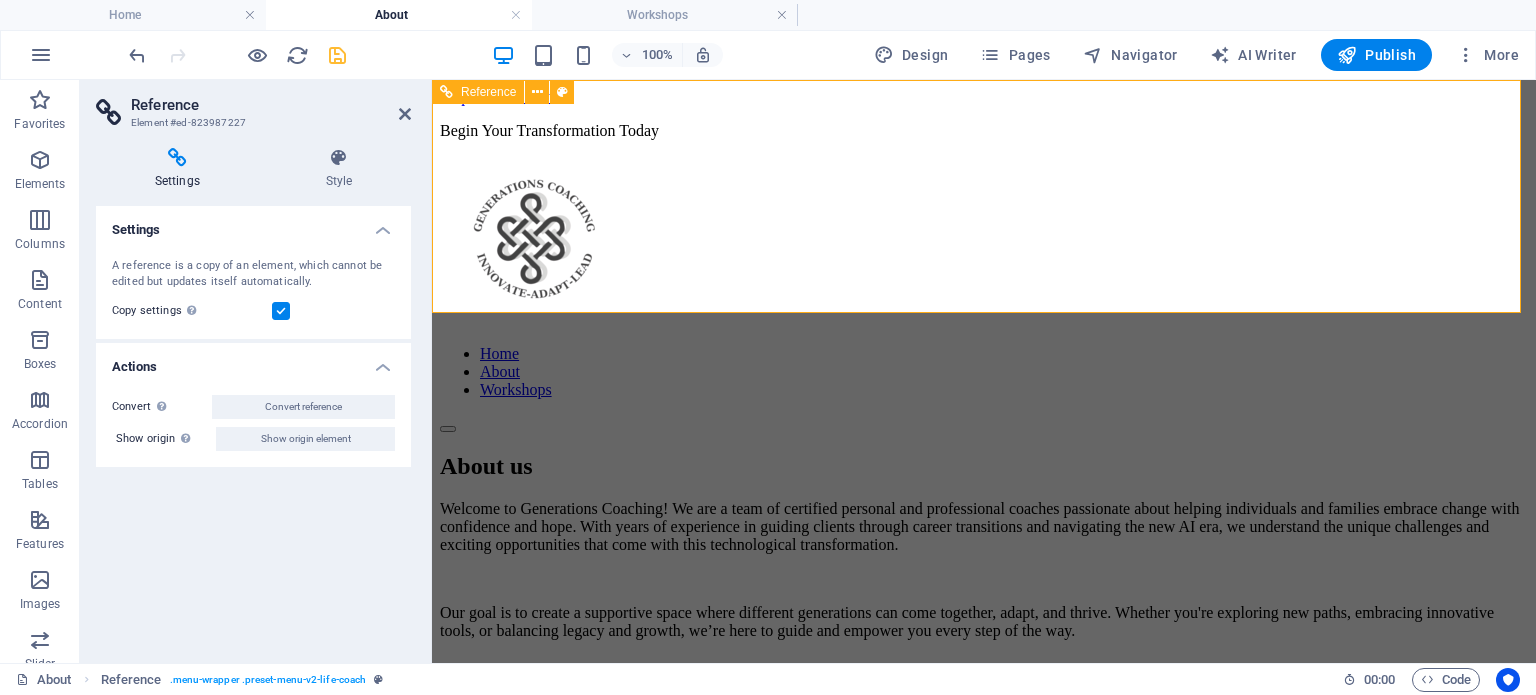 click at bounding box center (446, 92) 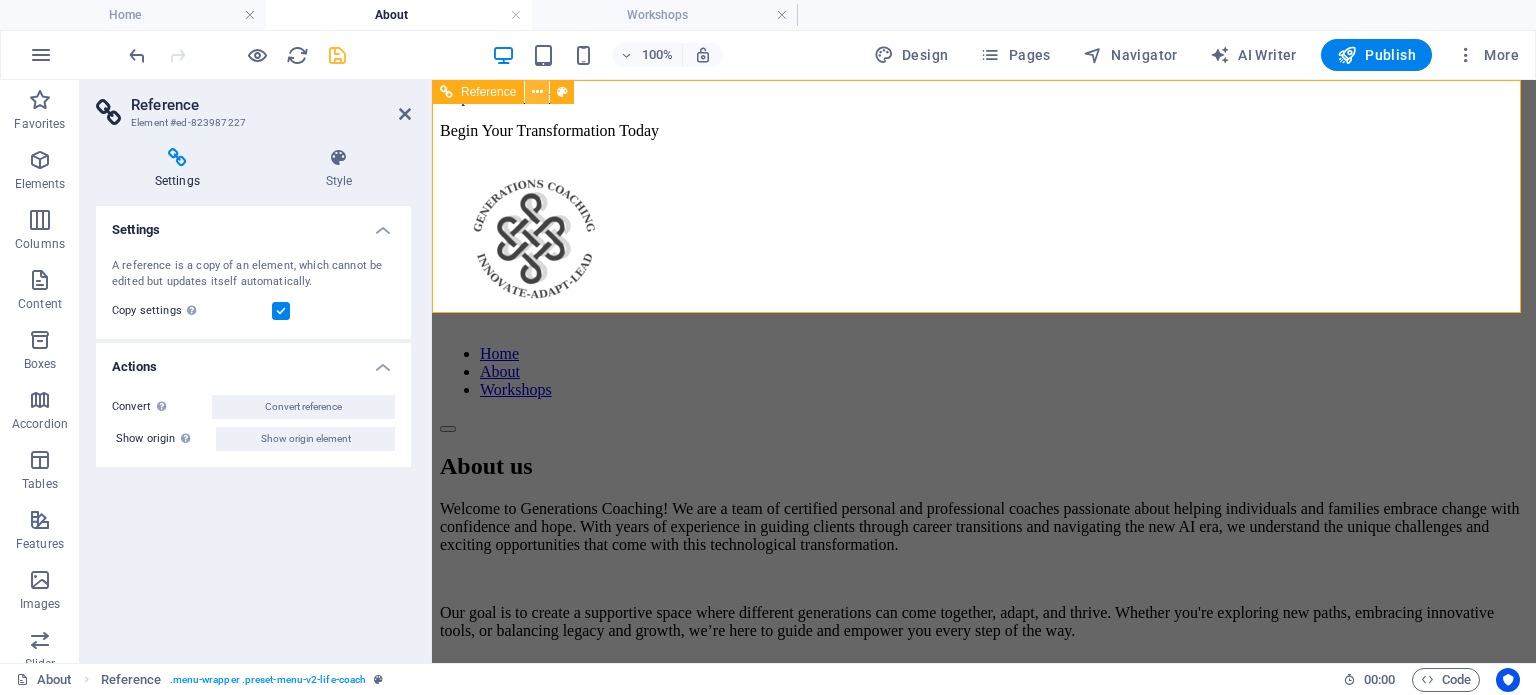 click at bounding box center (537, 92) 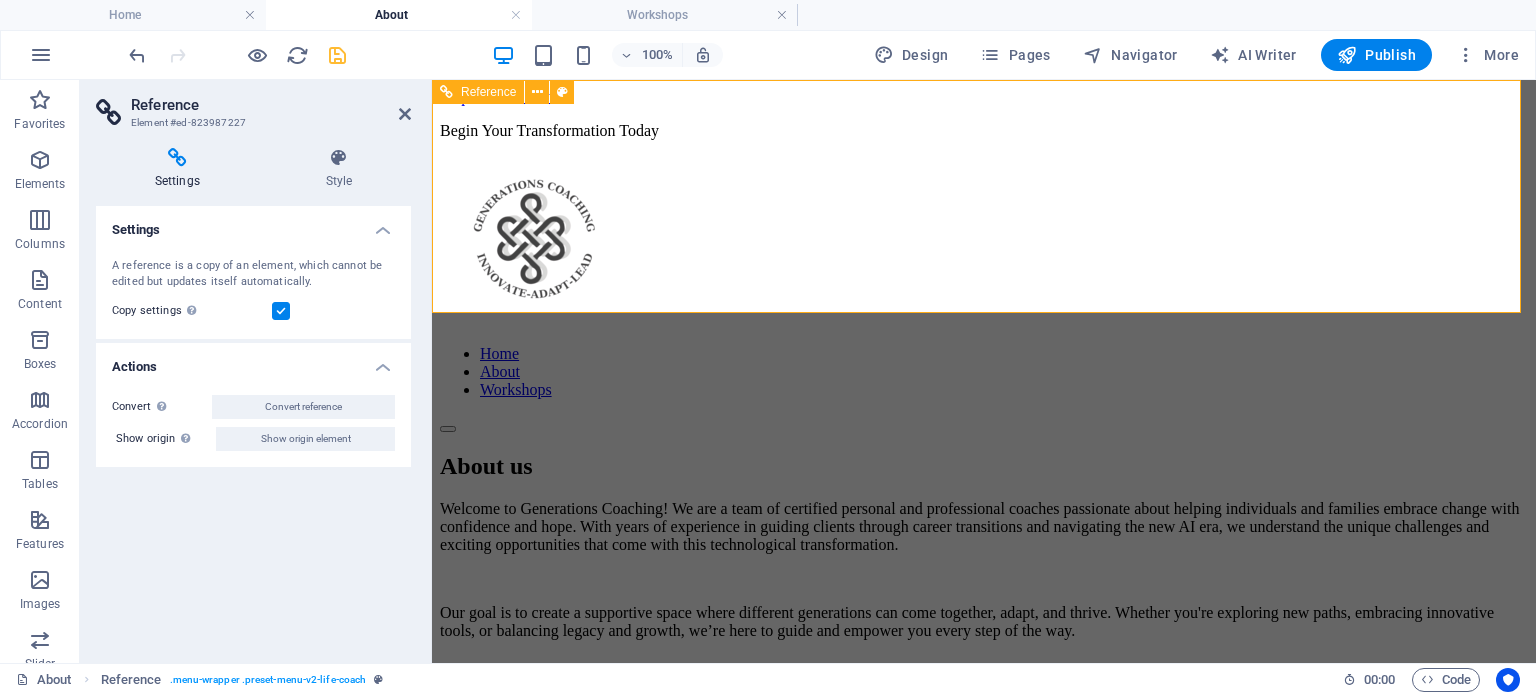 click on "Home About Workshops" at bounding box center [984, 372] 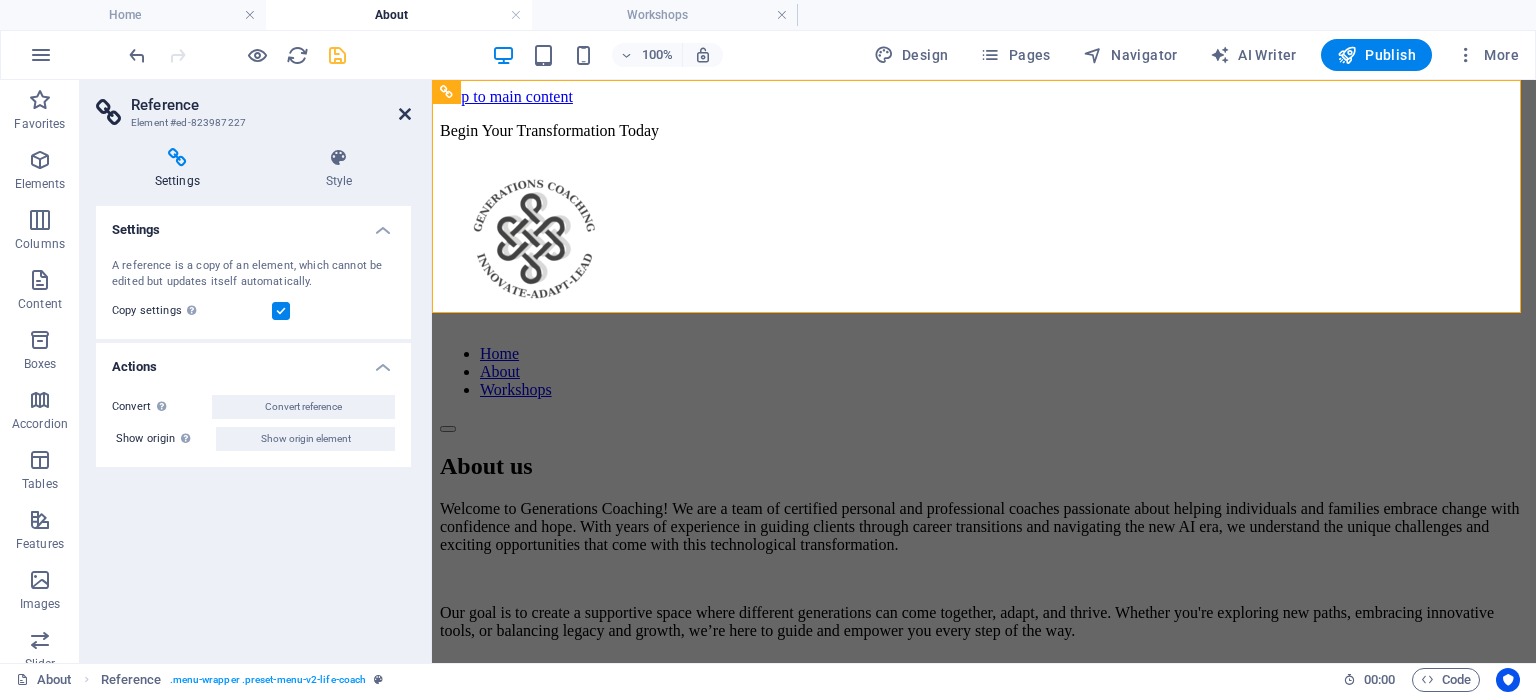 click at bounding box center [405, 114] 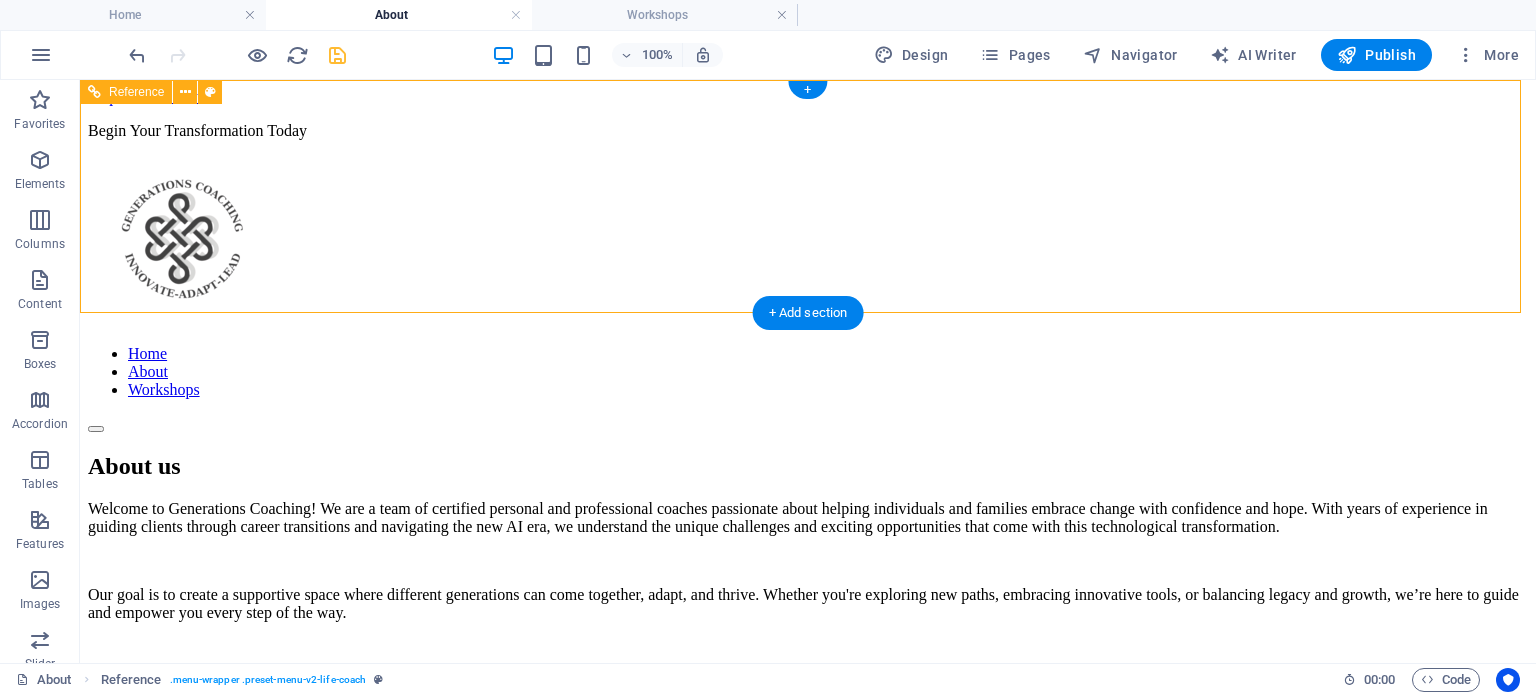 click at bounding box center (808, 242) 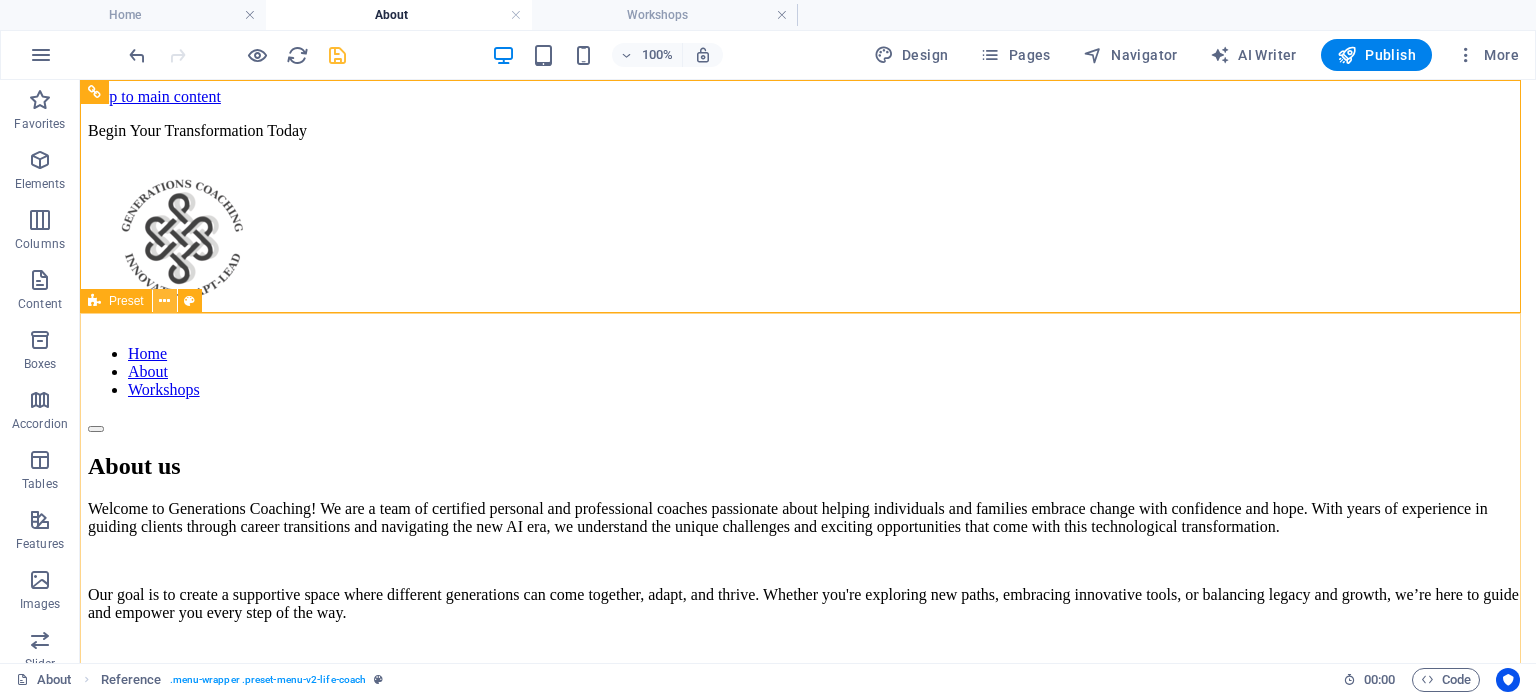 click at bounding box center (165, 301) 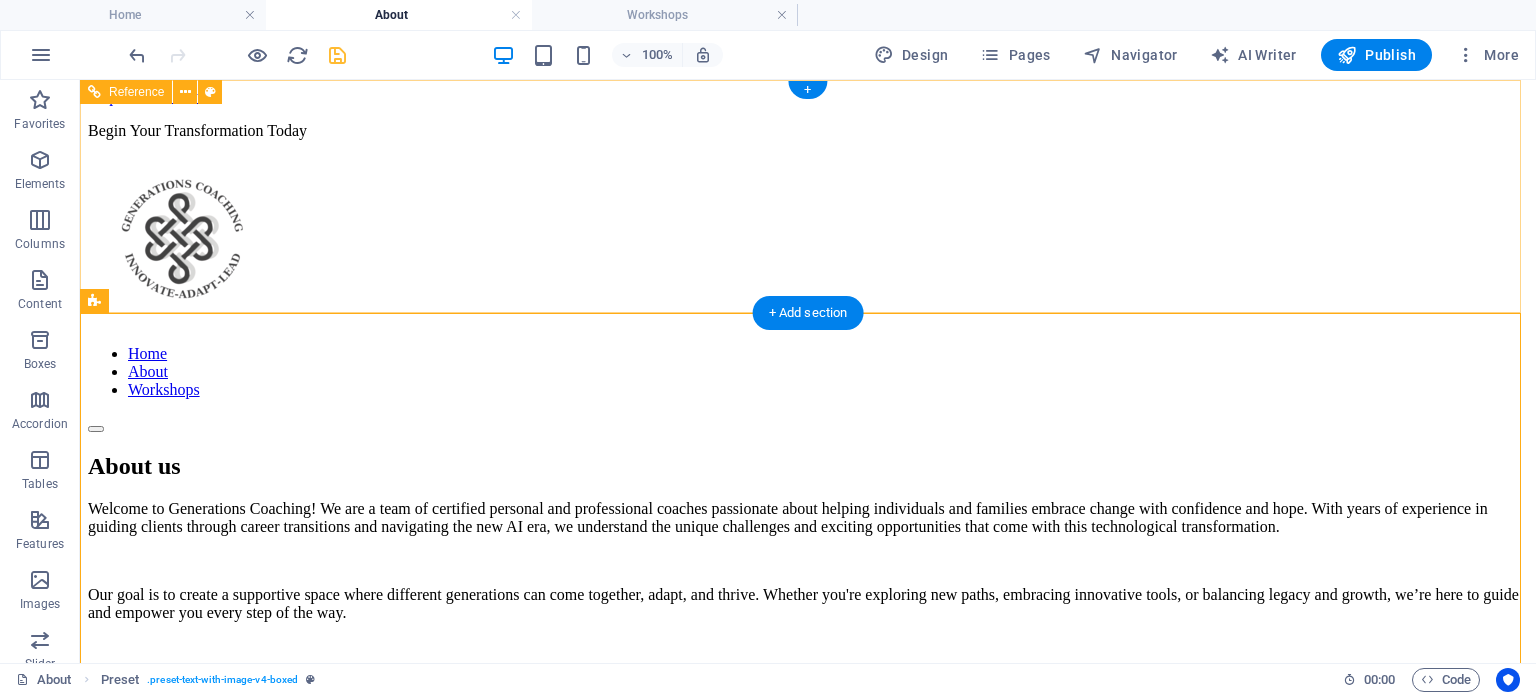 click on "Begin Your Transformation Today" at bounding box center (808, 131) 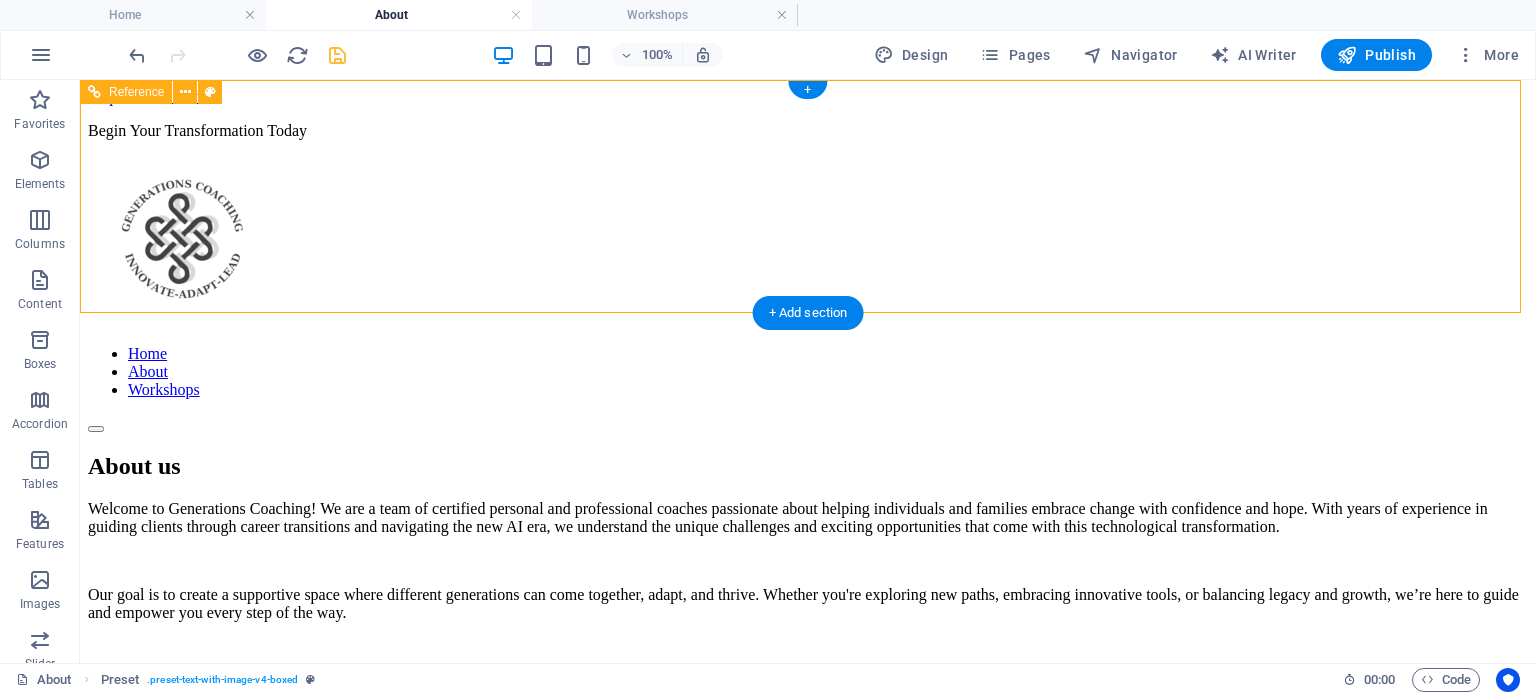 click on "Begin Your Transformation Today" at bounding box center [808, 131] 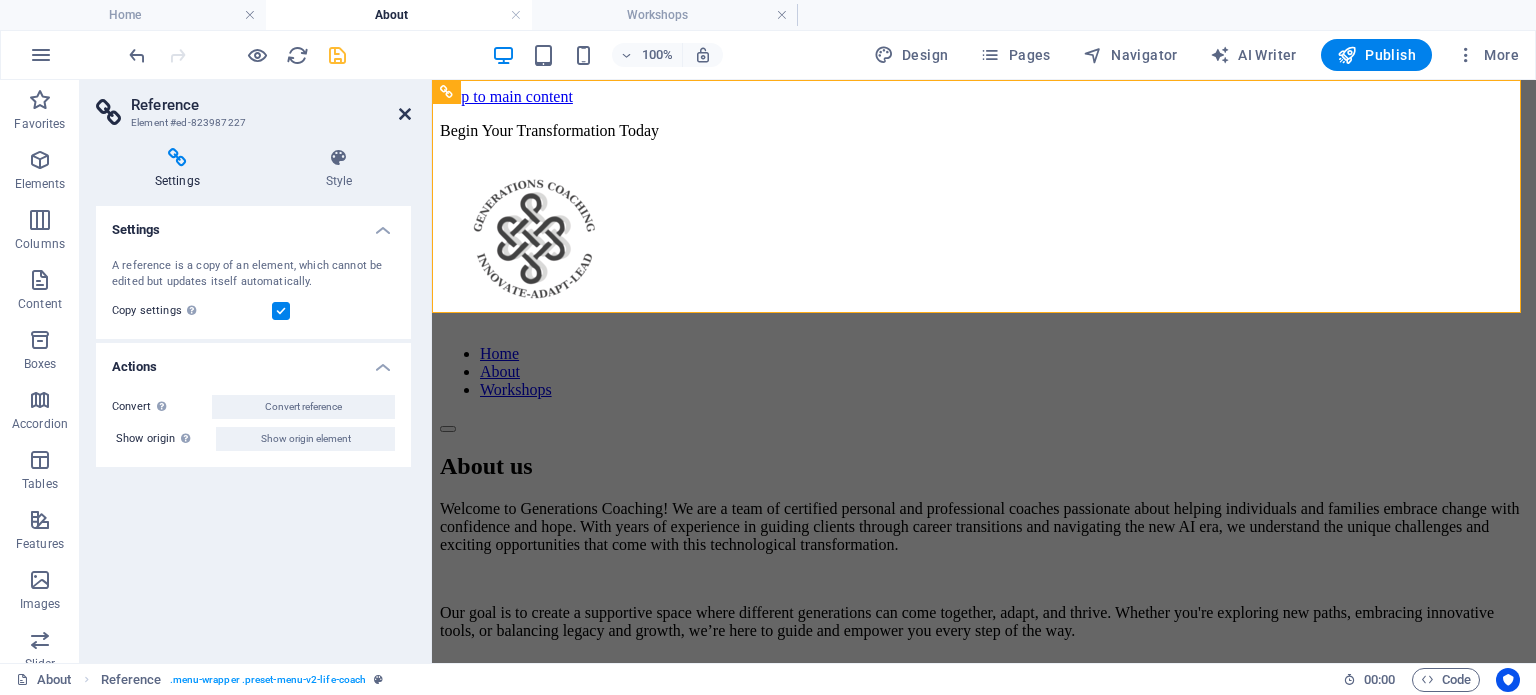 click at bounding box center [405, 114] 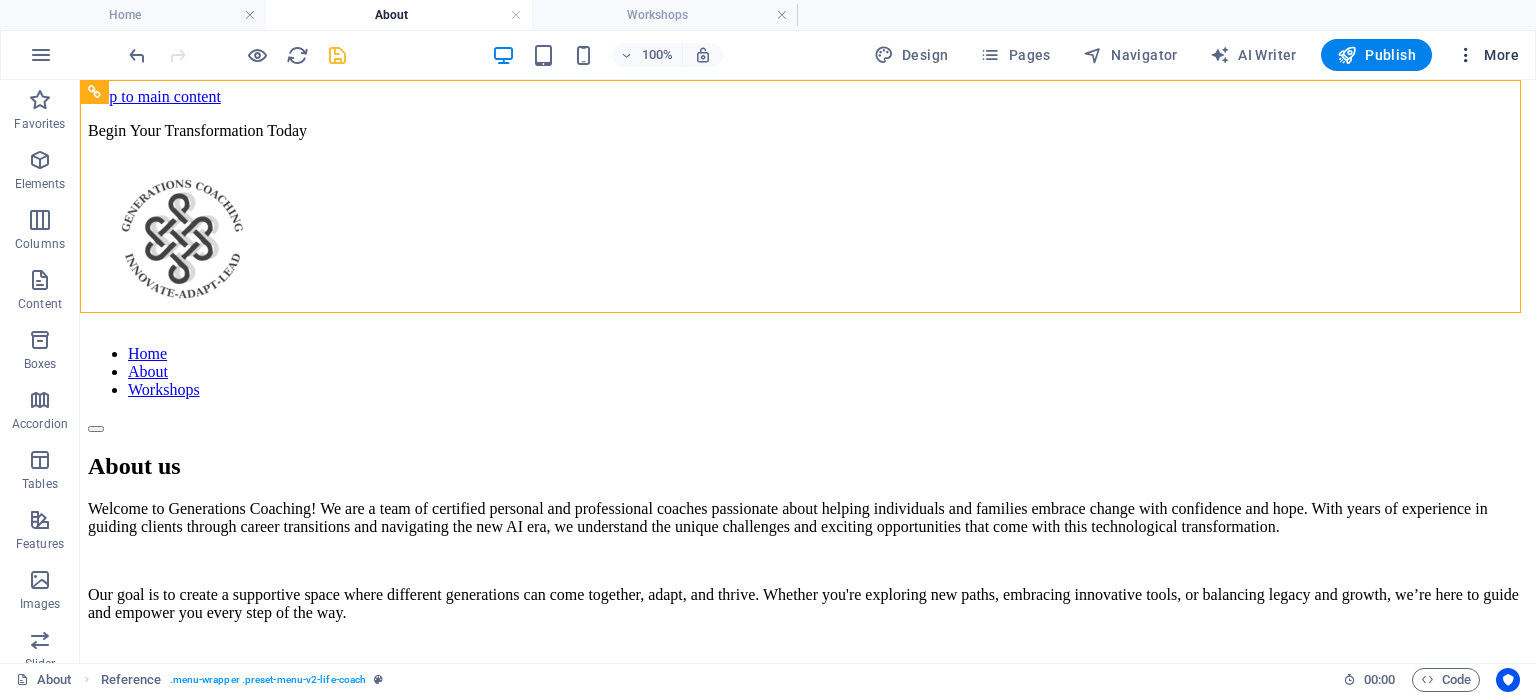 click at bounding box center (1466, 55) 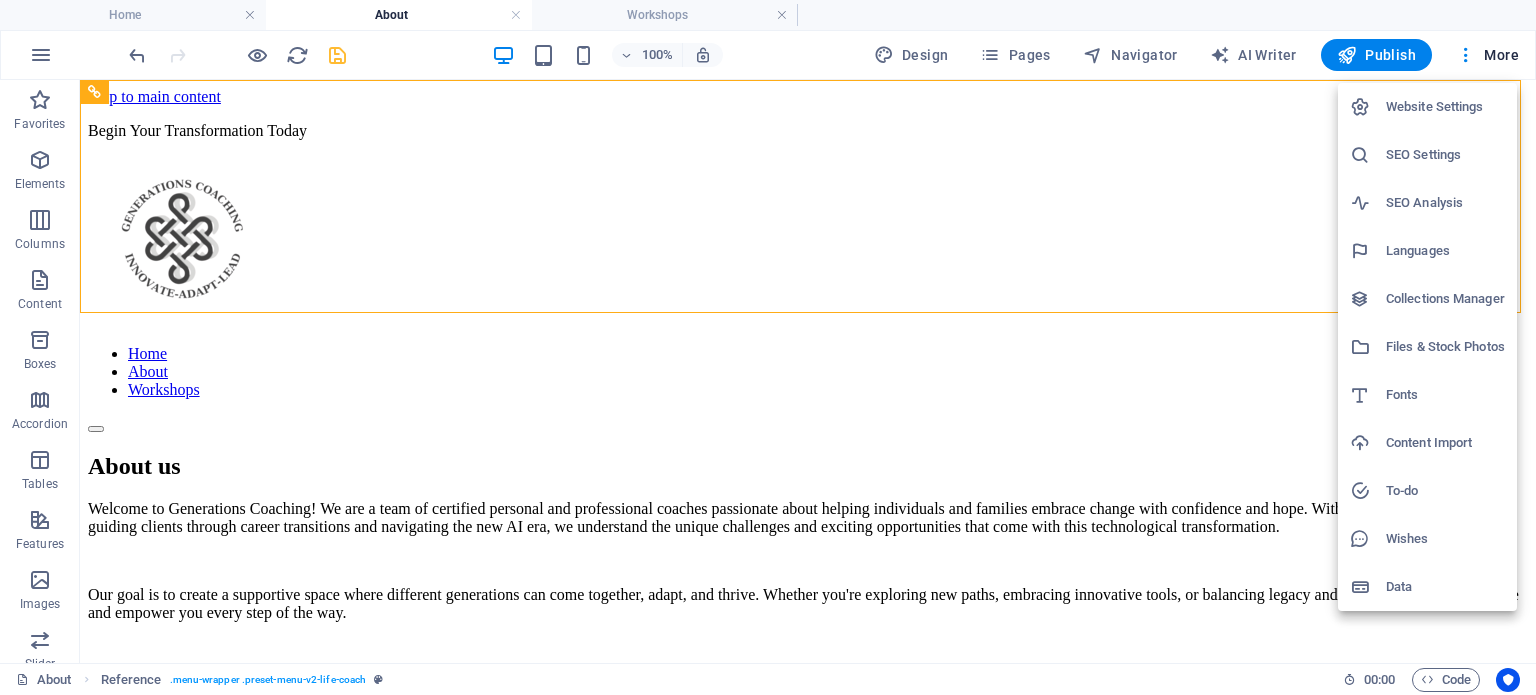 click at bounding box center (768, 347) 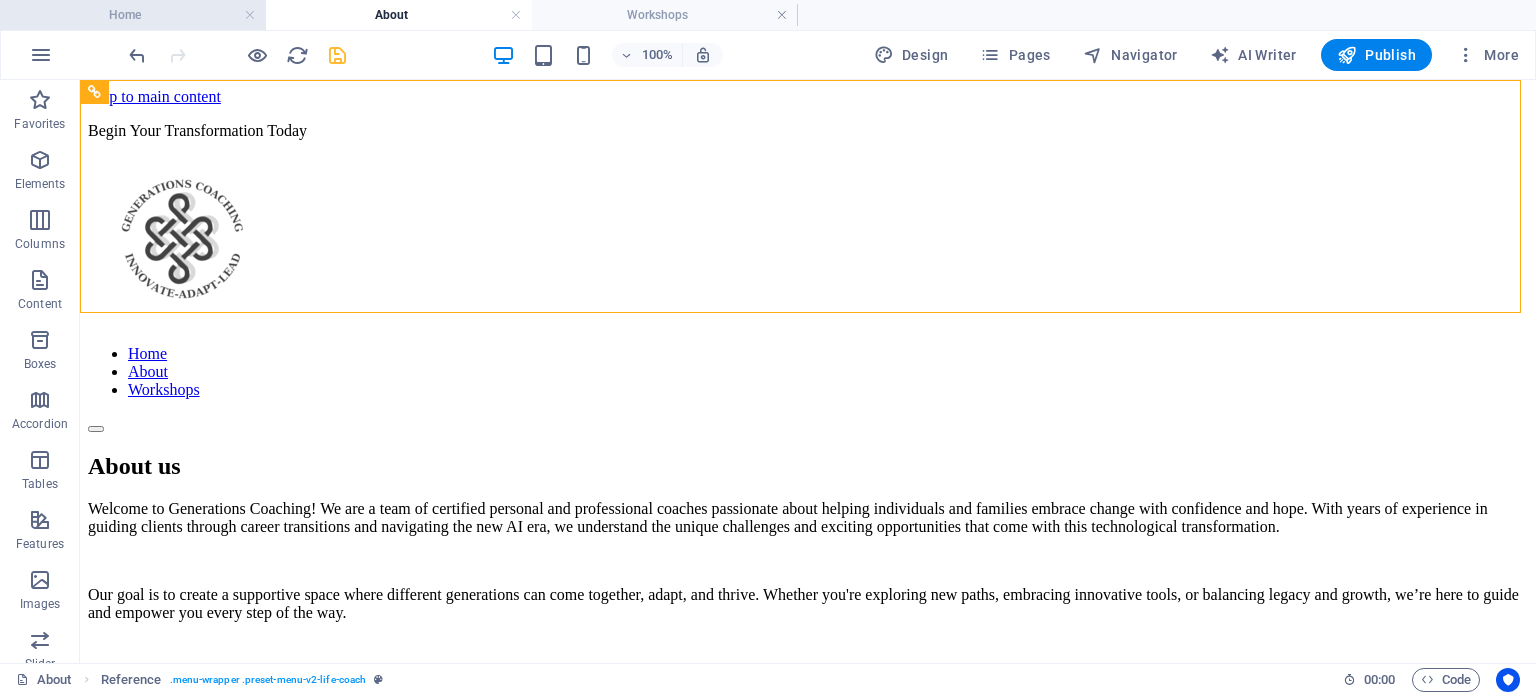 click on "Home" at bounding box center [133, 15] 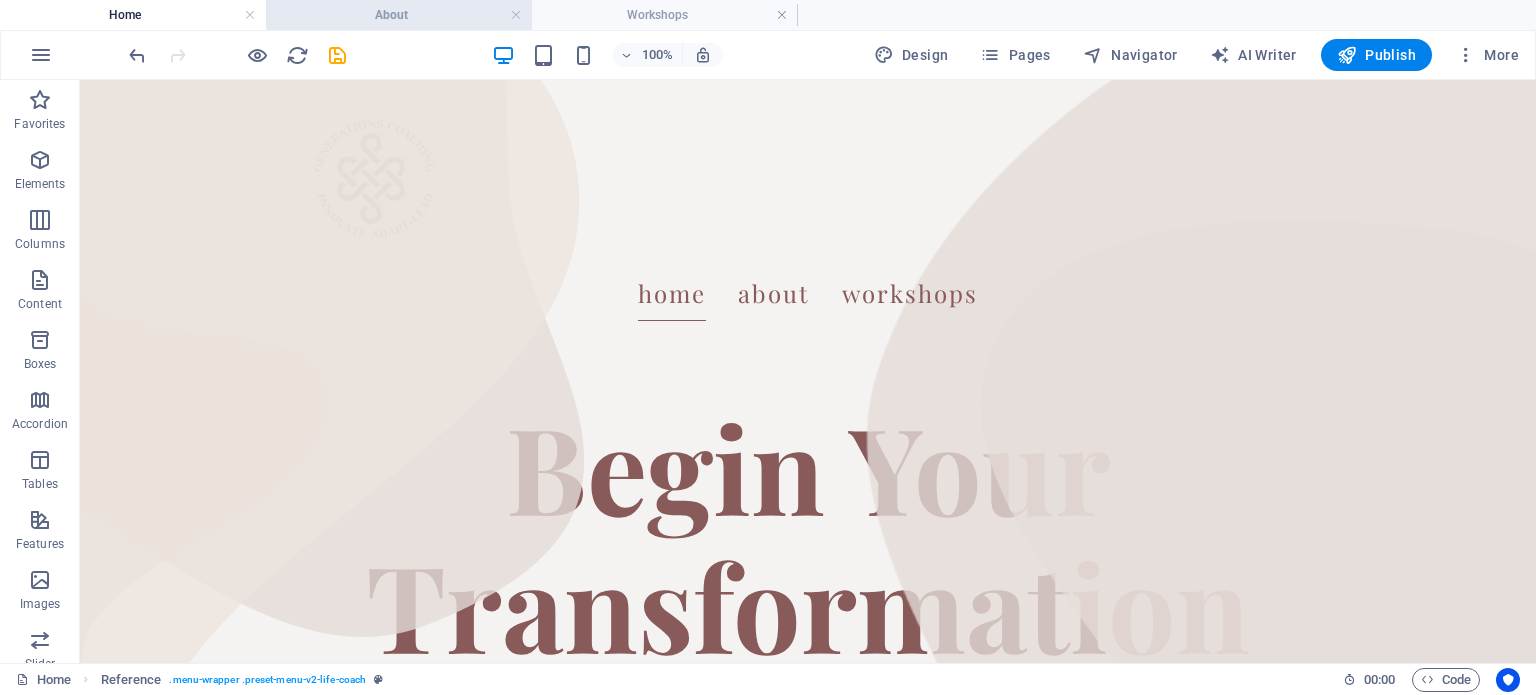 click on "About" at bounding box center (399, 15) 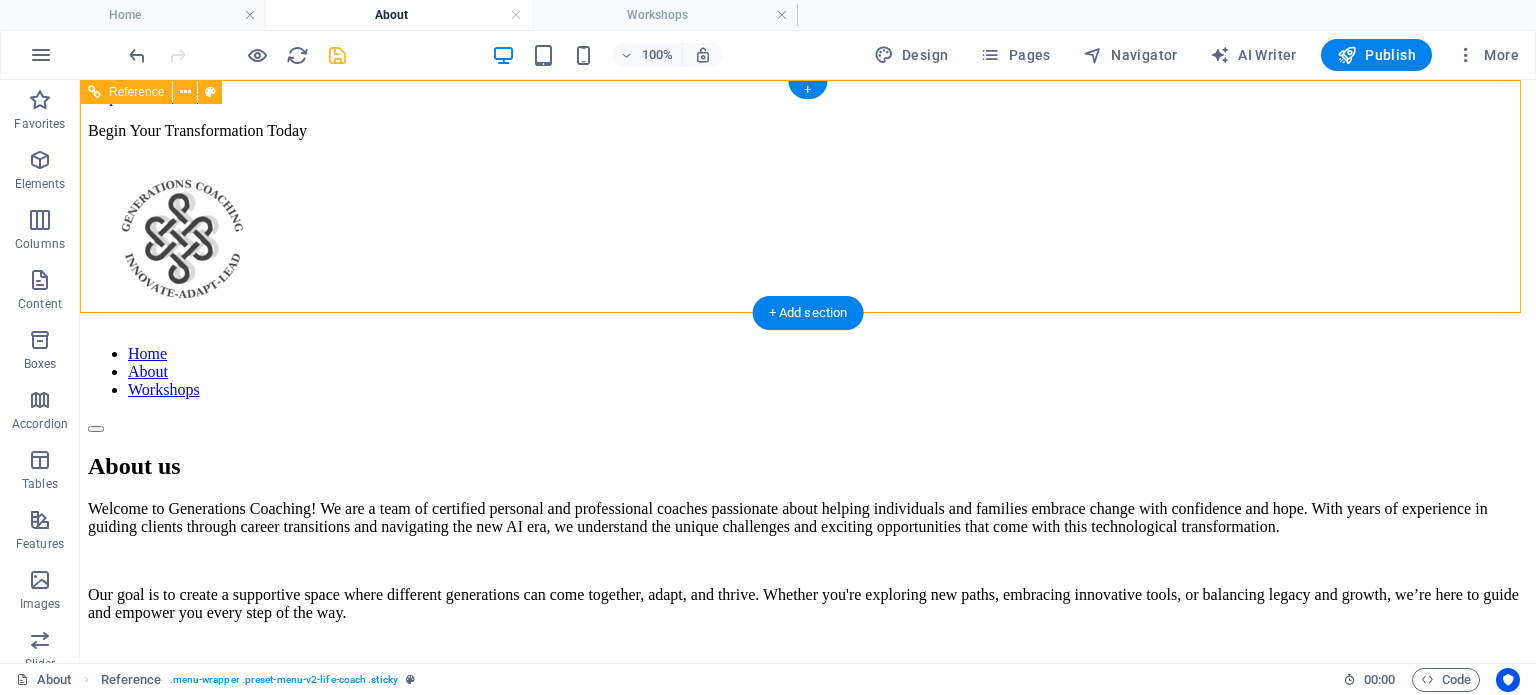 click on "Home About Workshops" at bounding box center [808, 372] 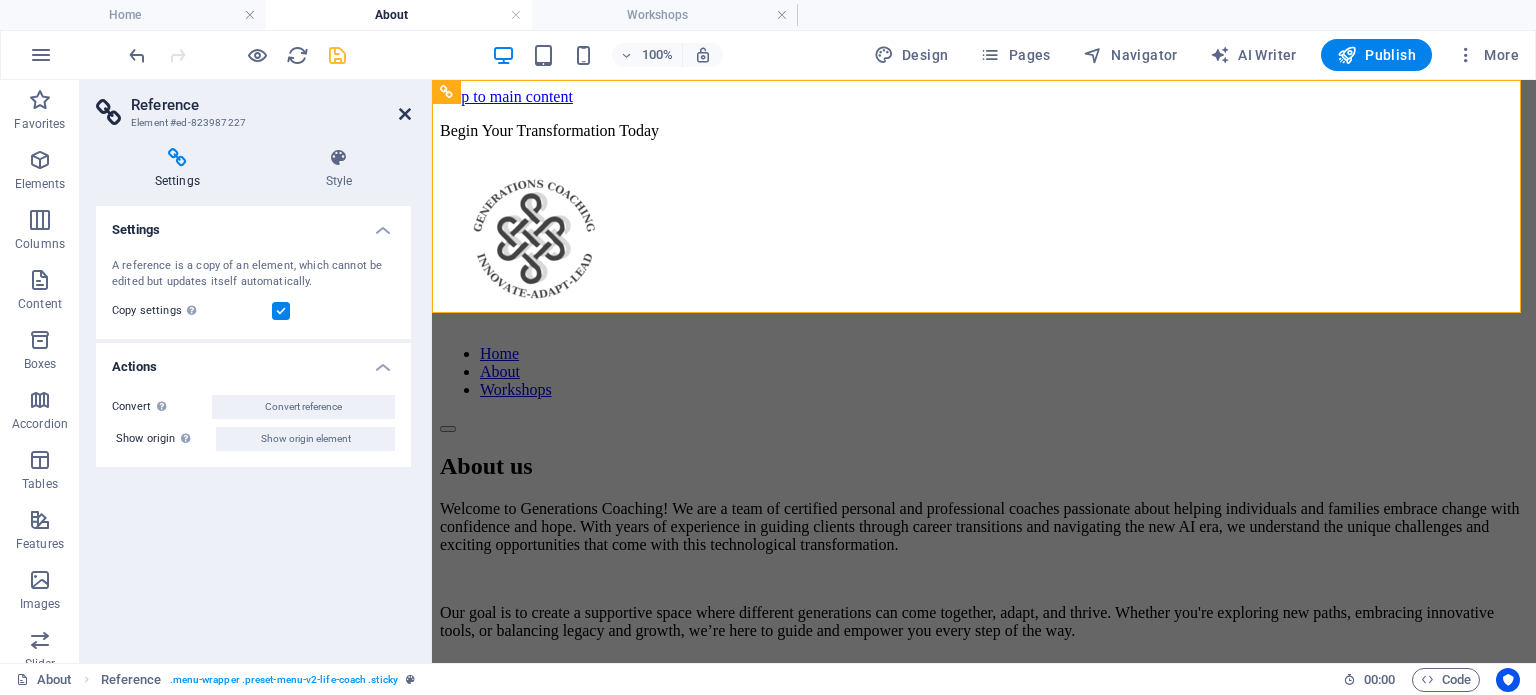 click at bounding box center (405, 114) 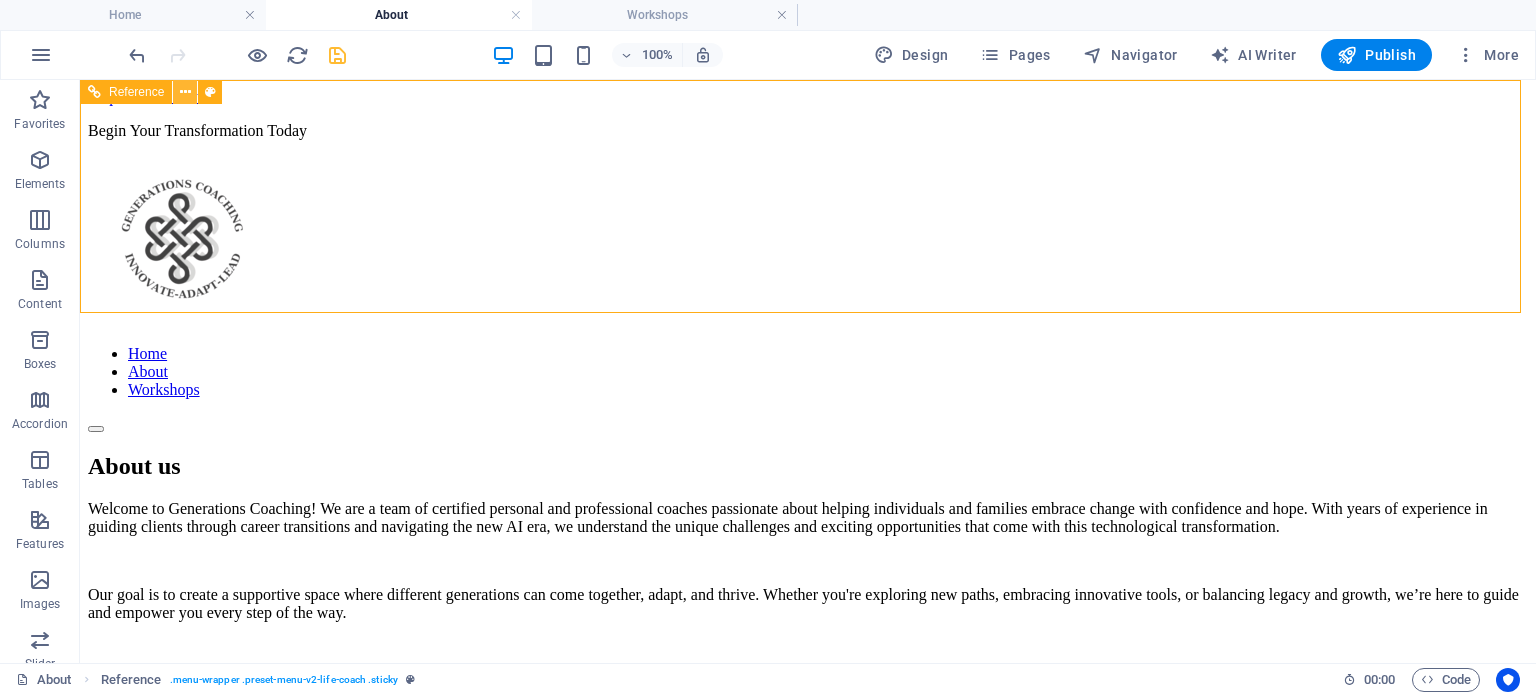click at bounding box center [185, 92] 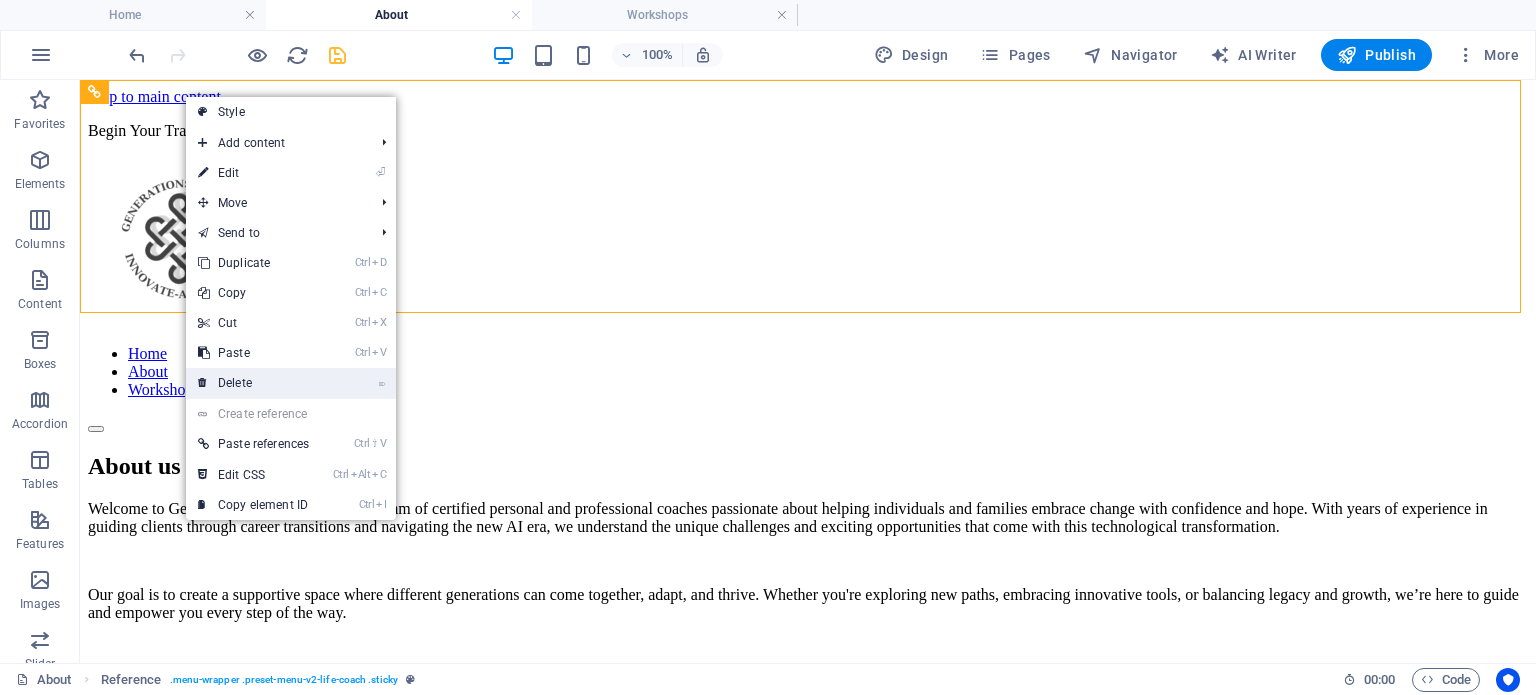 click on "⌦  Delete" at bounding box center (253, 383) 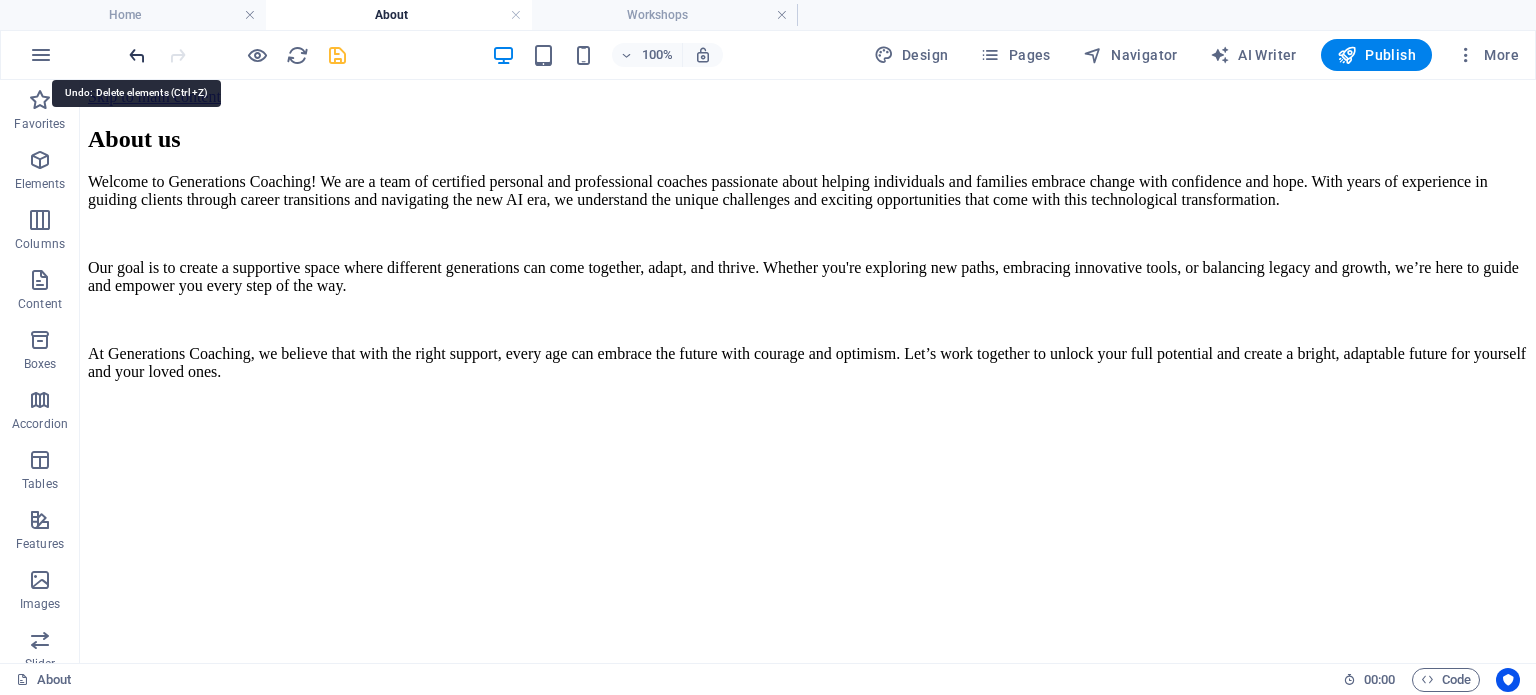 click at bounding box center [137, 55] 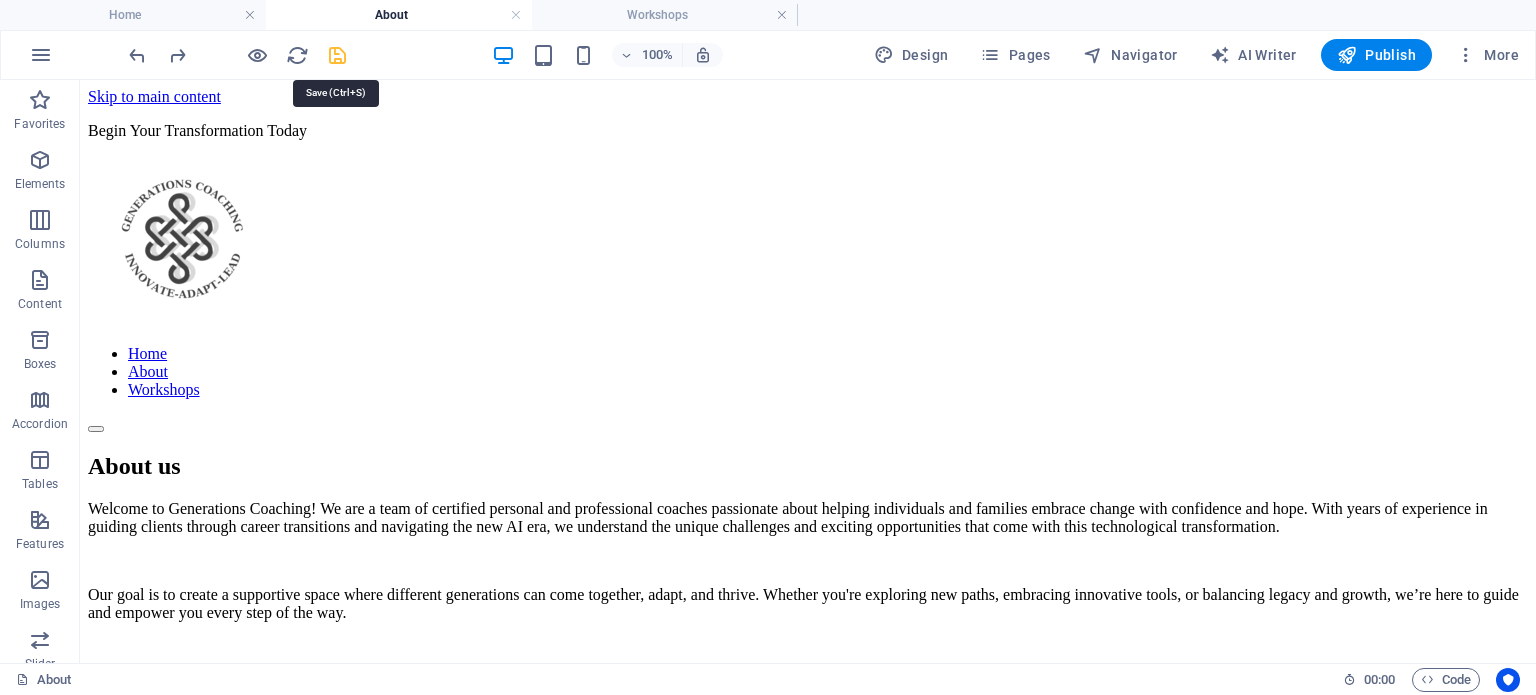 click at bounding box center [337, 55] 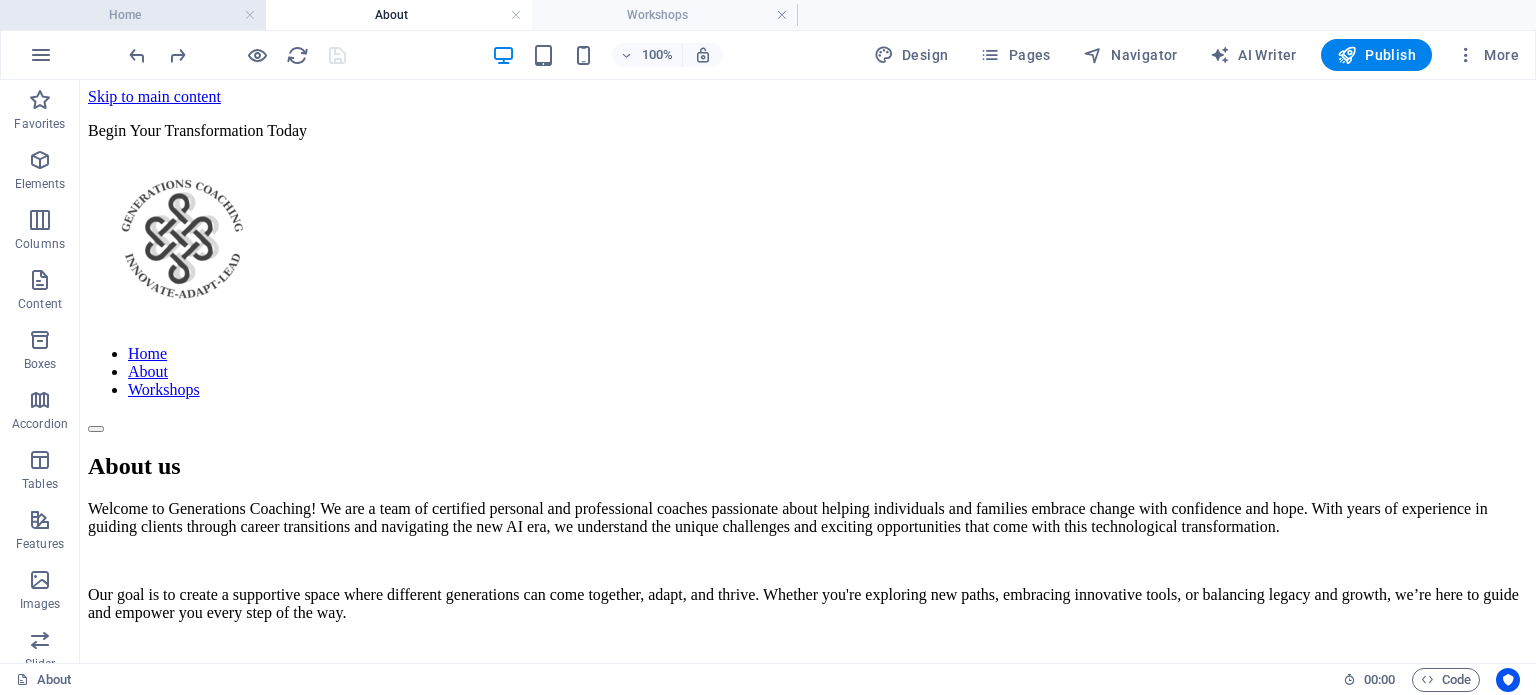 click on "Home" at bounding box center (133, 15) 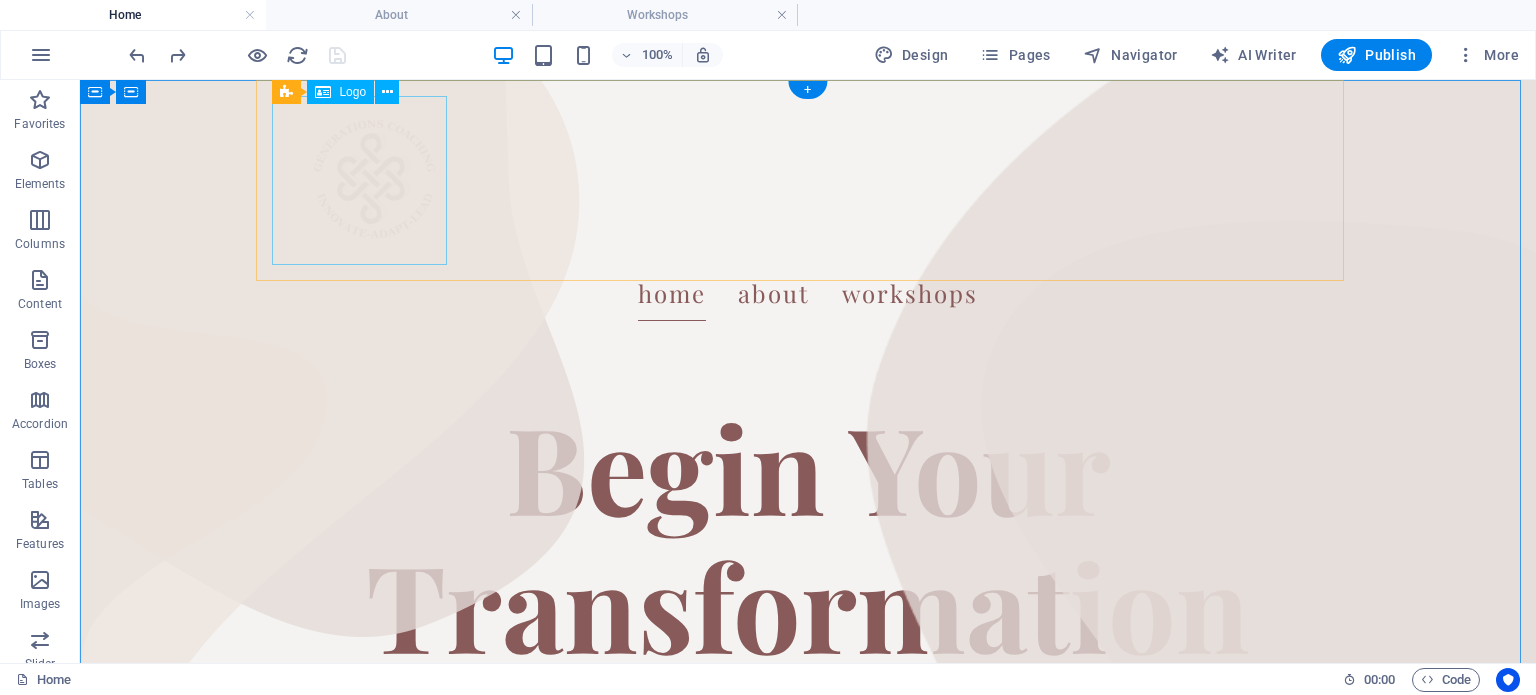 click at bounding box center [808, 180] 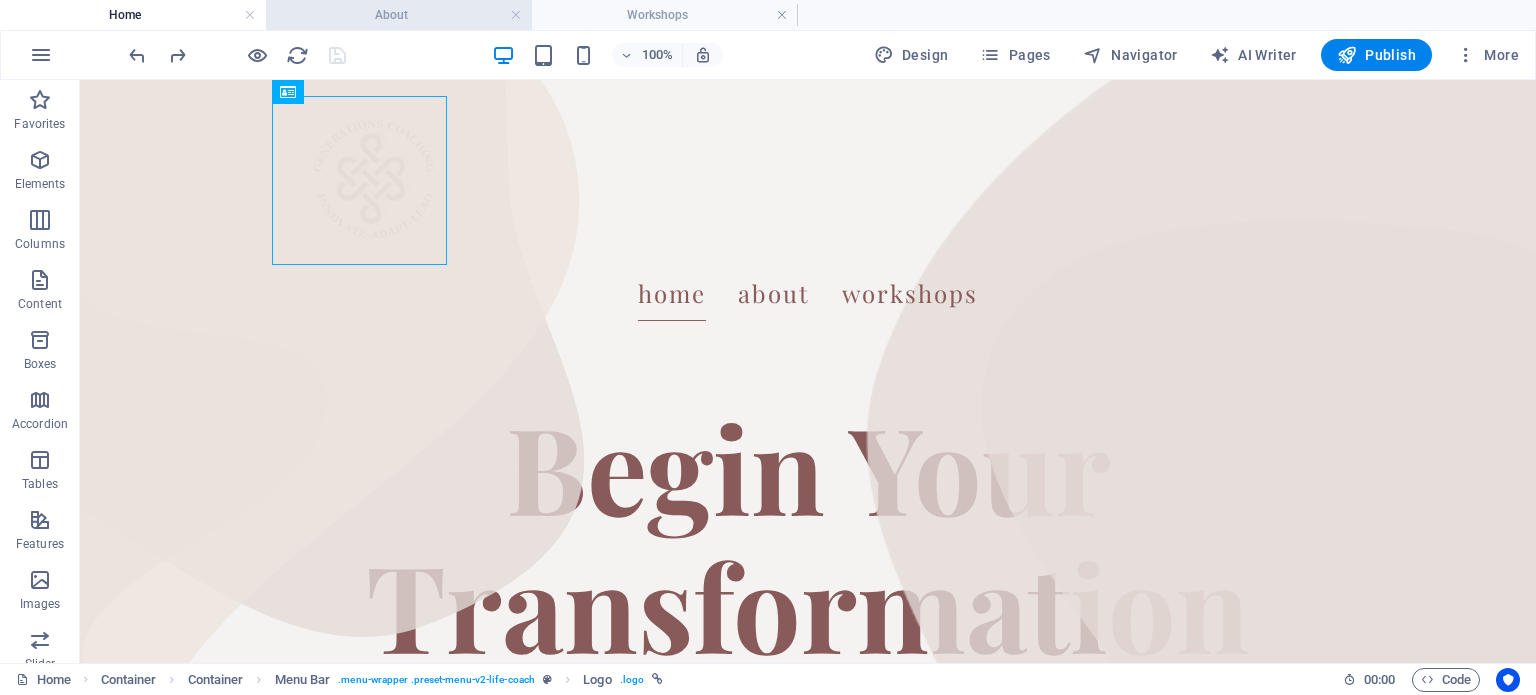 click on "About" at bounding box center [399, 15] 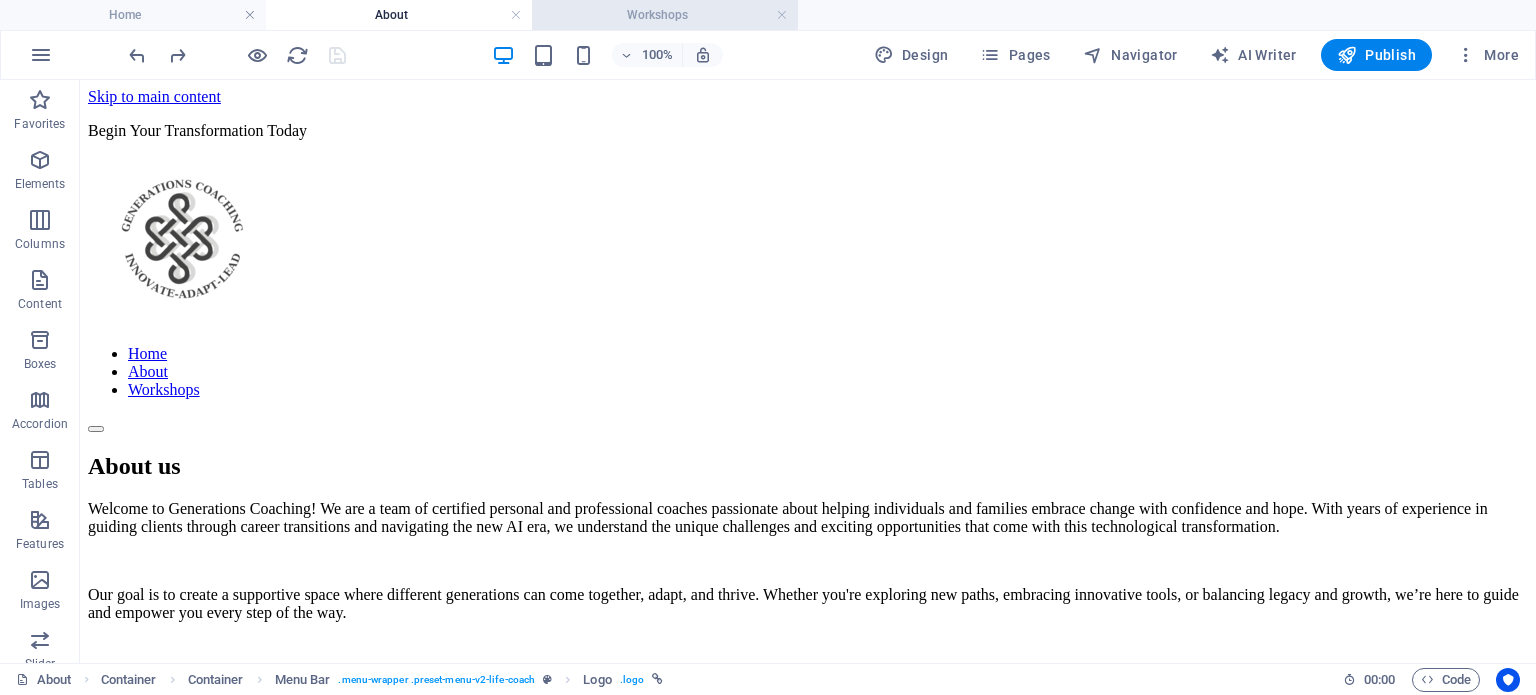 click on "Workshops" at bounding box center [665, 15] 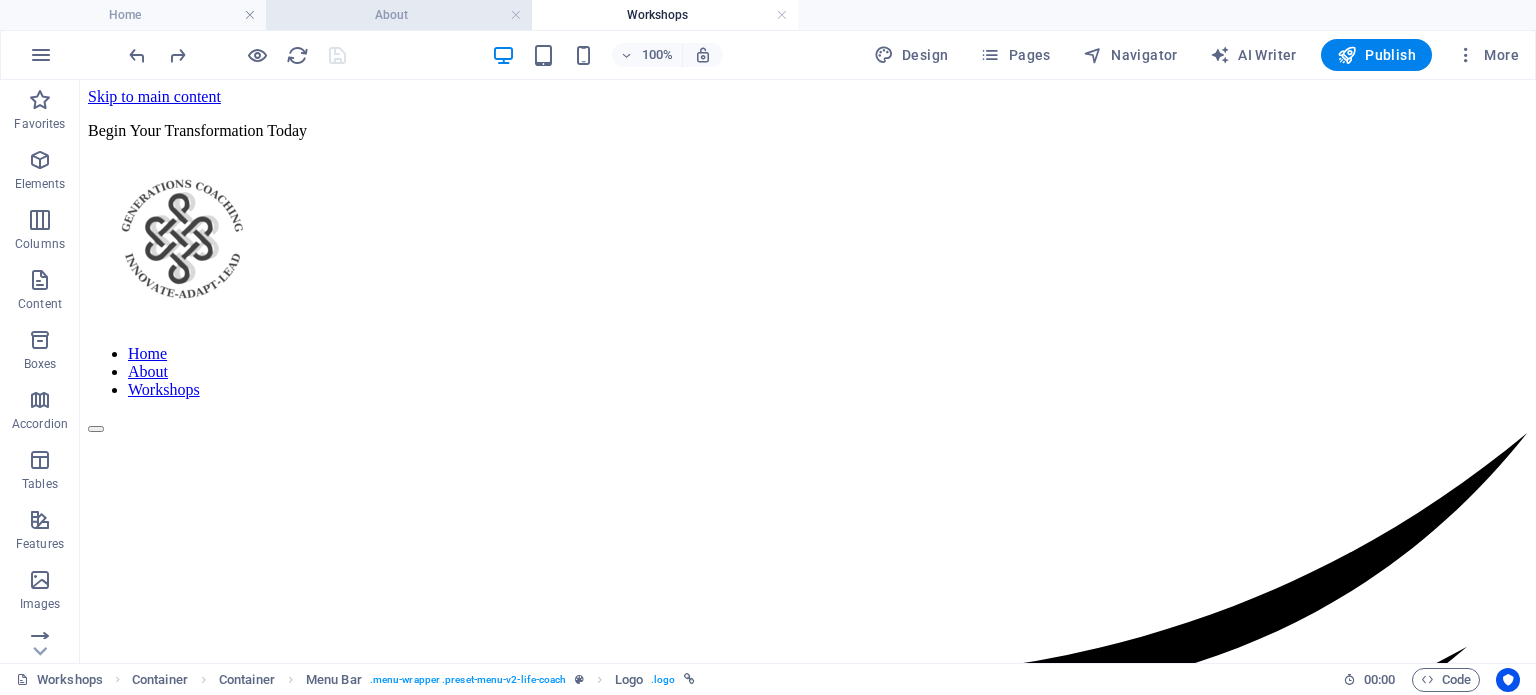 click on "About" at bounding box center (399, 15) 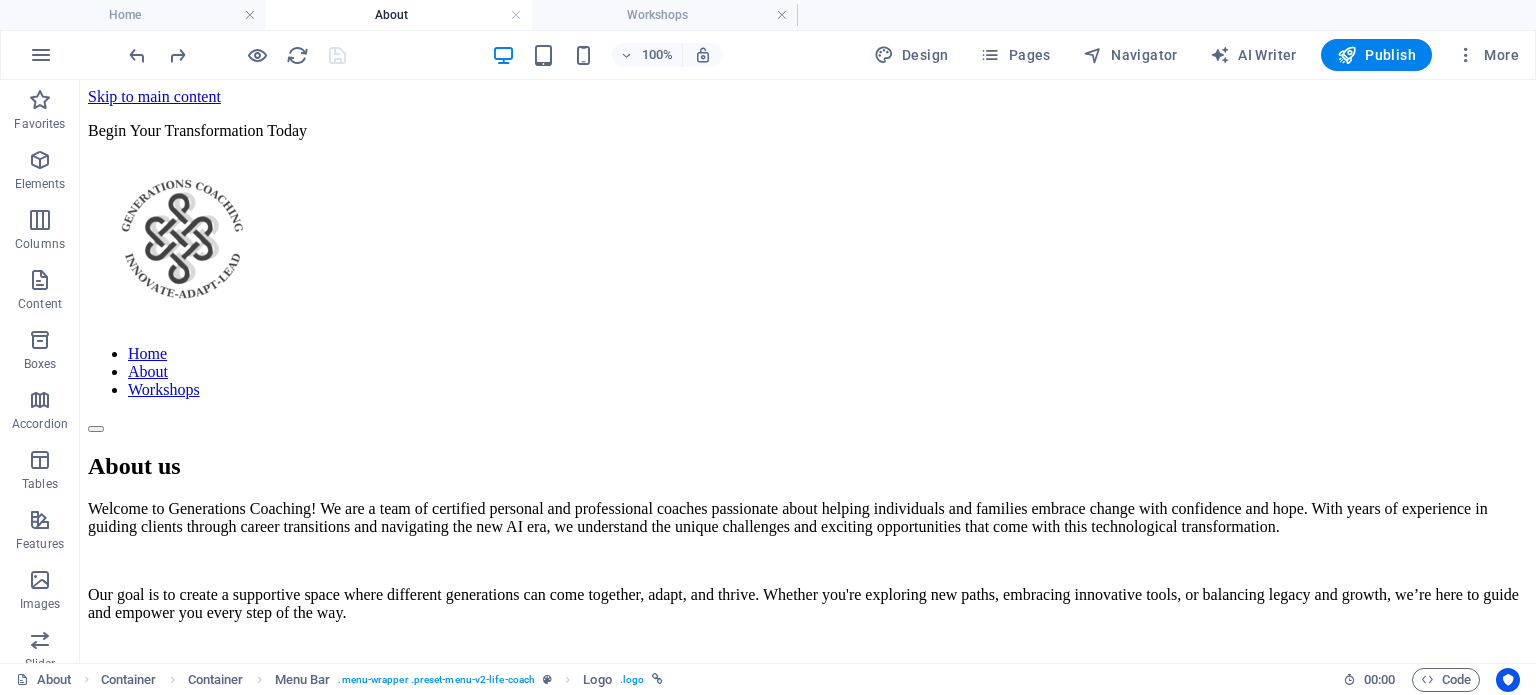 click on "About" at bounding box center (399, 15) 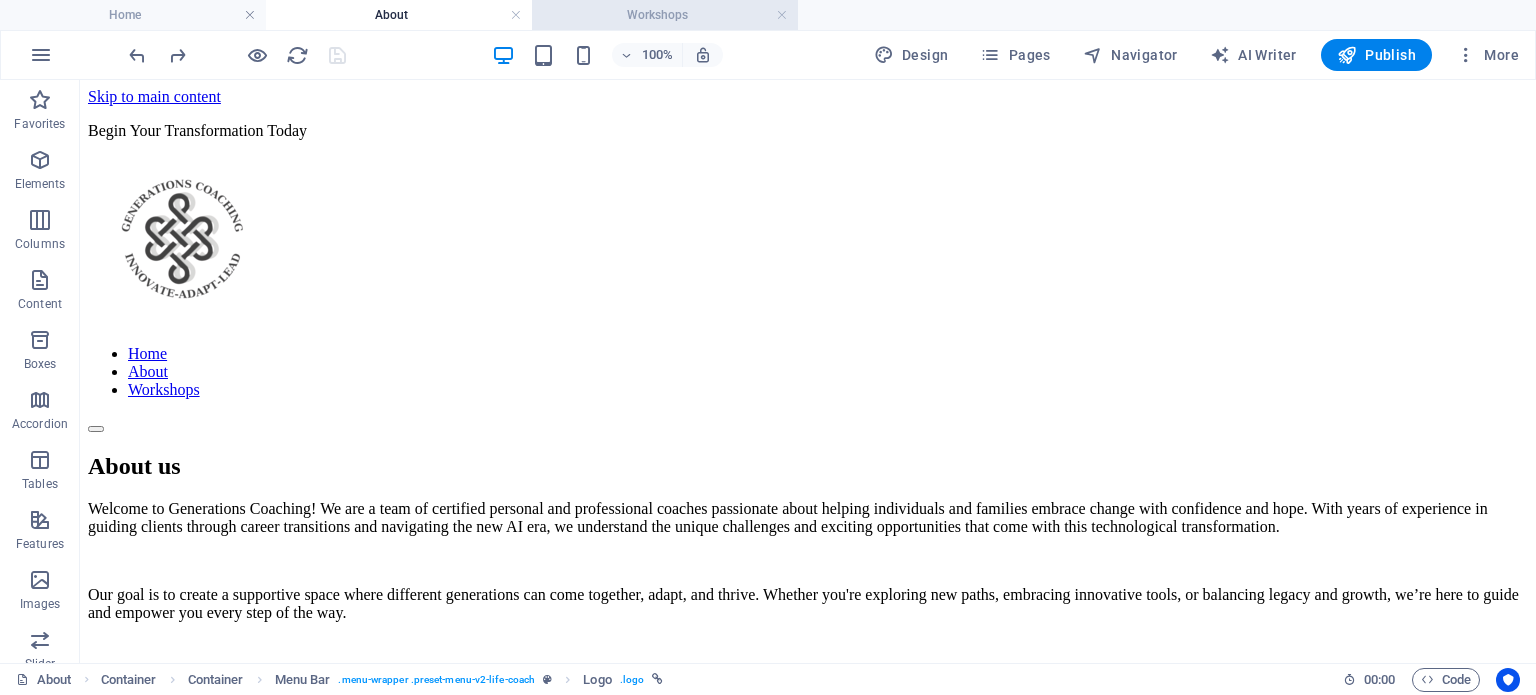 click on "Workshops" at bounding box center [665, 15] 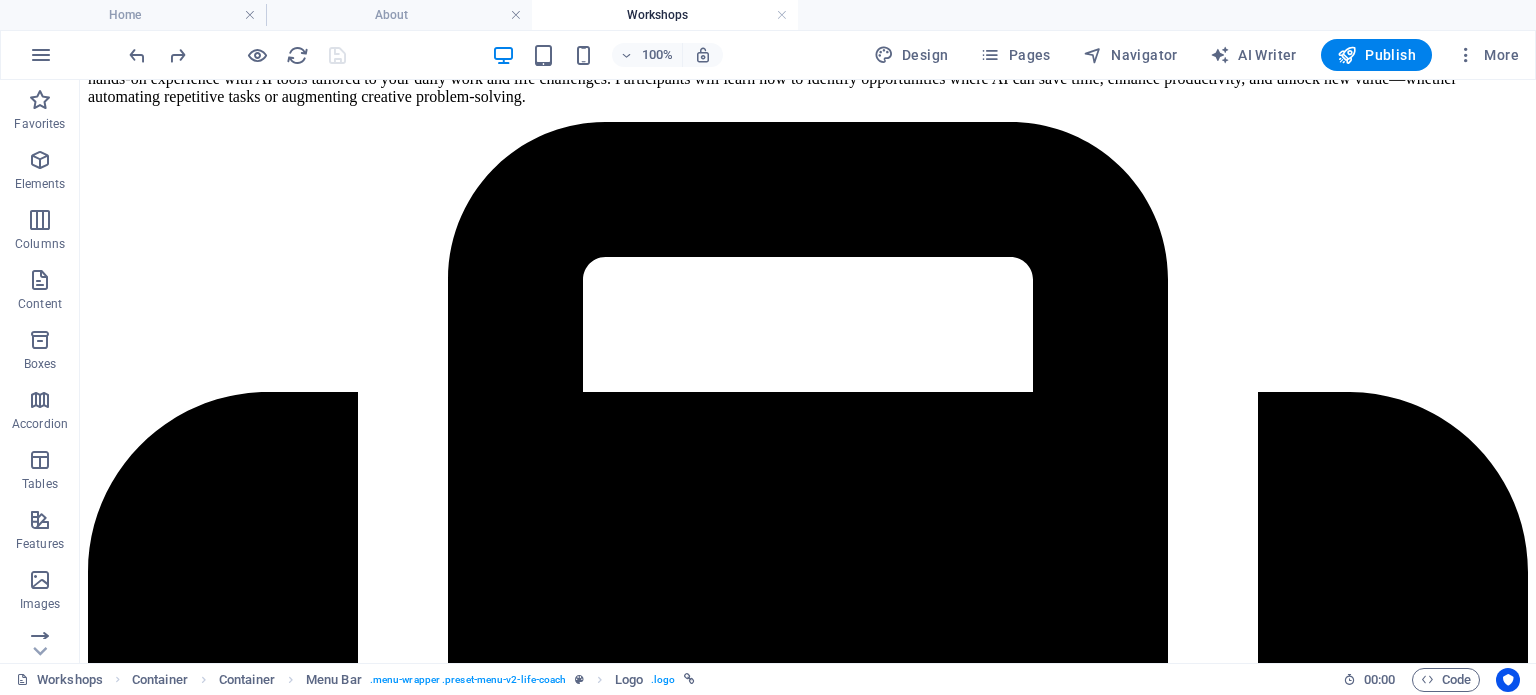 scroll, scrollTop: 1183, scrollLeft: 0, axis: vertical 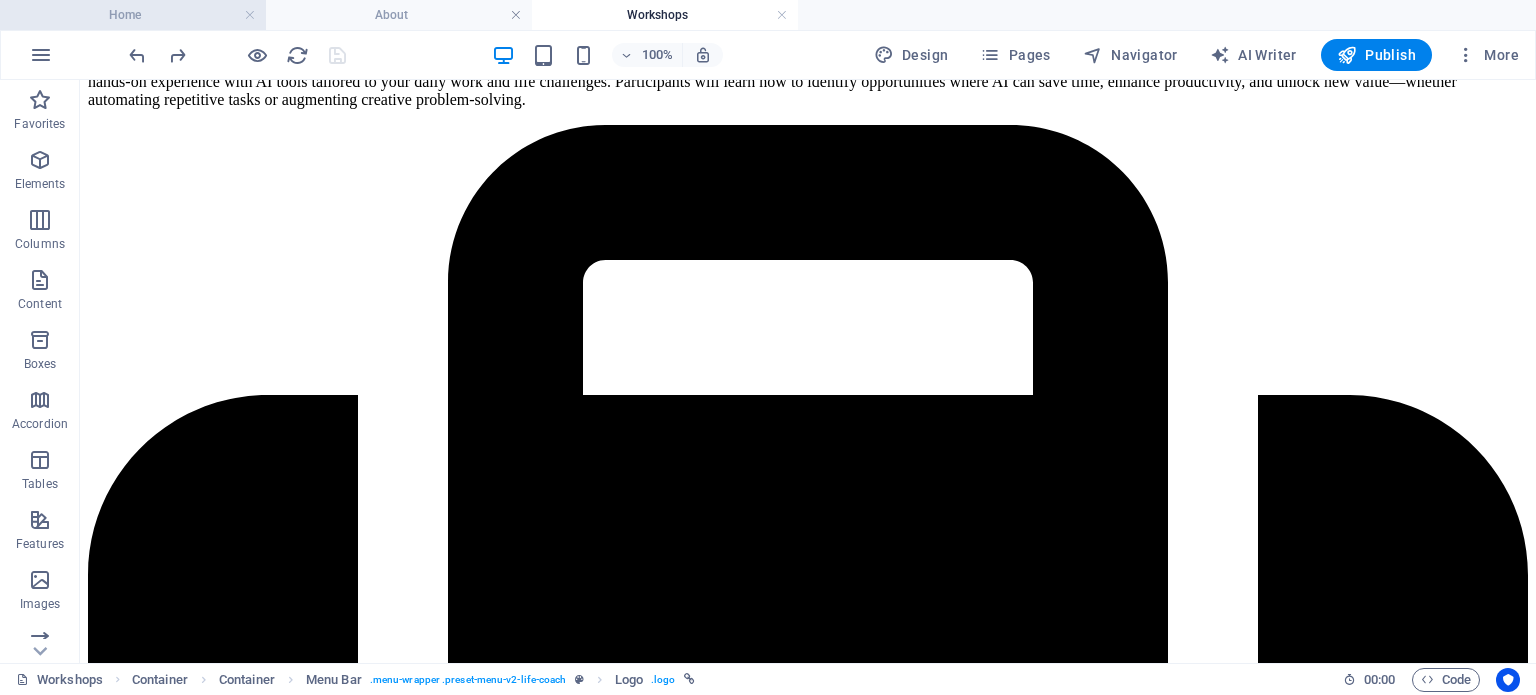 click on "Home" at bounding box center (133, 15) 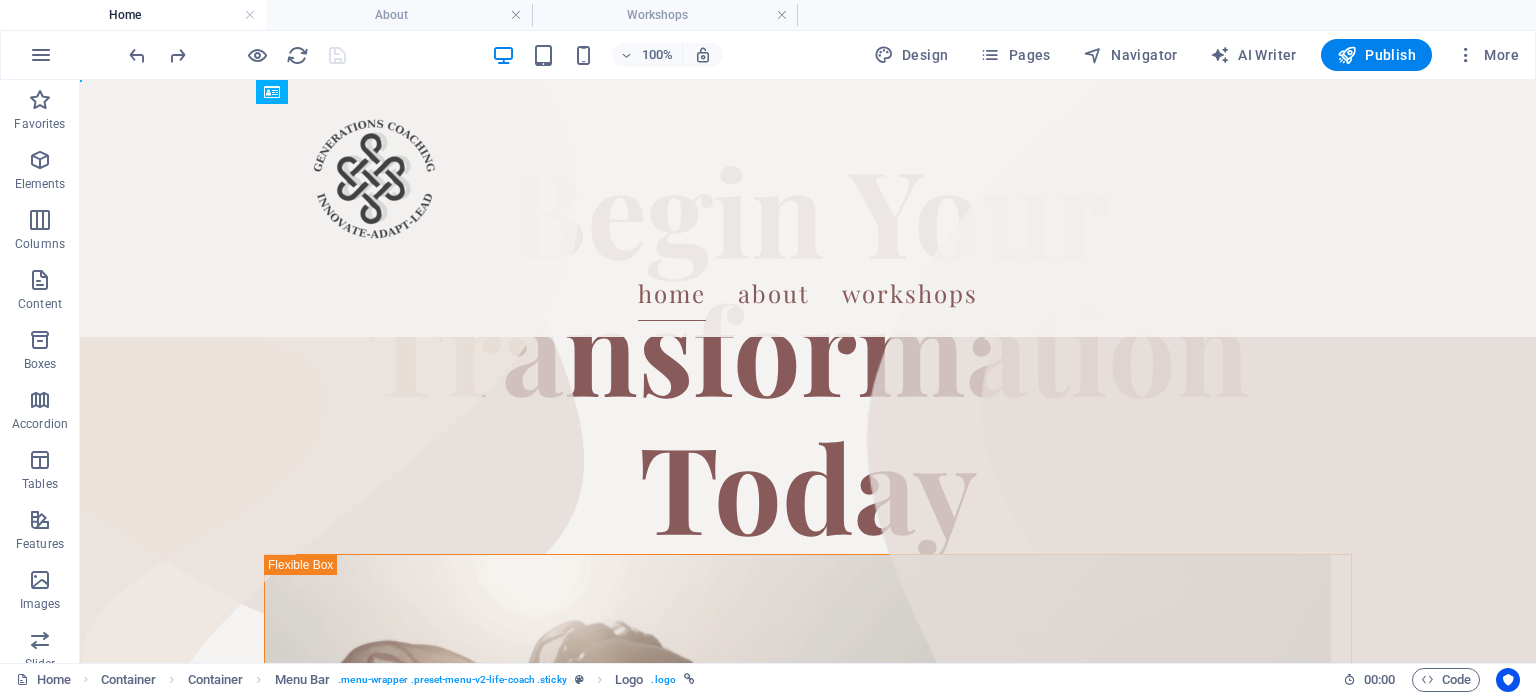 scroll, scrollTop: 0, scrollLeft: 0, axis: both 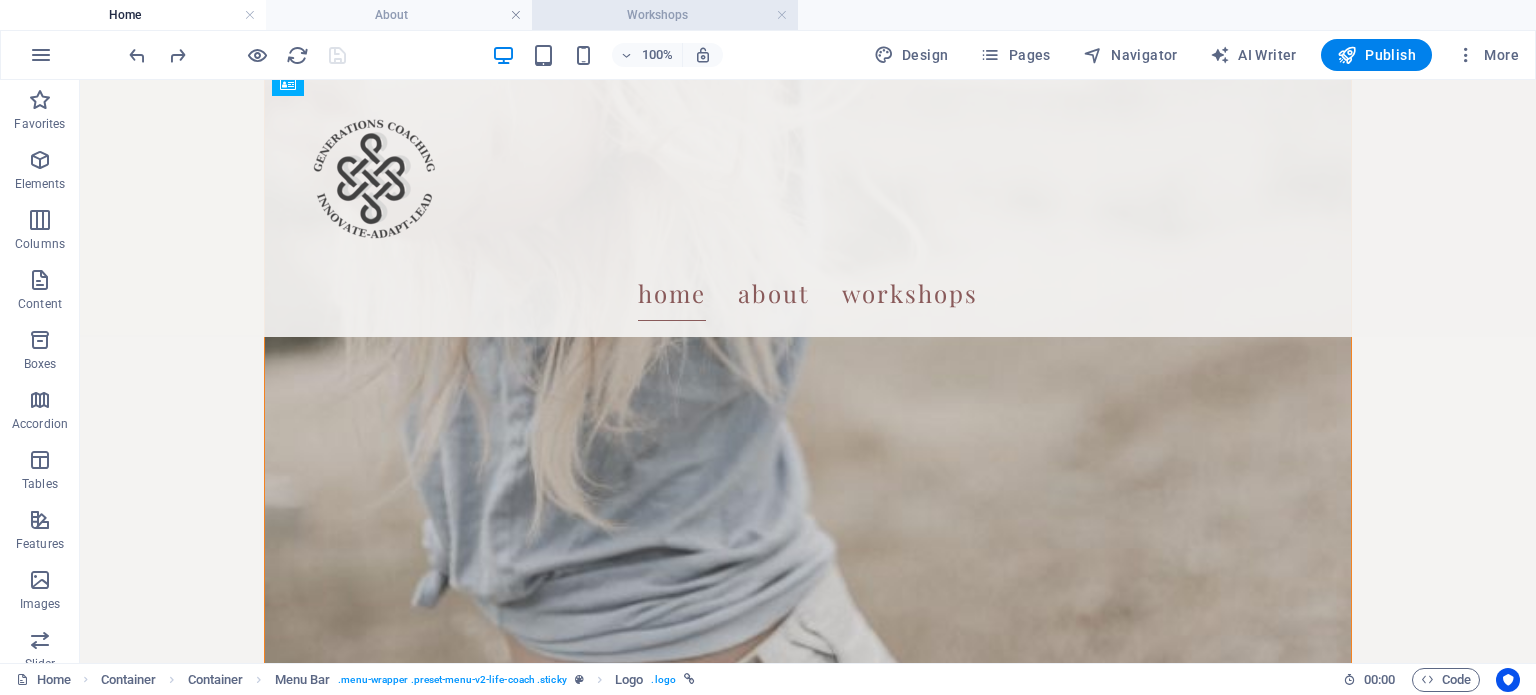 click on "Workshops" at bounding box center (665, 15) 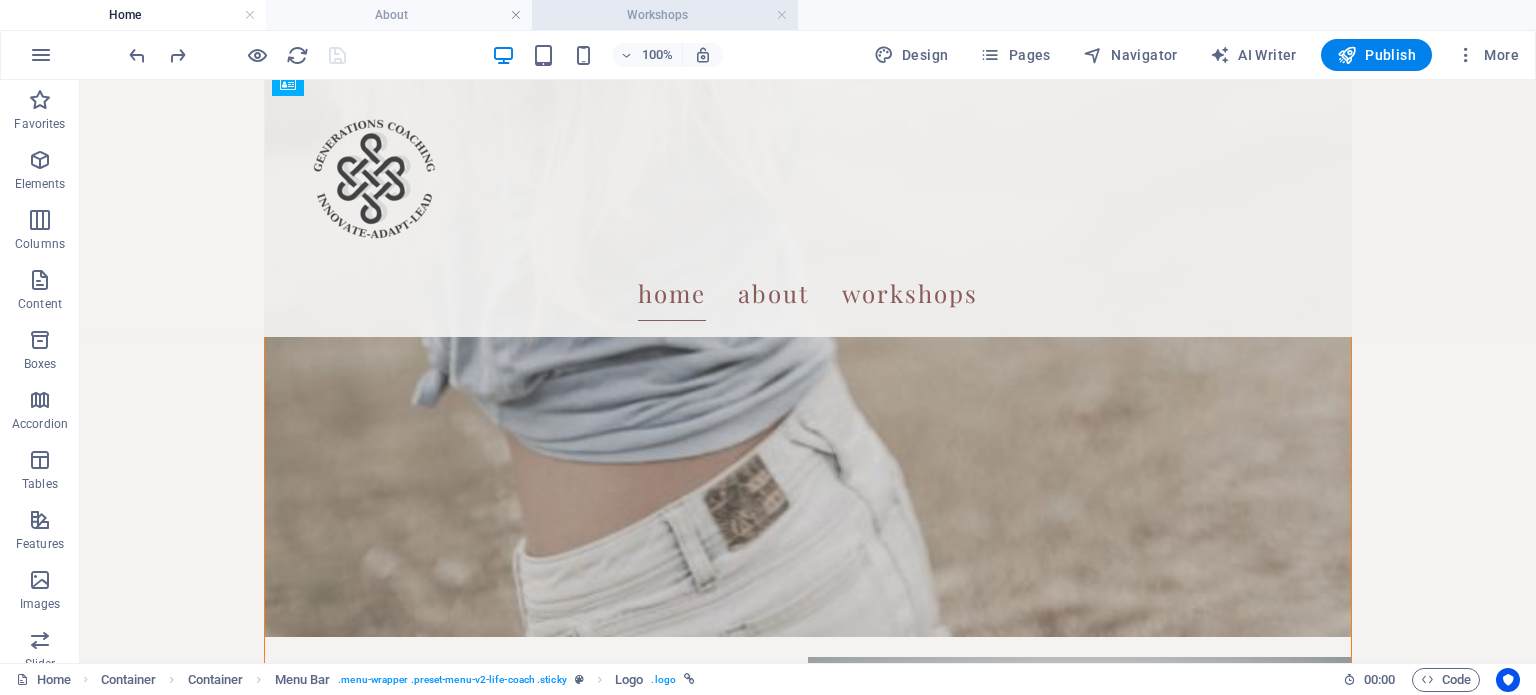scroll, scrollTop: 0, scrollLeft: 0, axis: both 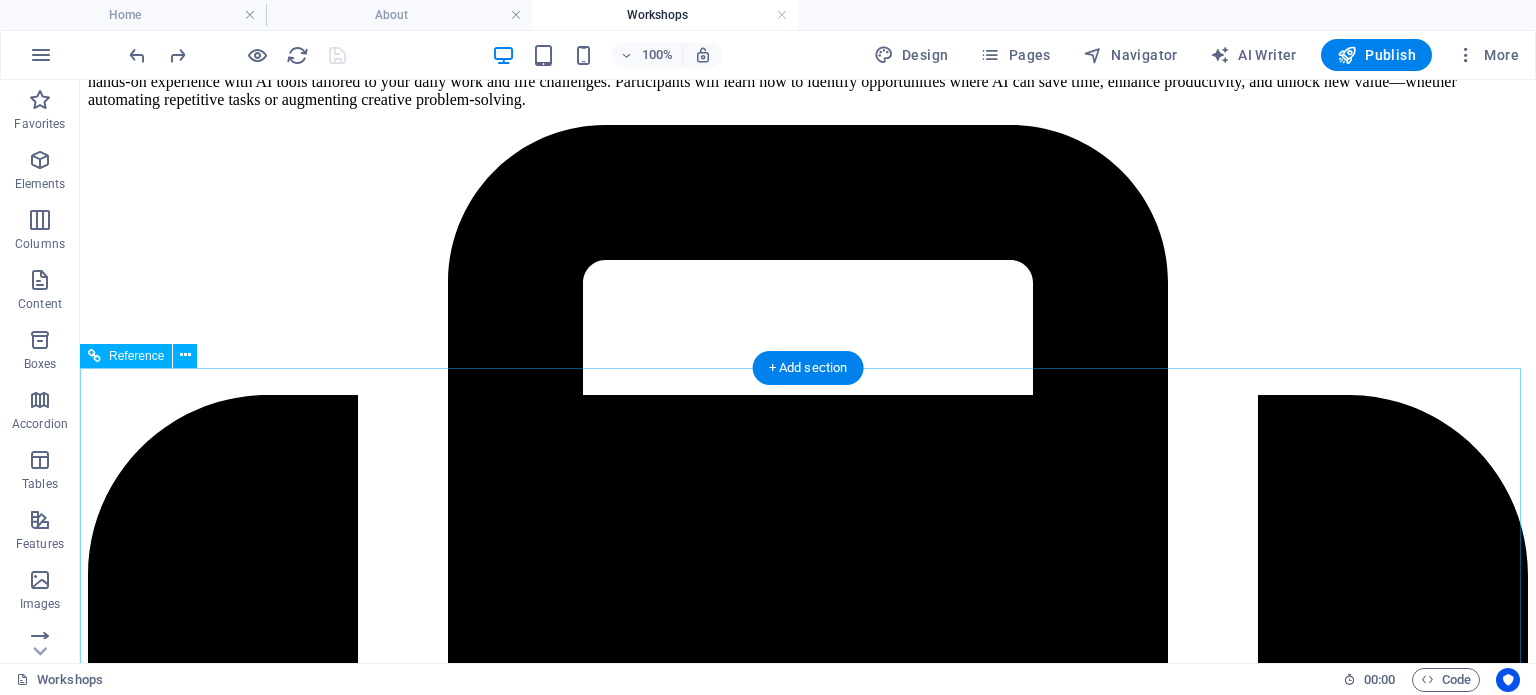 click on "Home About Courses" at bounding box center (808, 3481) 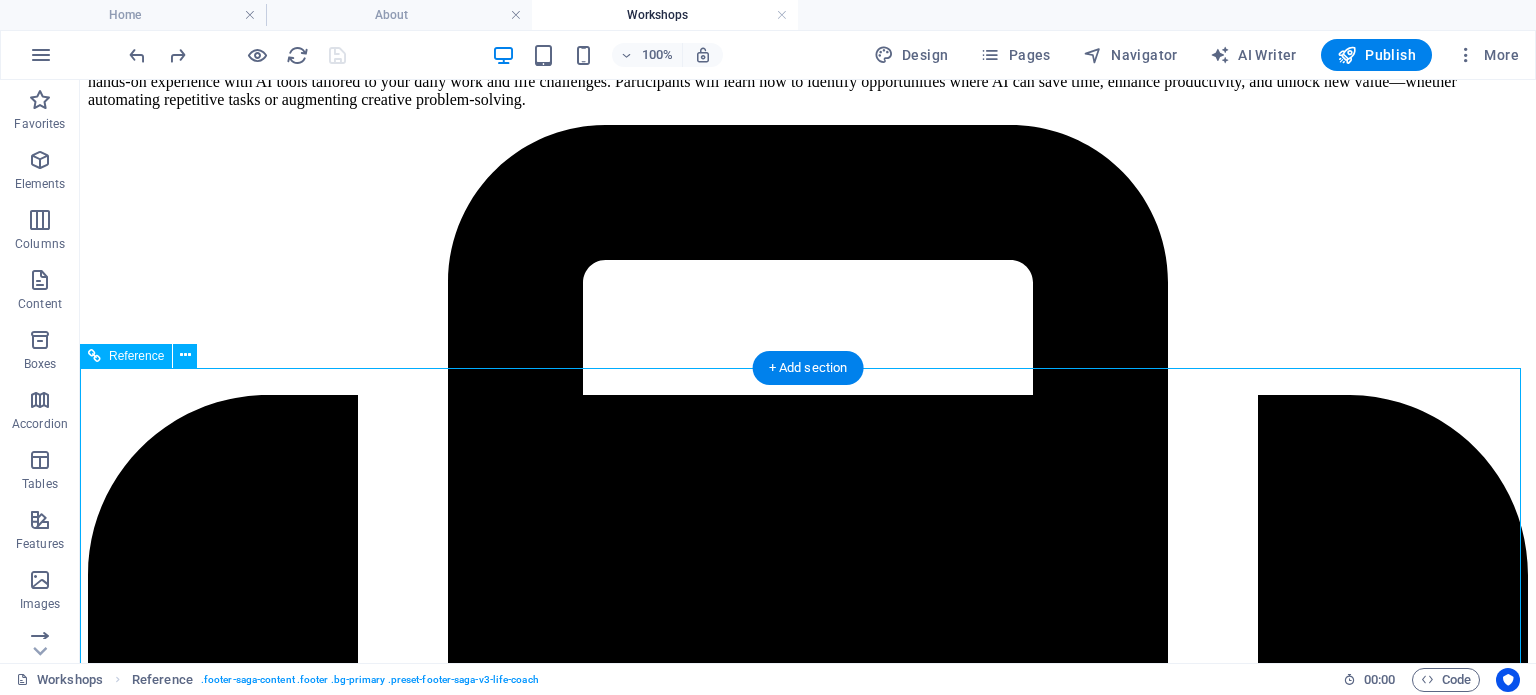 click on "Home About Courses" at bounding box center (808, 3481) 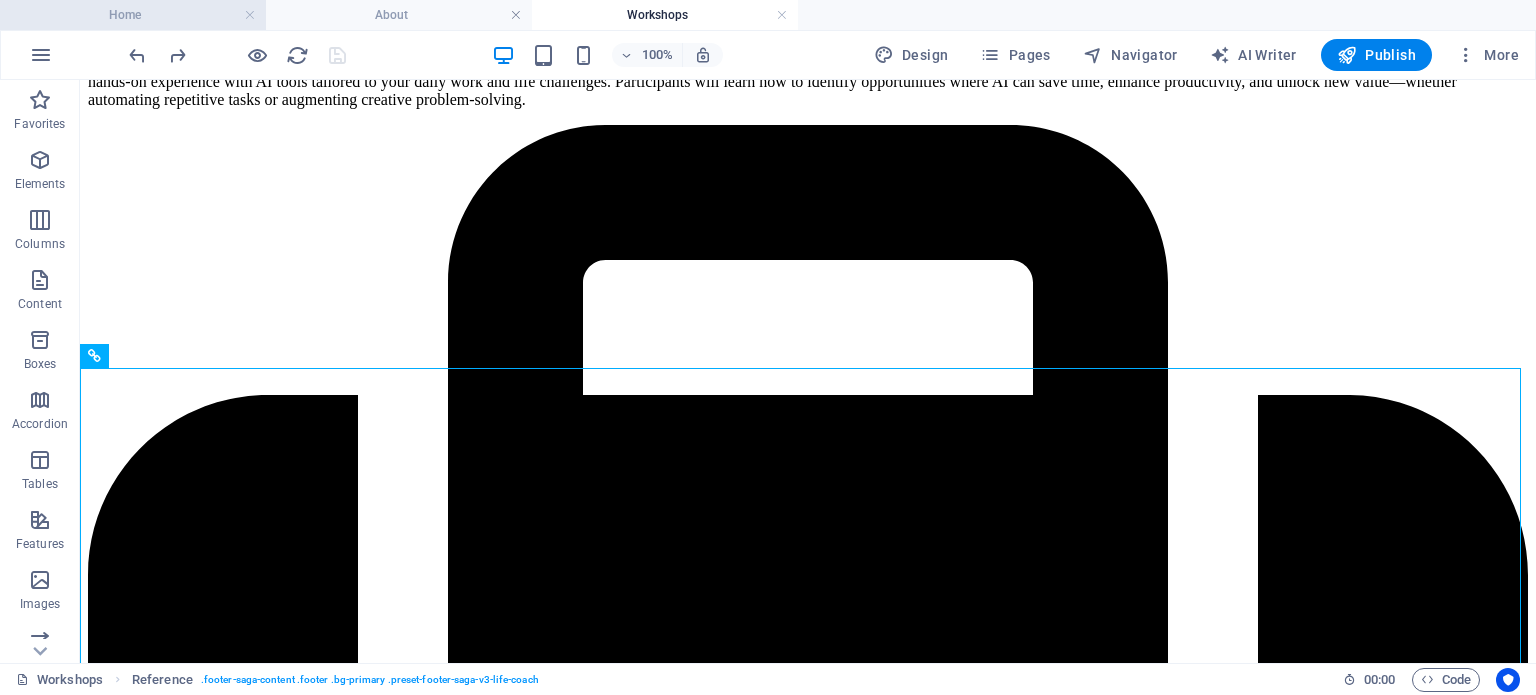 click on "Home" at bounding box center [133, 15] 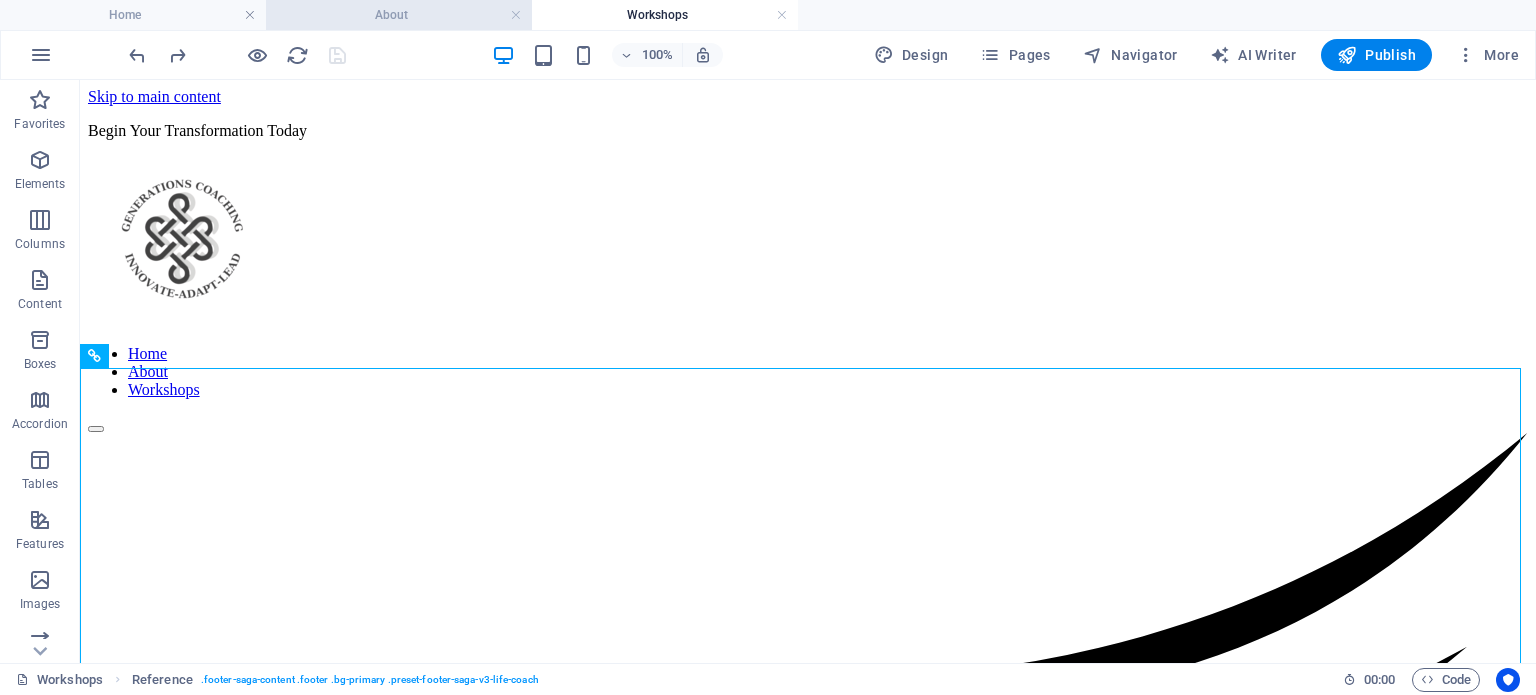 scroll, scrollTop: 2671, scrollLeft: 0, axis: vertical 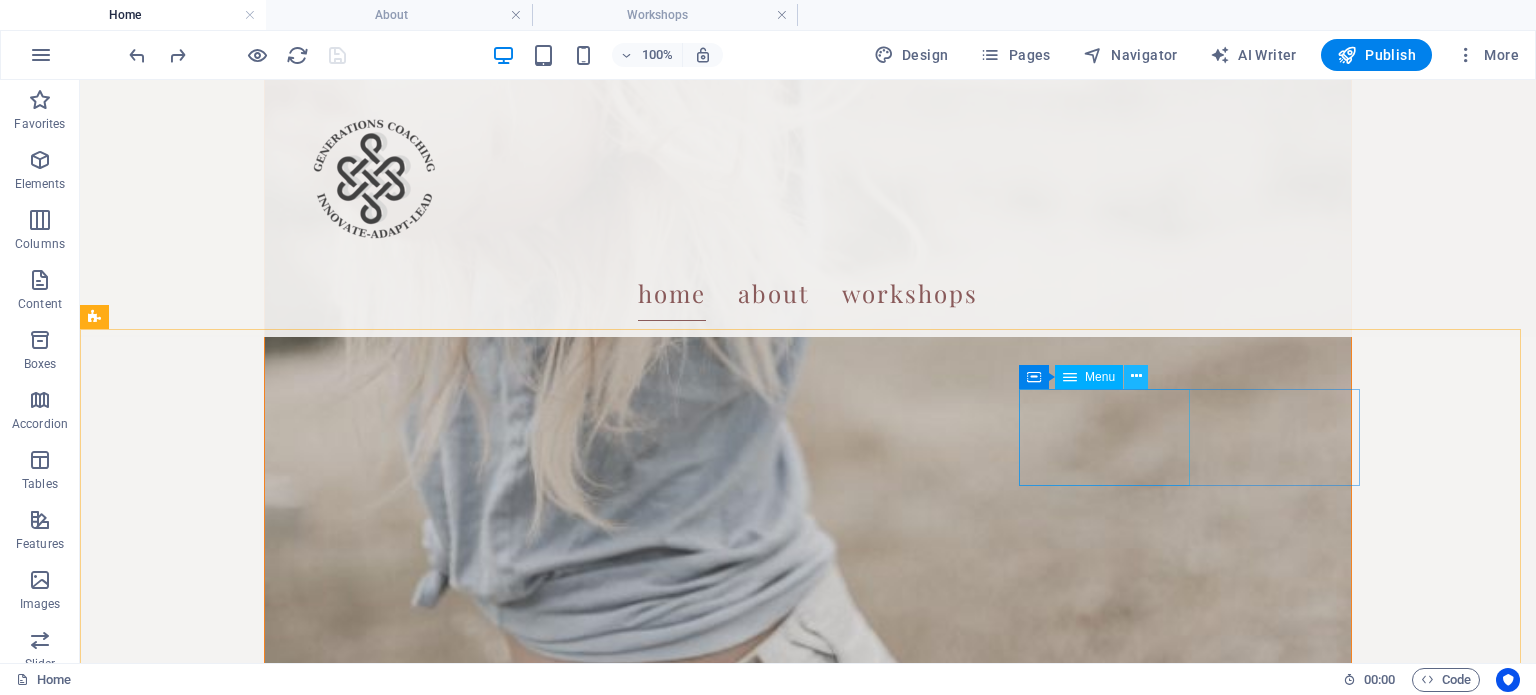 click at bounding box center (1136, 376) 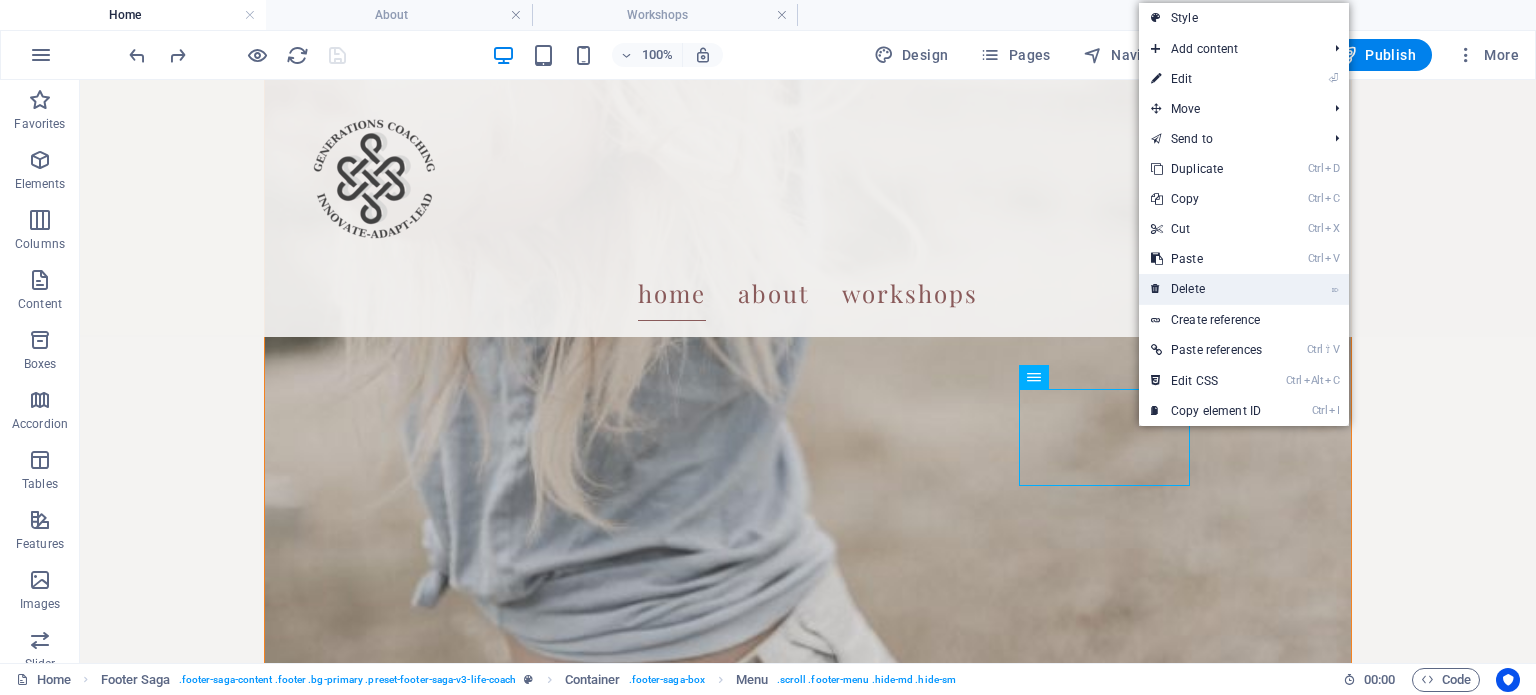 click on "⌦  Delete" at bounding box center [1206, 289] 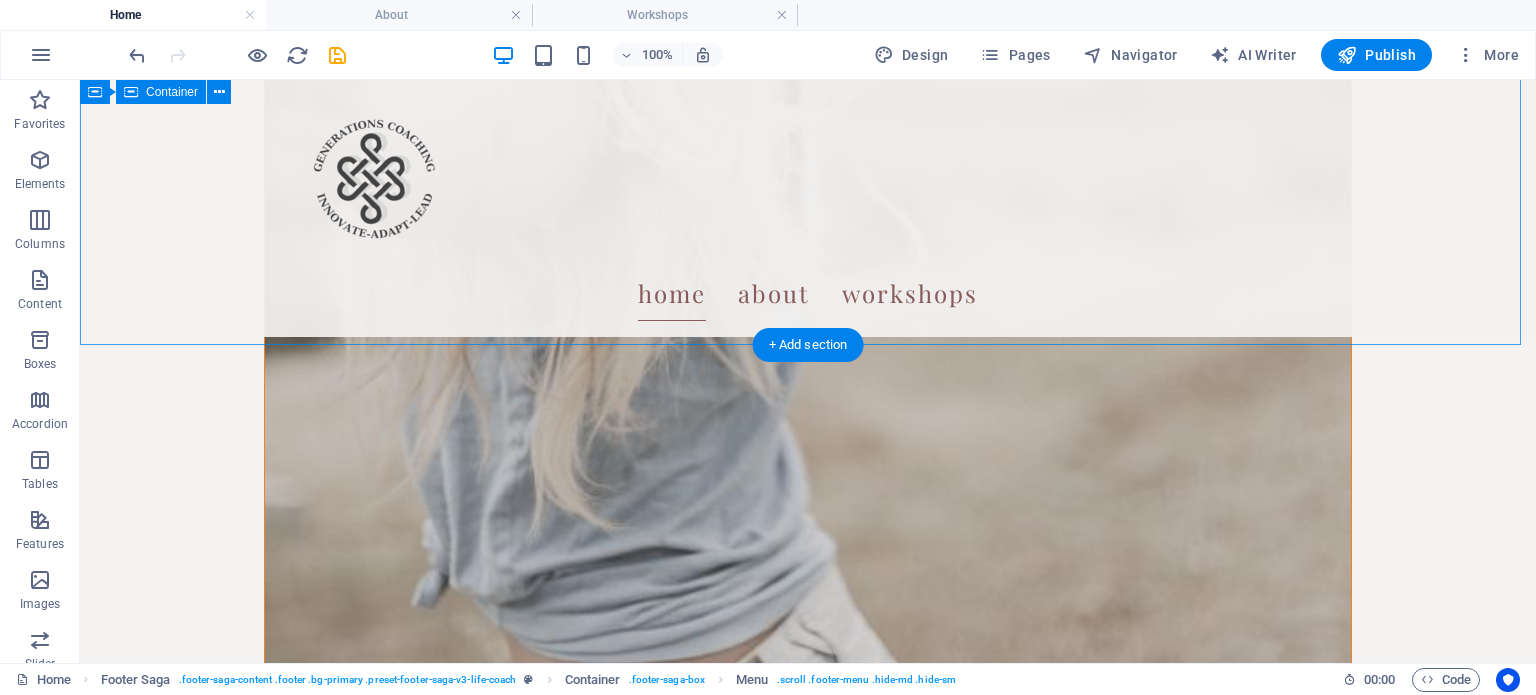 scroll, scrollTop: 2655, scrollLeft: 0, axis: vertical 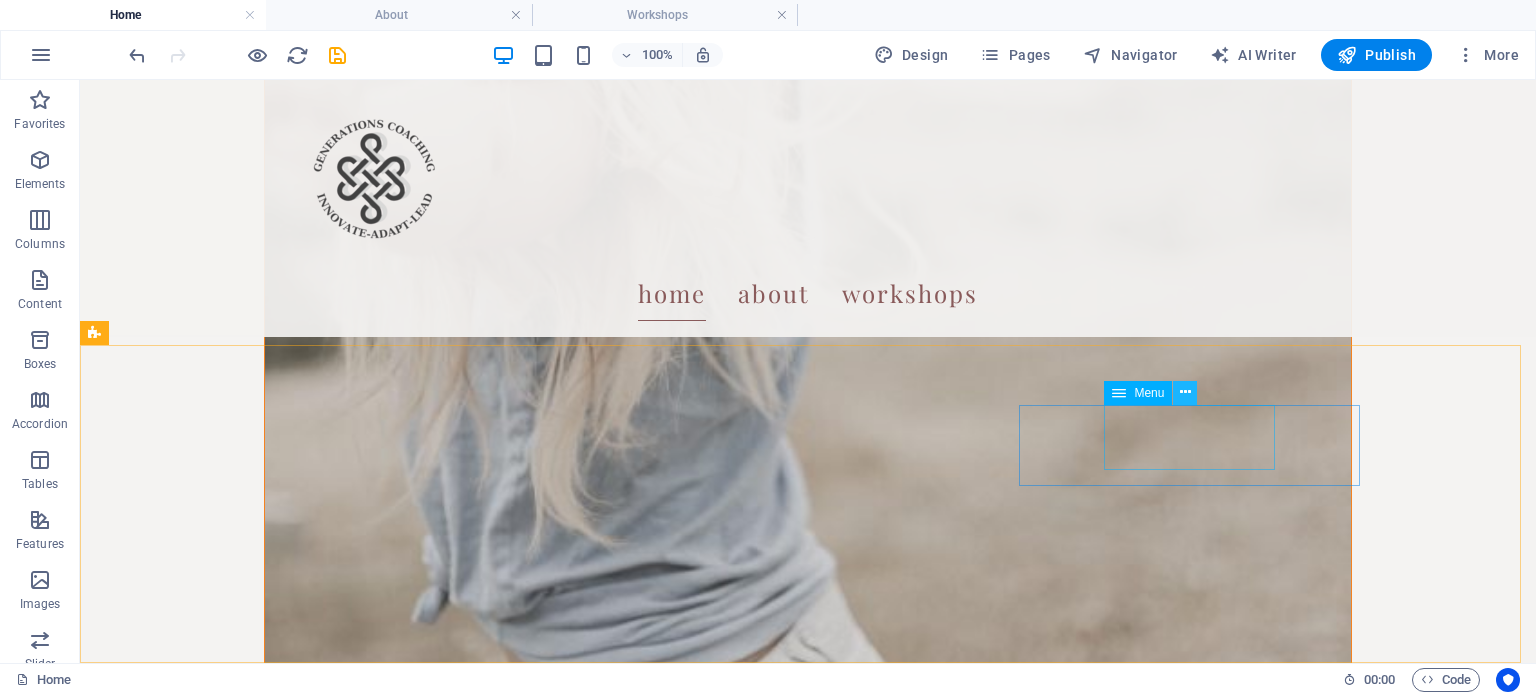 click at bounding box center (1185, 392) 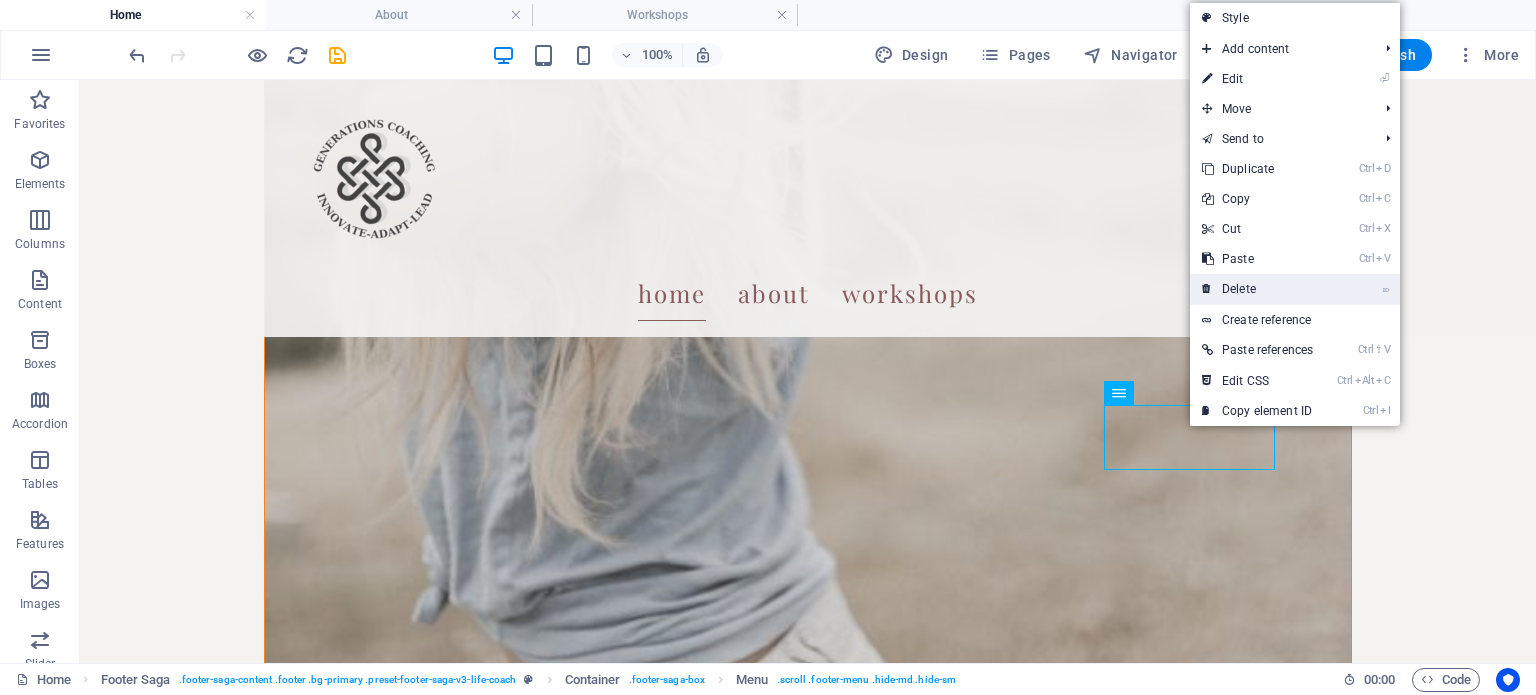 click on "⌦  Delete" at bounding box center [1257, 289] 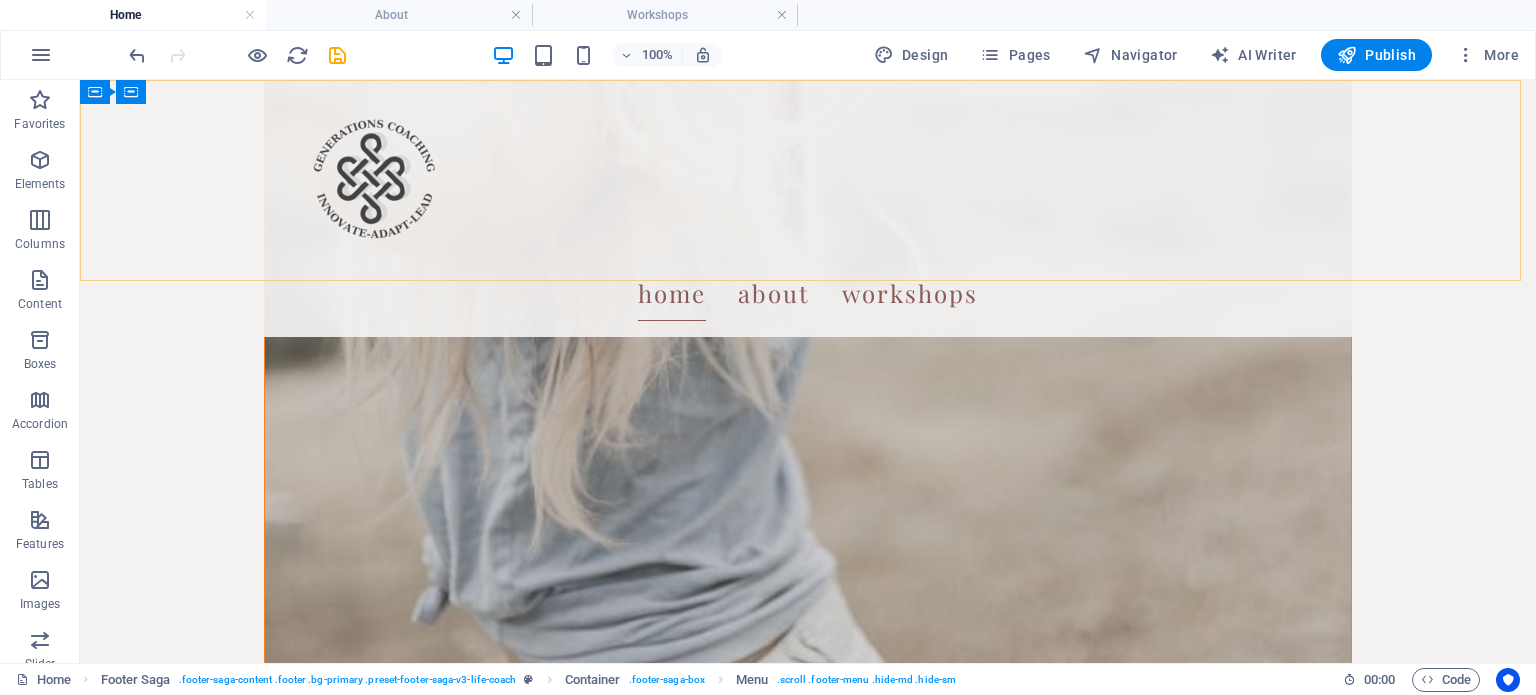 scroll, scrollTop: 2671, scrollLeft: 0, axis: vertical 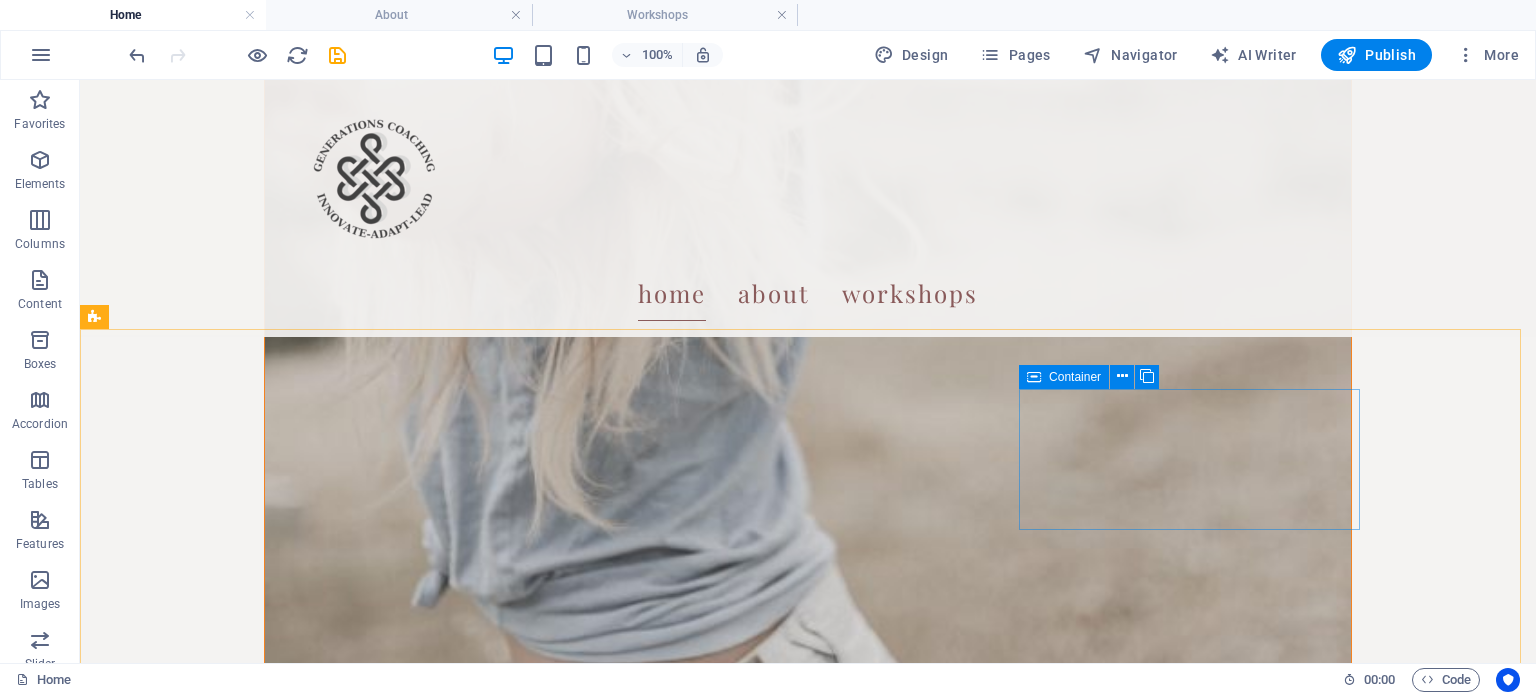 drag, startPoint x: 1201, startPoint y: 459, endPoint x: 1121, endPoint y: 391, distance: 104.99524 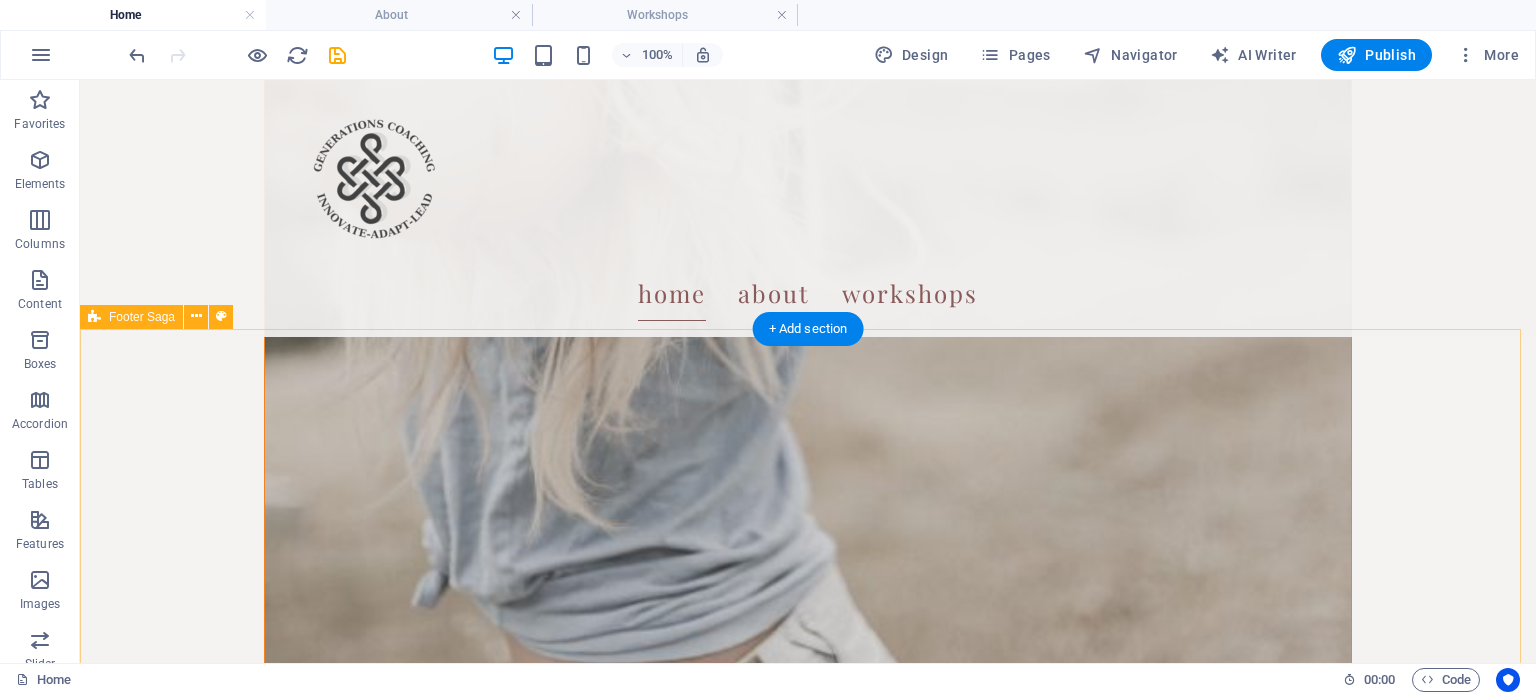 click on "Email: [EMAIL] Drop content here or  Add elements  Paste clipboard © 2025 All rights reserved" at bounding box center [808, 5682] 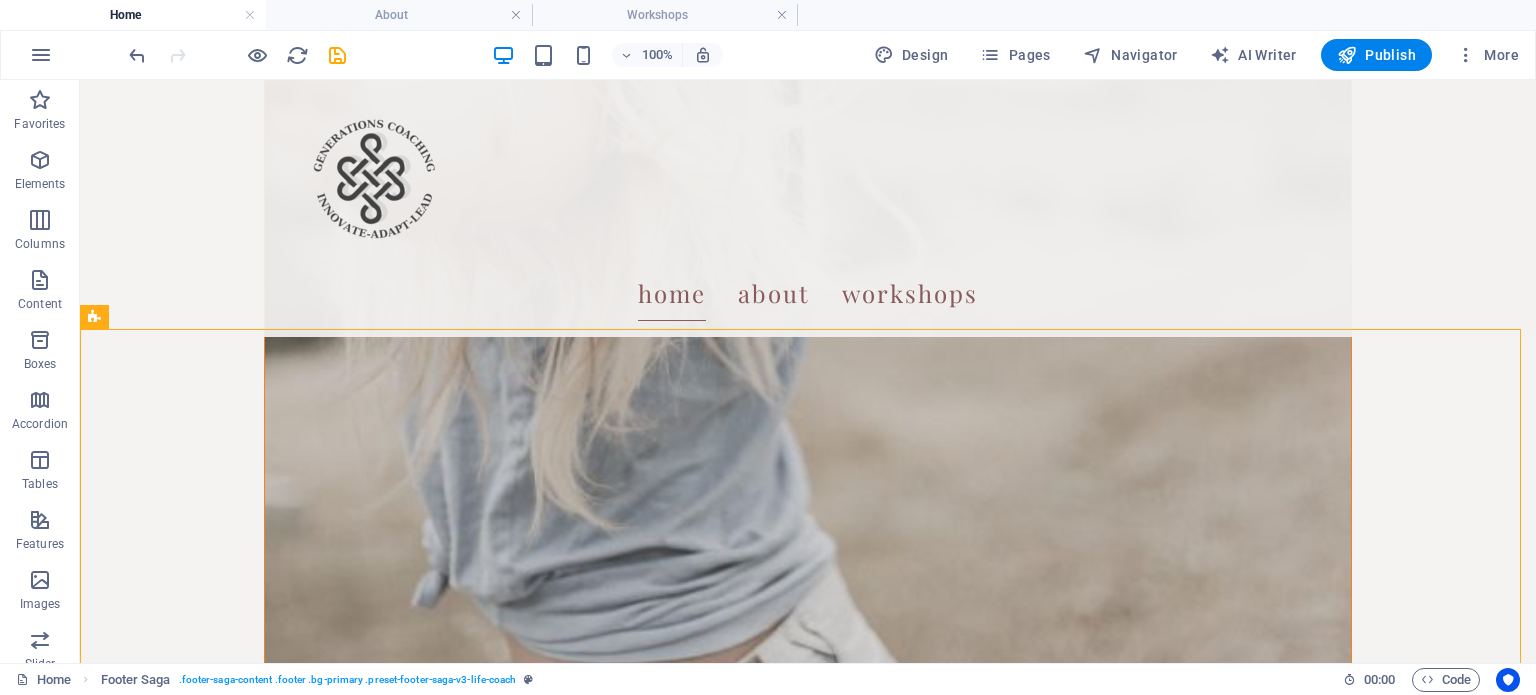 scroll, scrollTop: 2715, scrollLeft: 0, axis: vertical 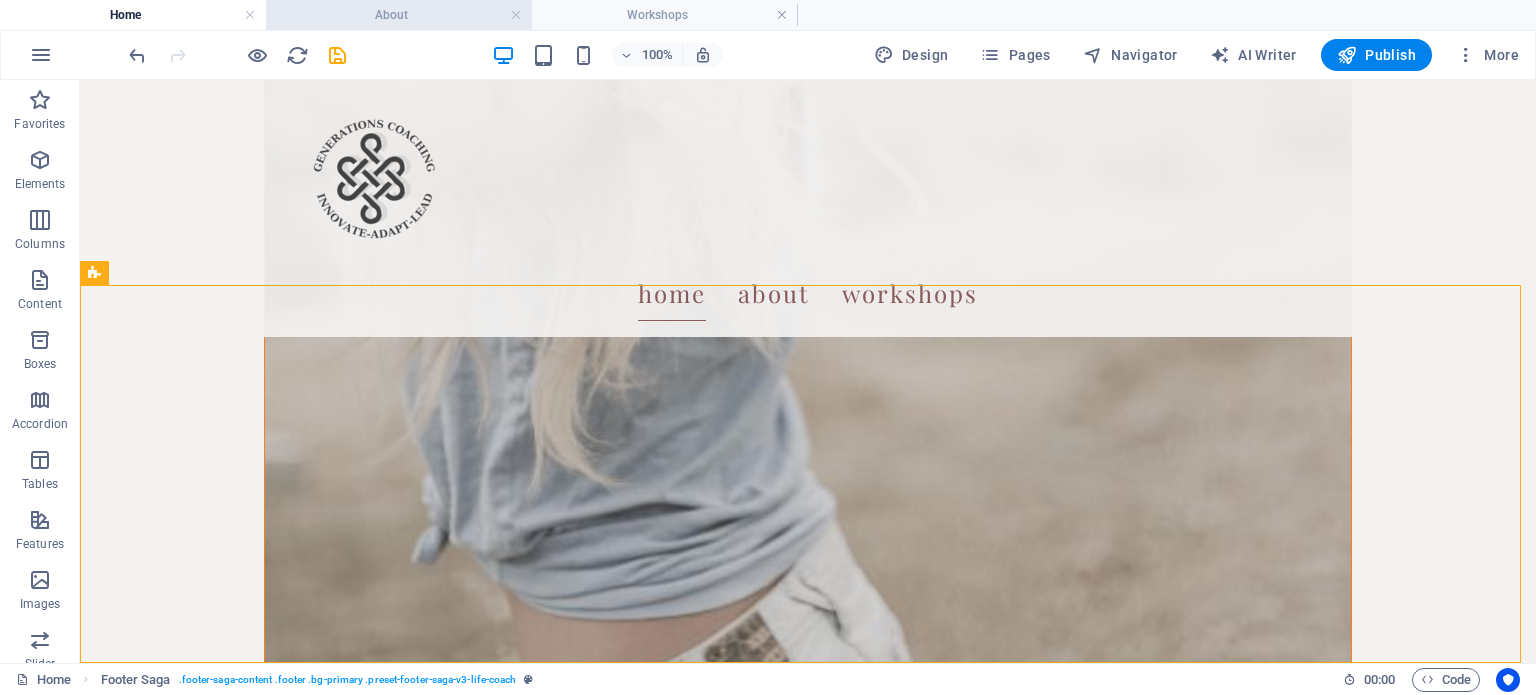 click on "About" at bounding box center [399, 15] 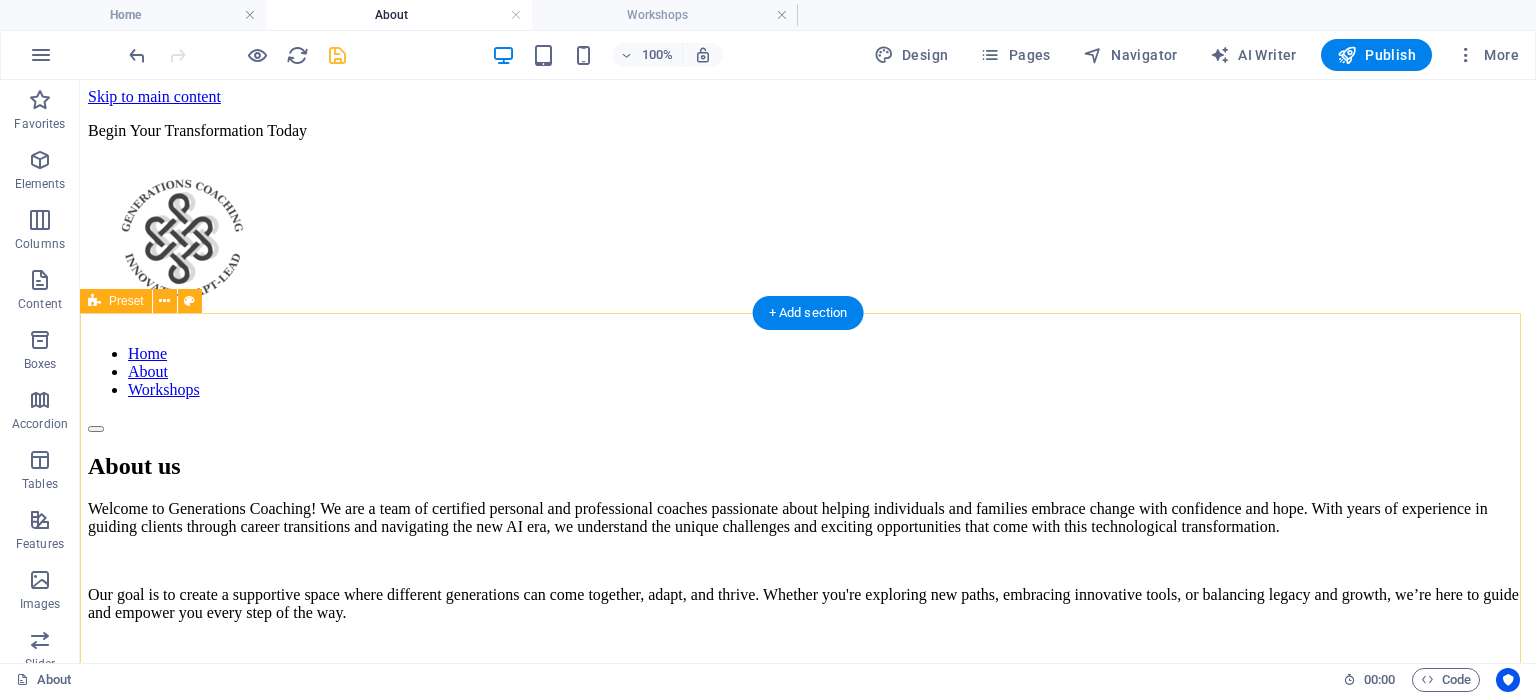 click on "About us Welcome to Generations Coaching! We are a team of certified personal and professional coaches passionate about helping individuals and families embrace change with confidence and hope. With years of experience in guiding clients through career transitions and navigating the new AI era, we understand the unique challenges and exciting opportunities that come with this technological transformation. Our goal is to create a supportive space where different generations can come together, adapt, and thrive. Whether you're exploring new paths, embracing innovative tools, or balancing legacy and growth, we’re here to guide and empower you every step of the way. At Generations Coaching, we believe that with the right support, every age can embrace the future with courage and optimism. Let’s work together to unlock your full potential and create a bright, adaptable future for yourself and your loved ones. Drop content here or  Add elements  Paste clipboard" at bounding box center [808, 1079] 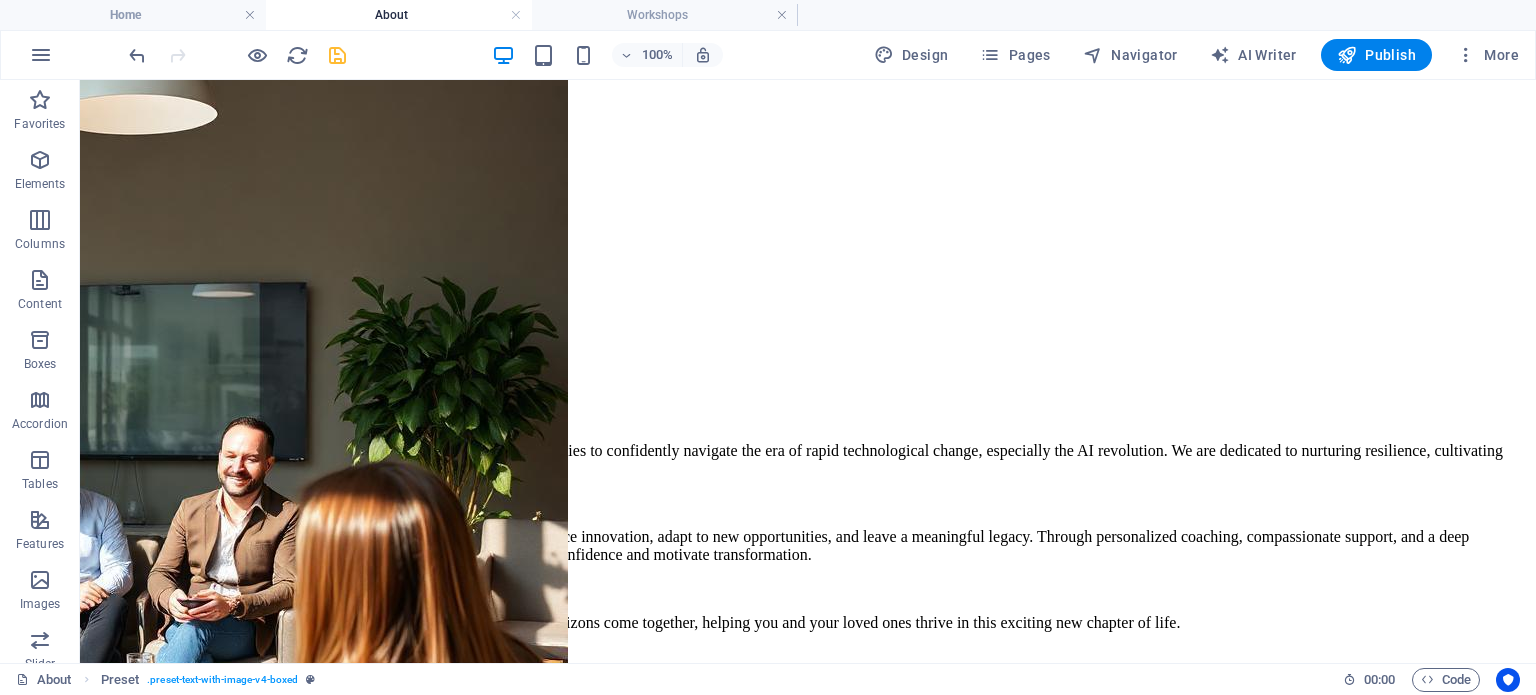 scroll, scrollTop: 1801, scrollLeft: 0, axis: vertical 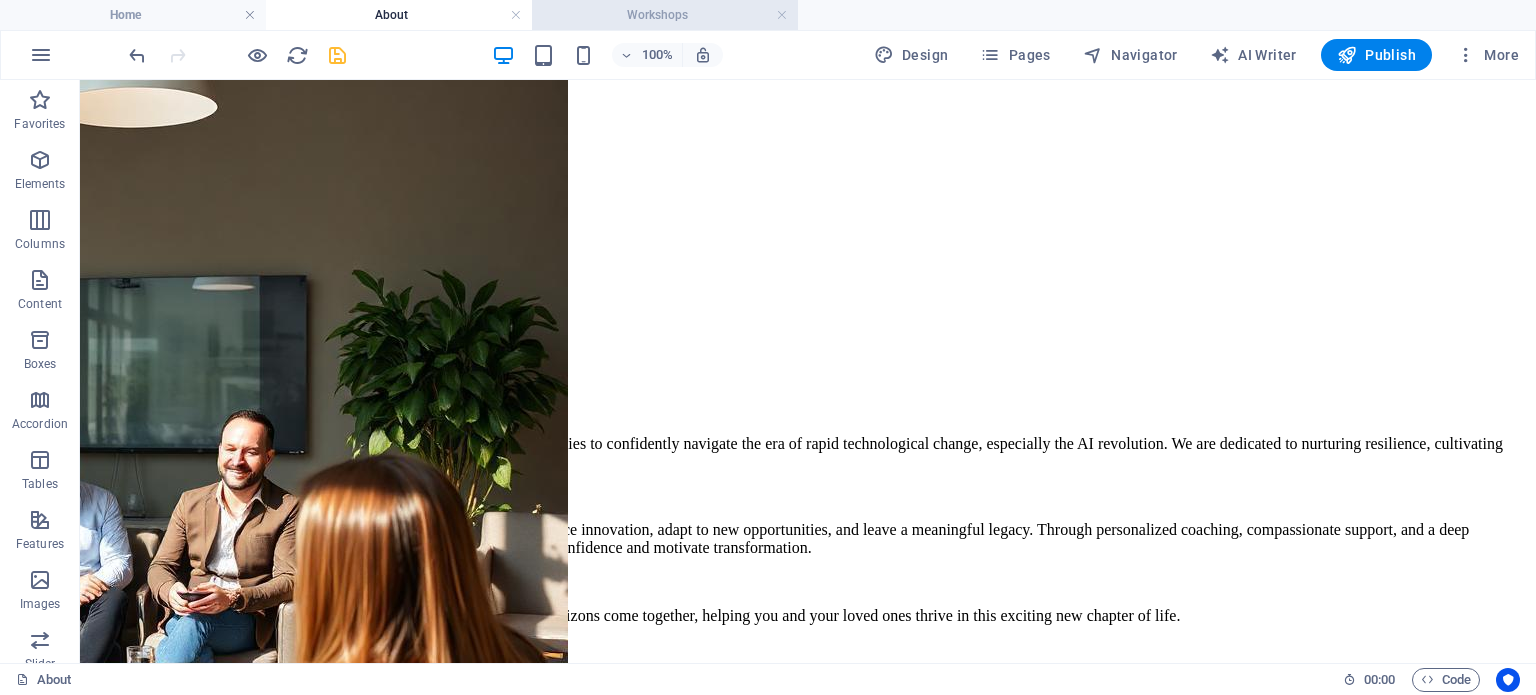 click on "Workshops" at bounding box center [665, 15] 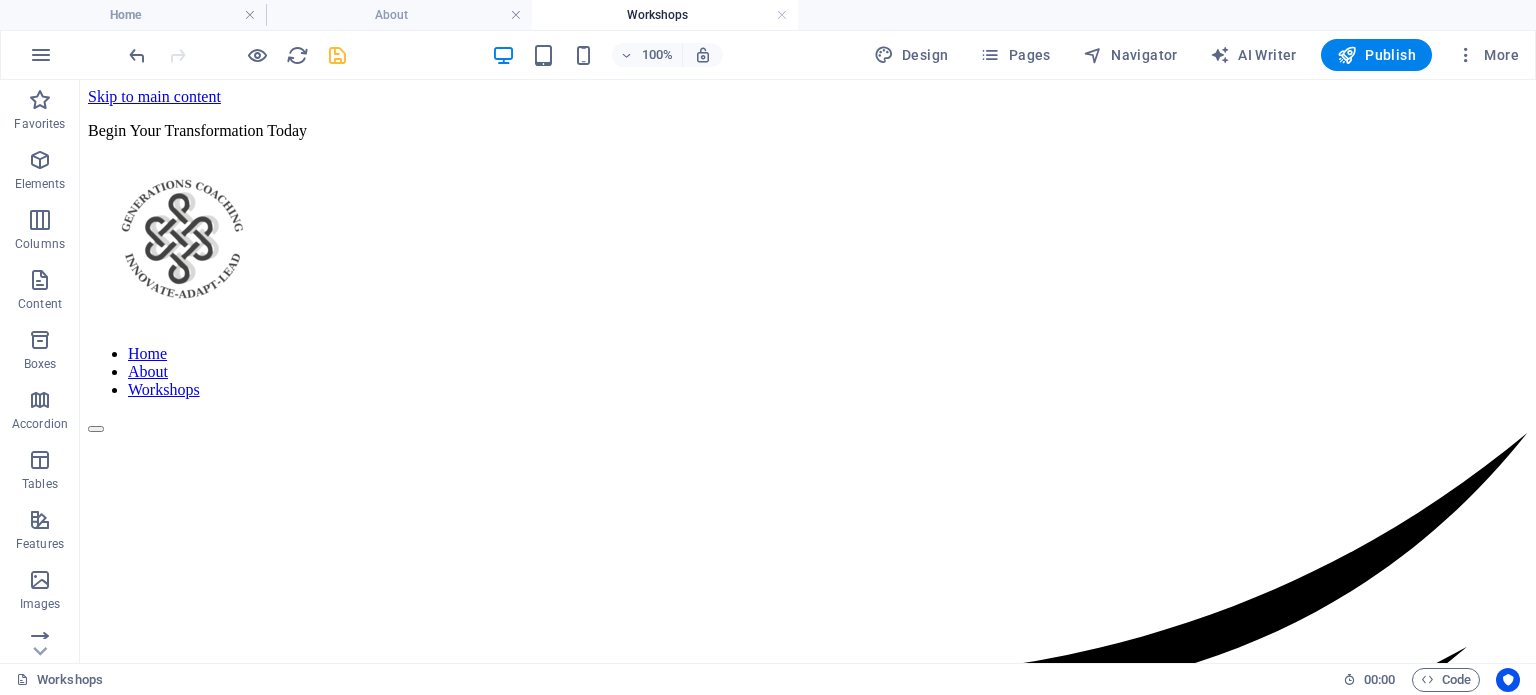 scroll, scrollTop: 0, scrollLeft: 0, axis: both 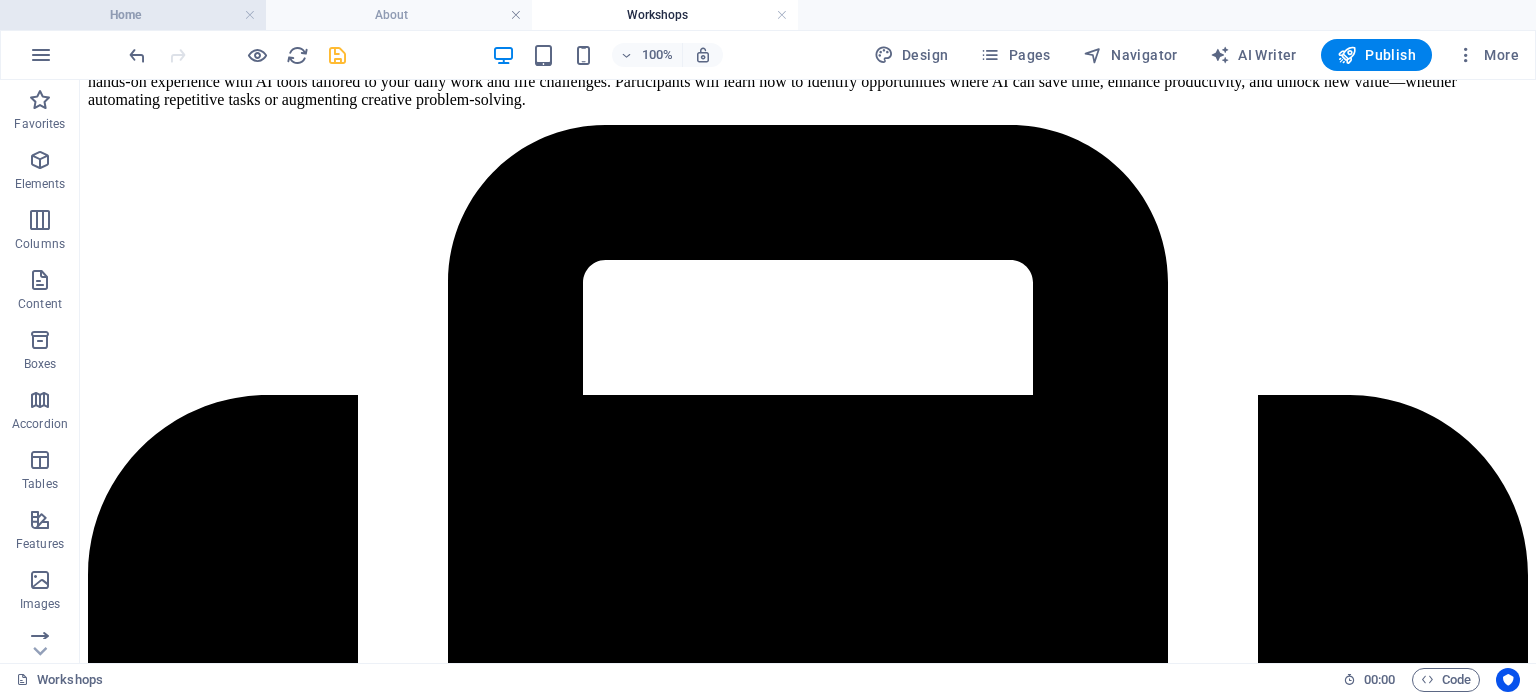 click on "Home" at bounding box center (133, 15) 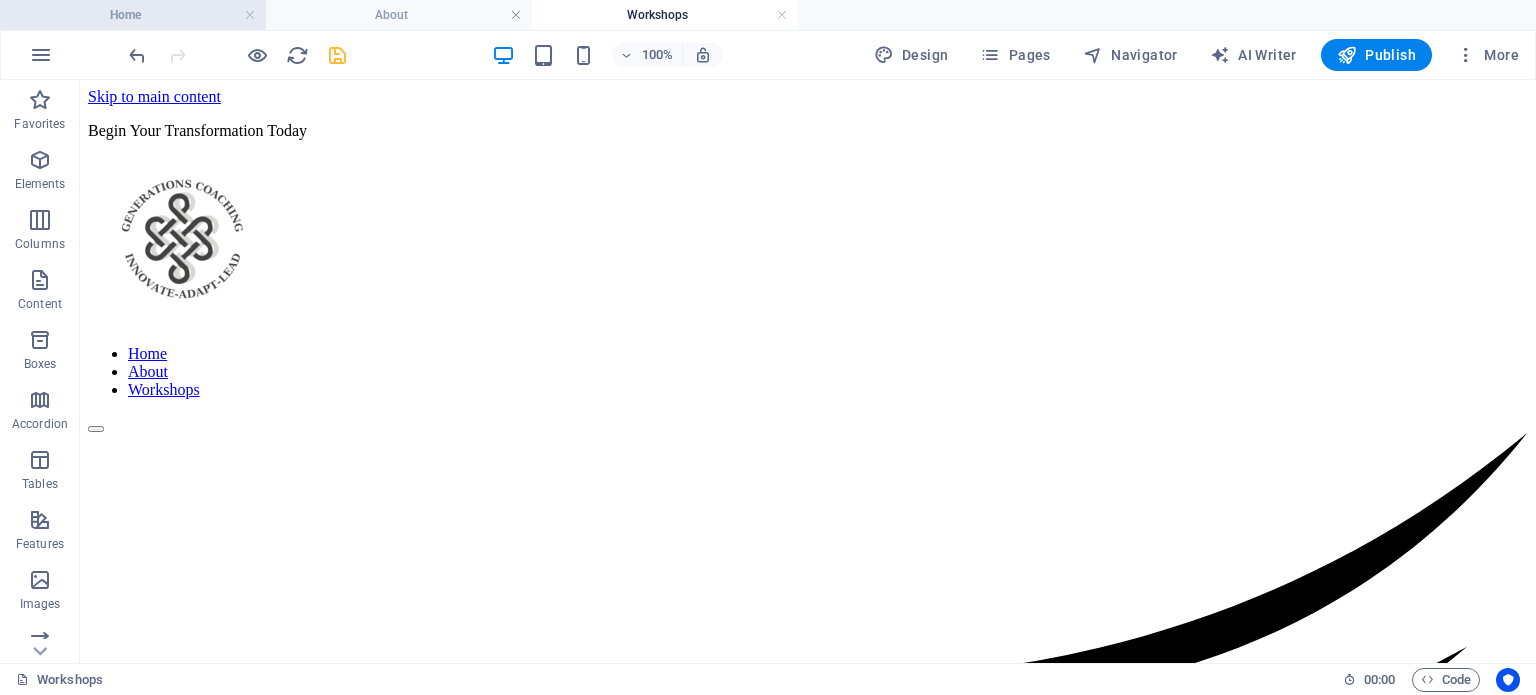 scroll, scrollTop: 2715, scrollLeft: 0, axis: vertical 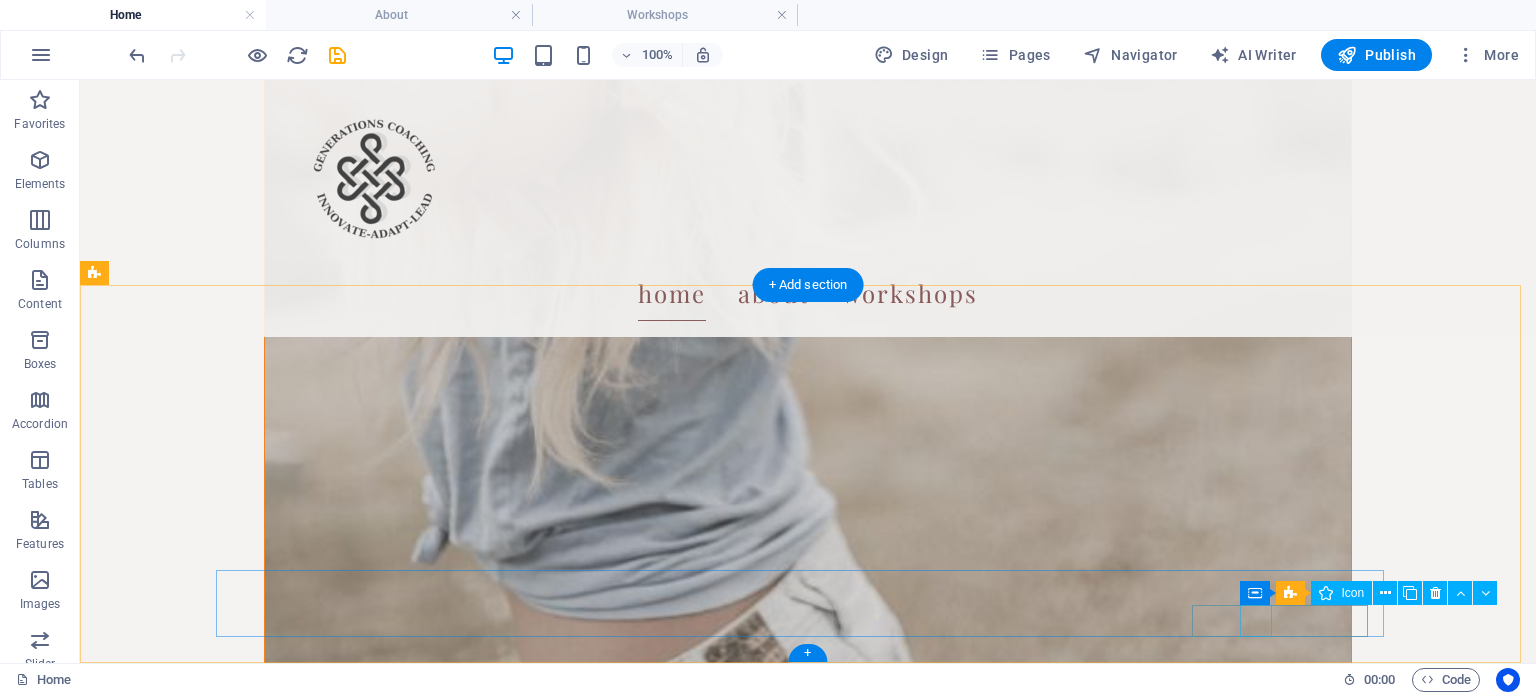click at bounding box center (656, 5818) 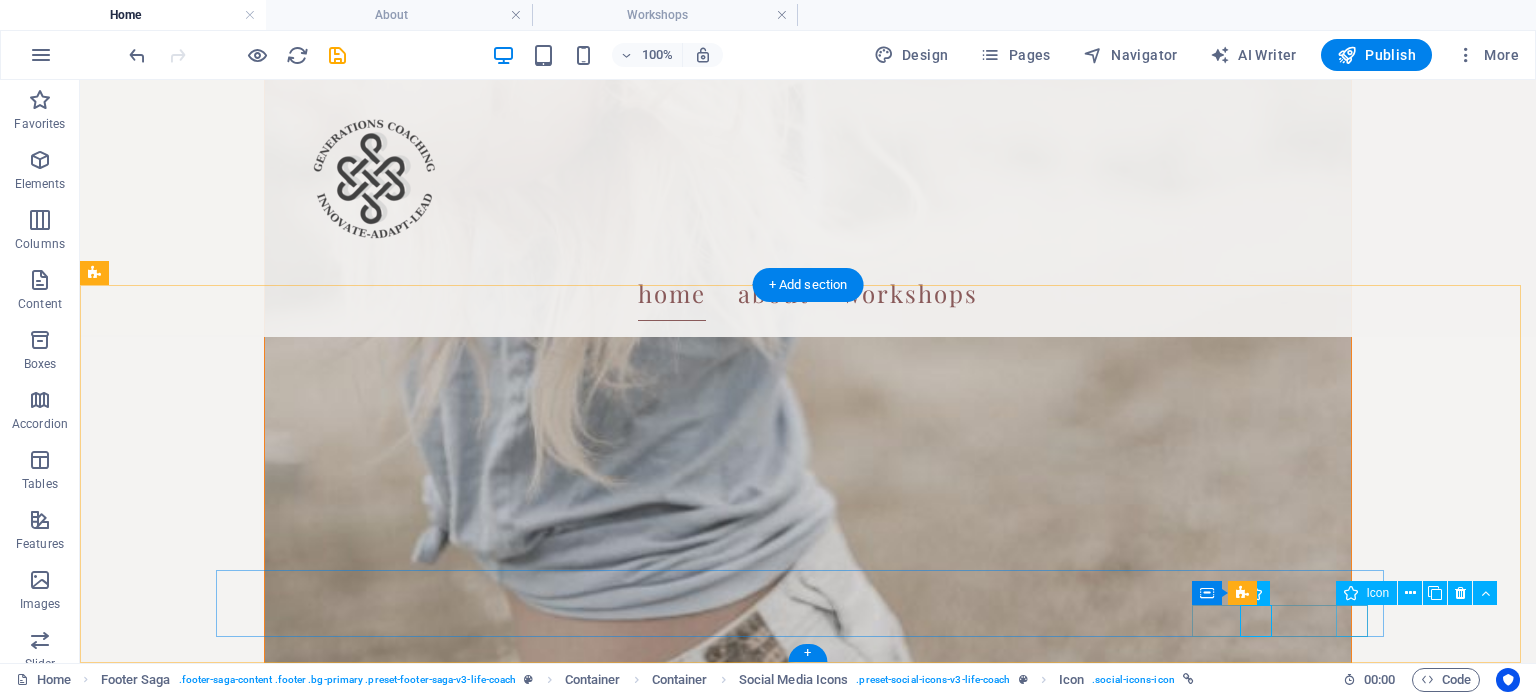 click at bounding box center (656, 5898) 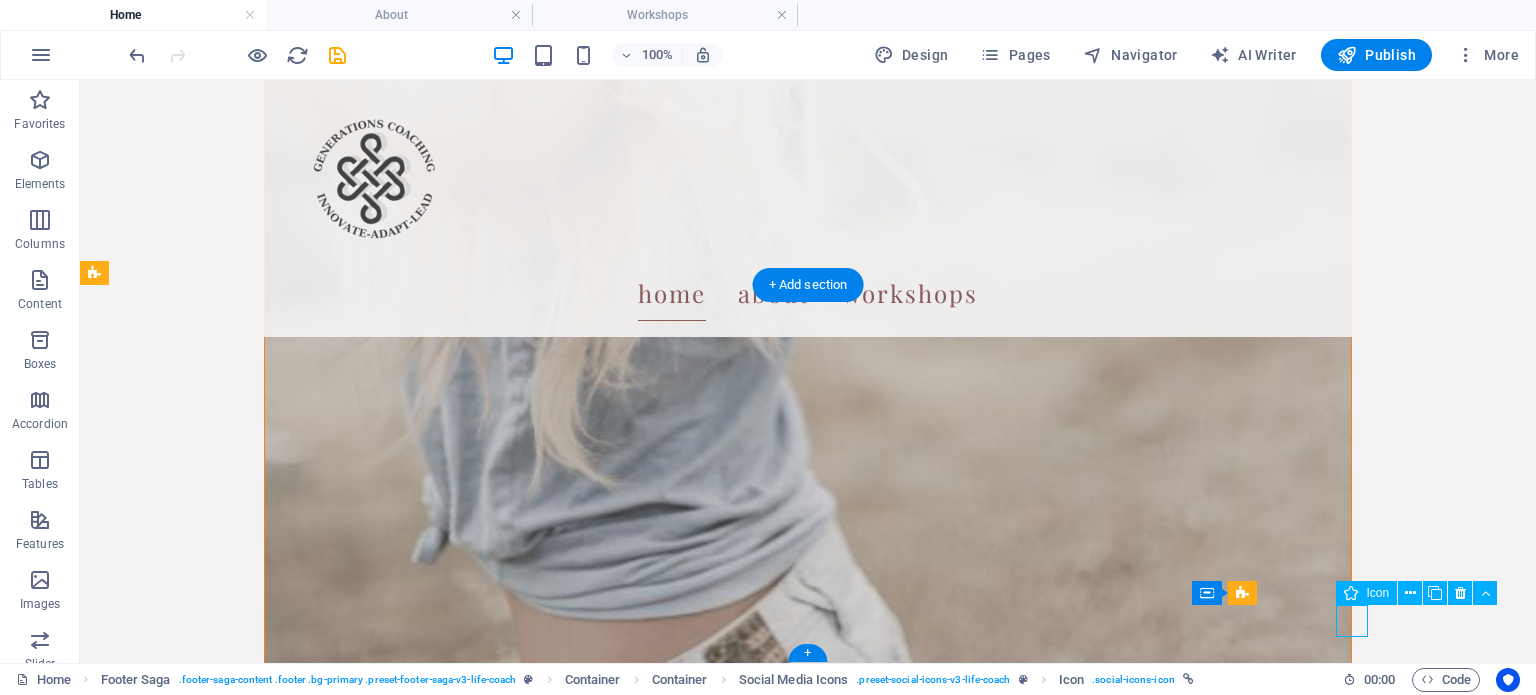 click at bounding box center (656, 5898) 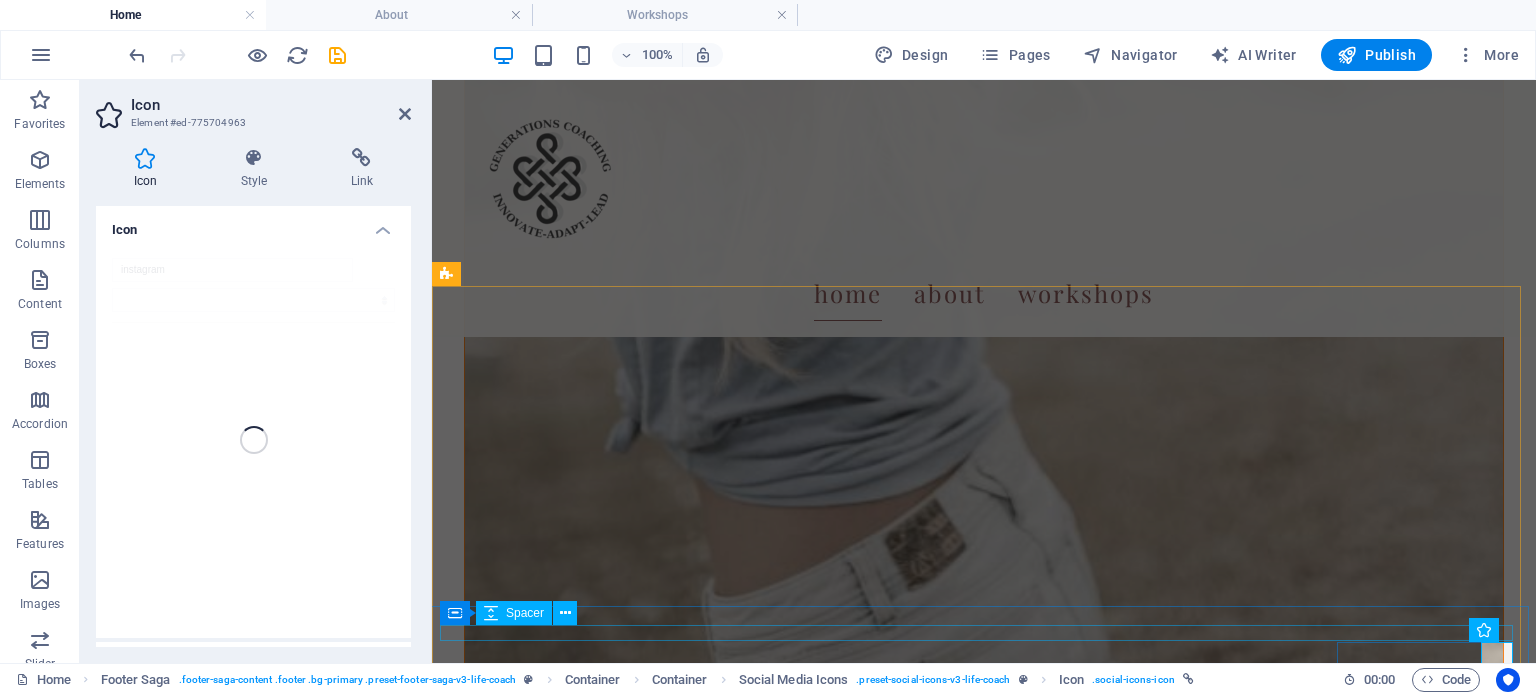 scroll, scrollTop: 2713, scrollLeft: 0, axis: vertical 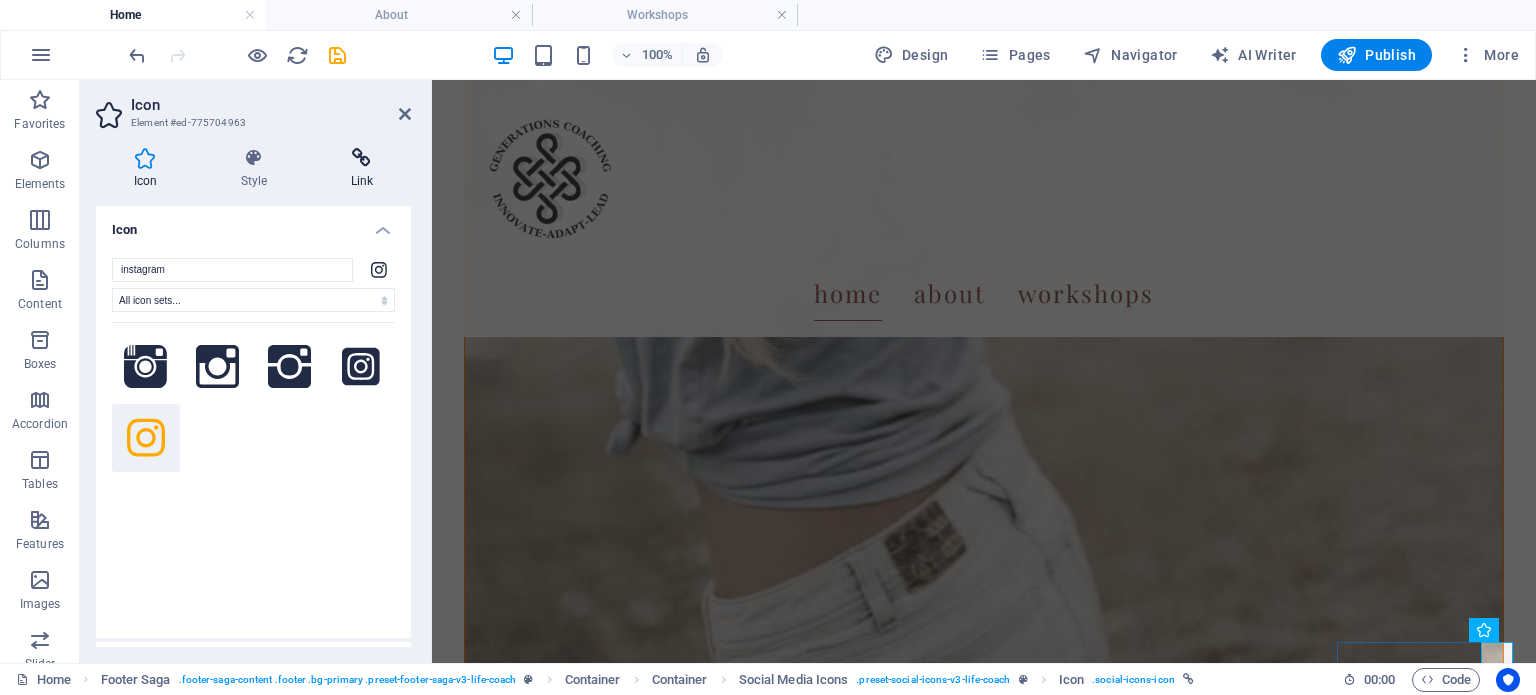 click at bounding box center [362, 158] 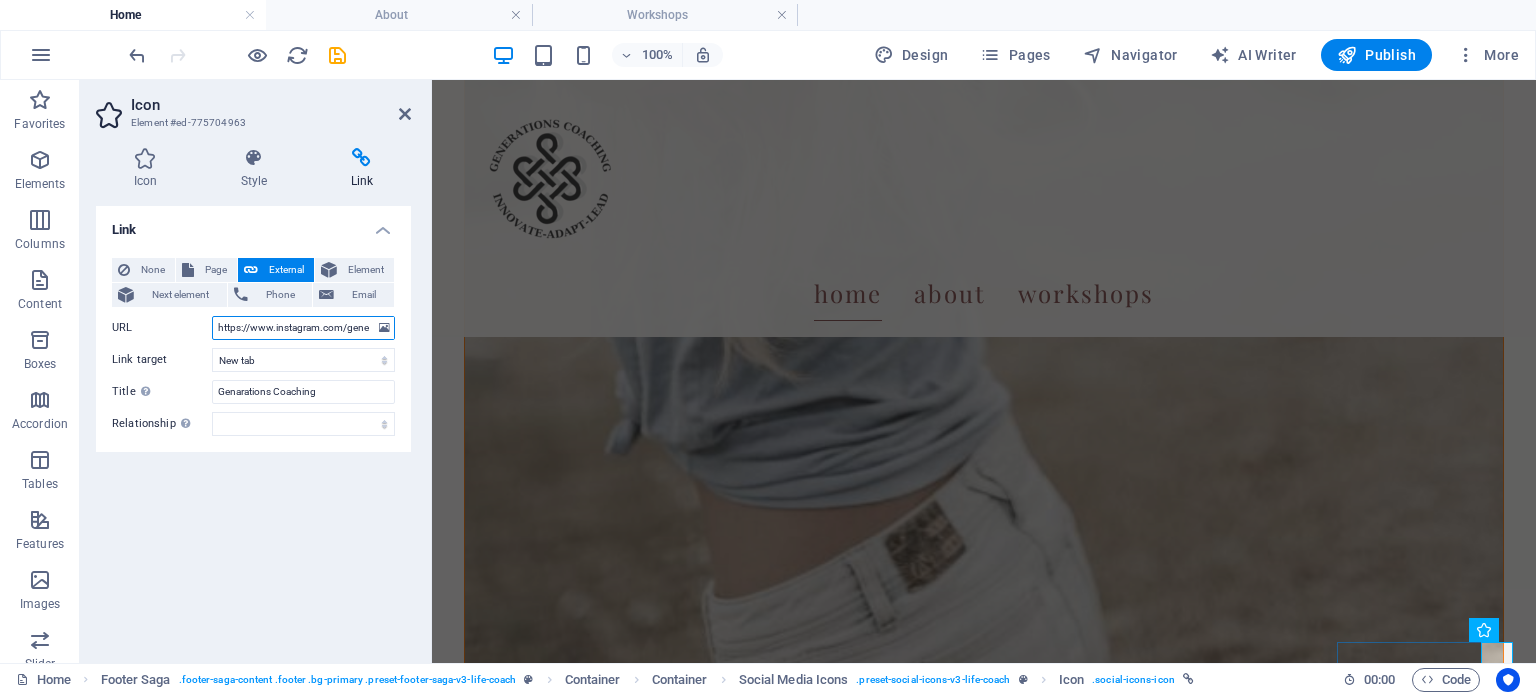 scroll, scrollTop: 0, scrollLeft: 69, axis: horizontal 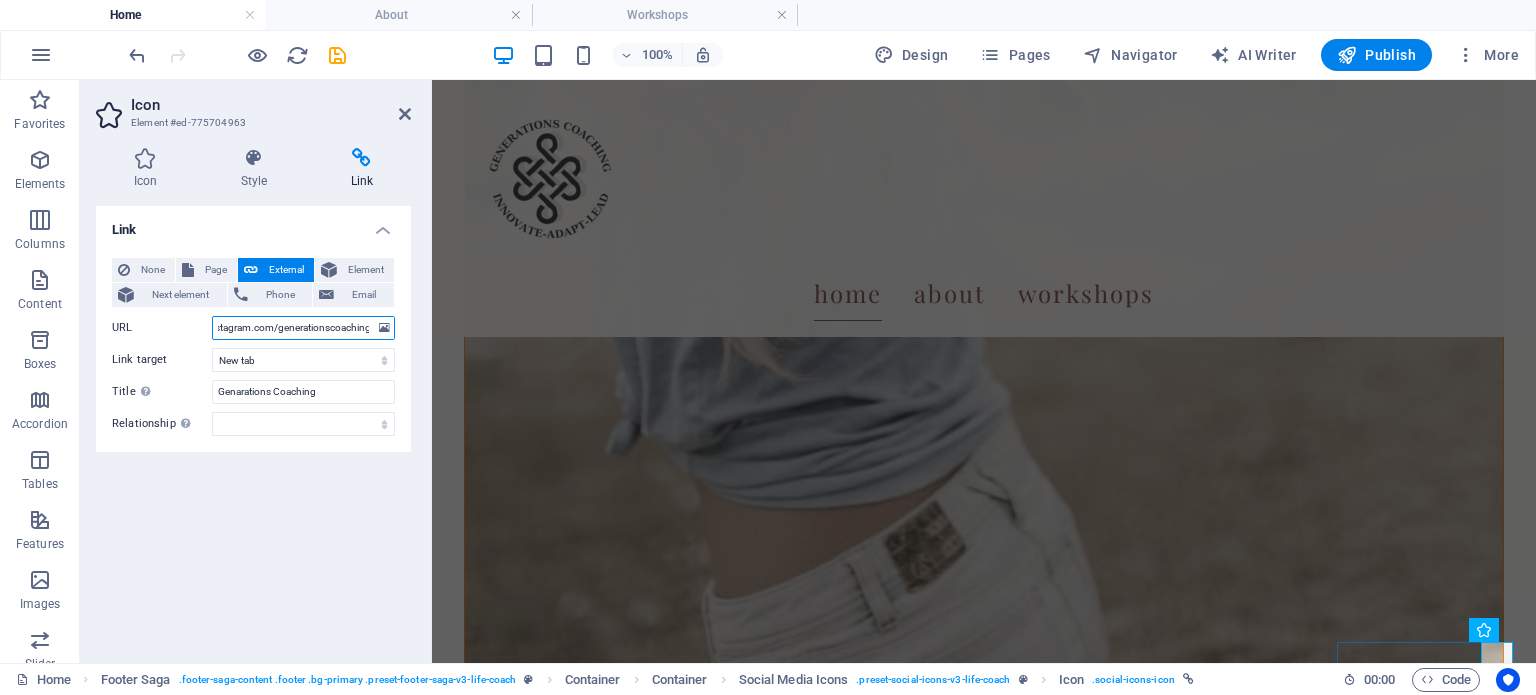 drag, startPoint x: 352, startPoint y: 325, endPoint x: 397, endPoint y: 323, distance: 45.044422 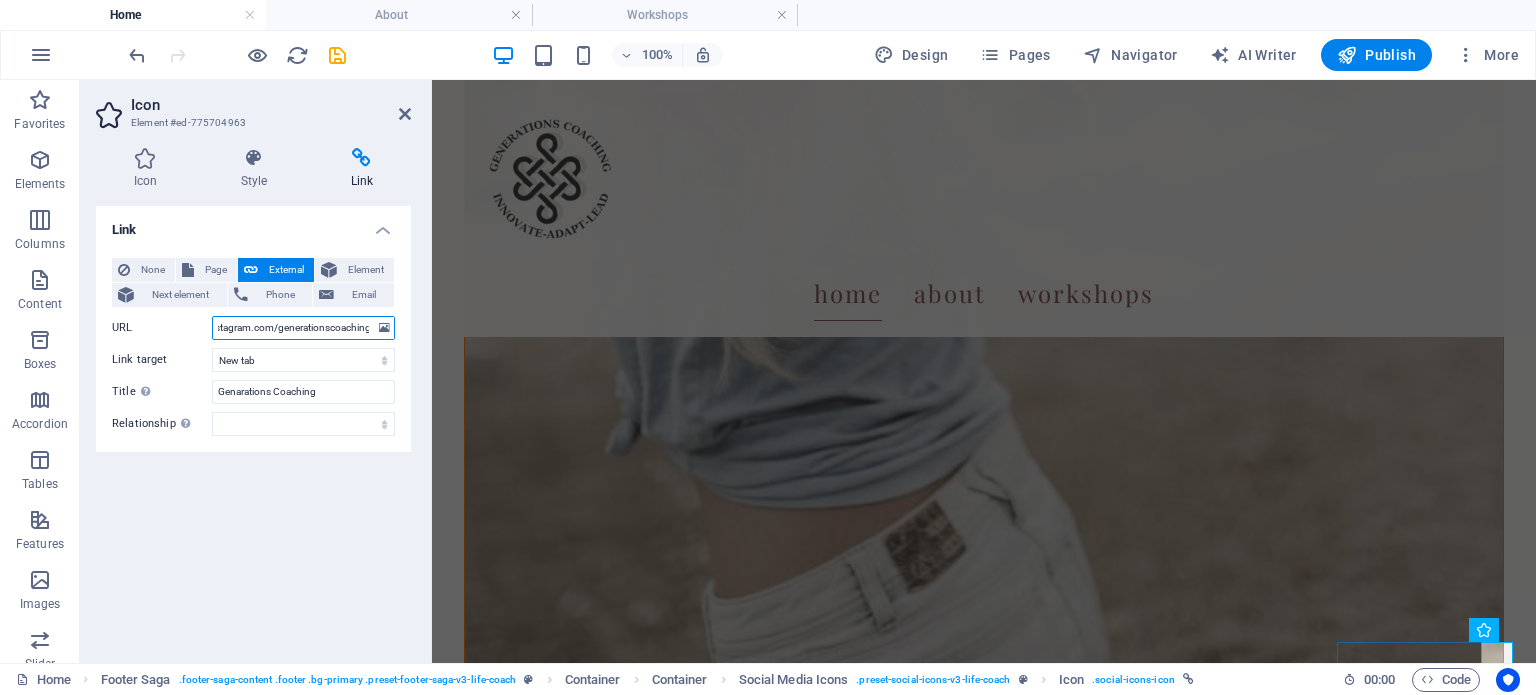 click on "None Page External Element Next element Phone Email Page Home About Workshops Element
URL https://www.instagram.com/generationscoaching Phone Email Link target New tab Same tab Overlay Title Additional link description, should not be the same as the link text. The title is most often shown as a tooltip text when the mouse moves over the element. Leave empty if uncertain. Genarations Coaching Relationship Sets the  relationship of this link to the link target . For example, the value "nofollow" instructs search engines not to follow the link. Can be left empty. alternate author bookmark external help license next nofollow noreferrer noopener prev search tag" at bounding box center (253, 347) 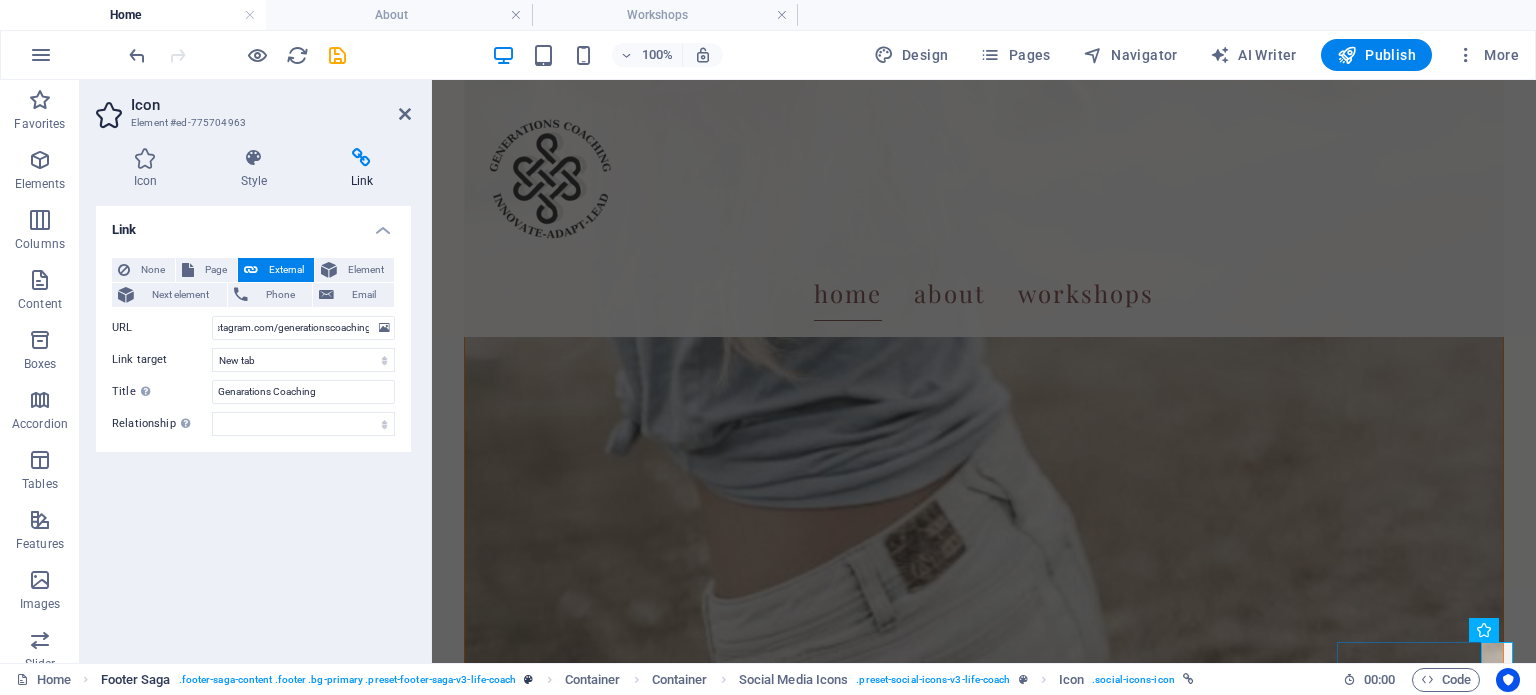 scroll, scrollTop: 0, scrollLeft: 0, axis: both 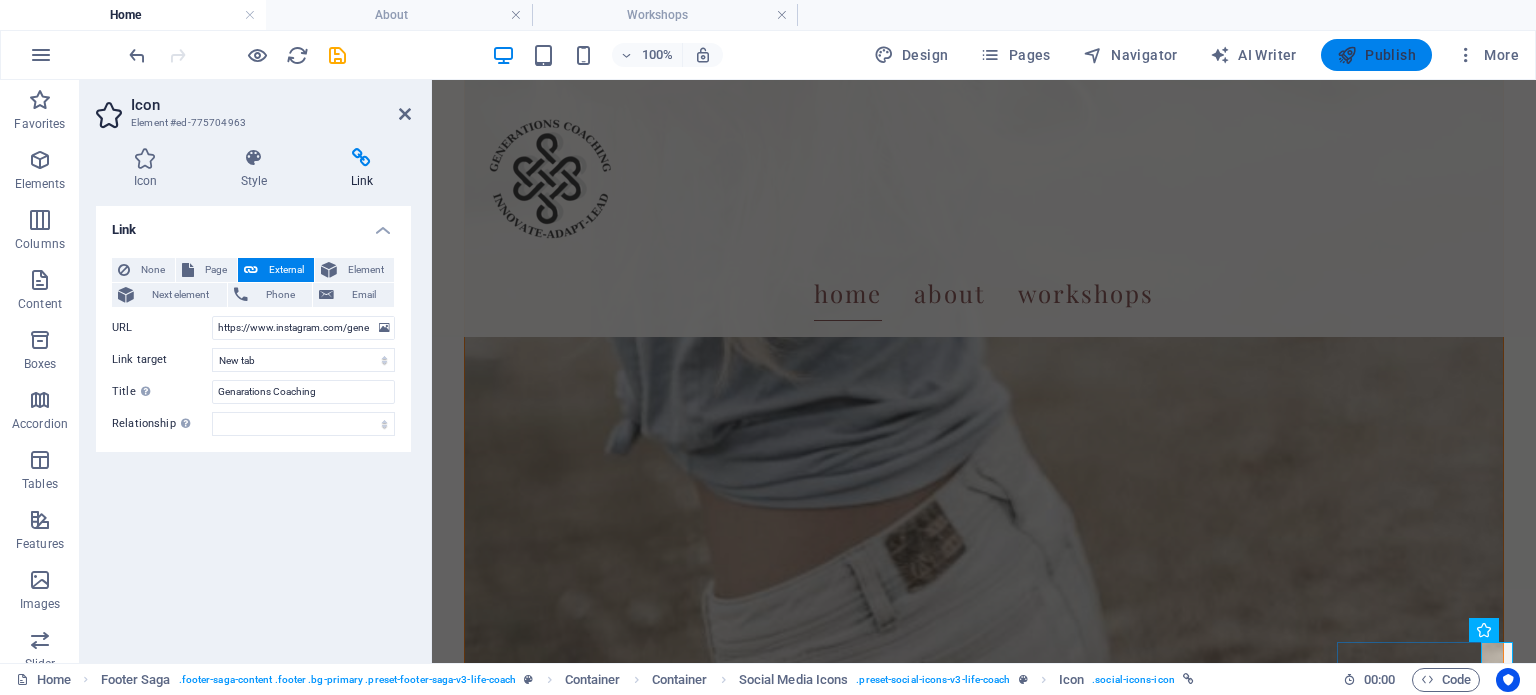 click on "Publish" at bounding box center [1376, 55] 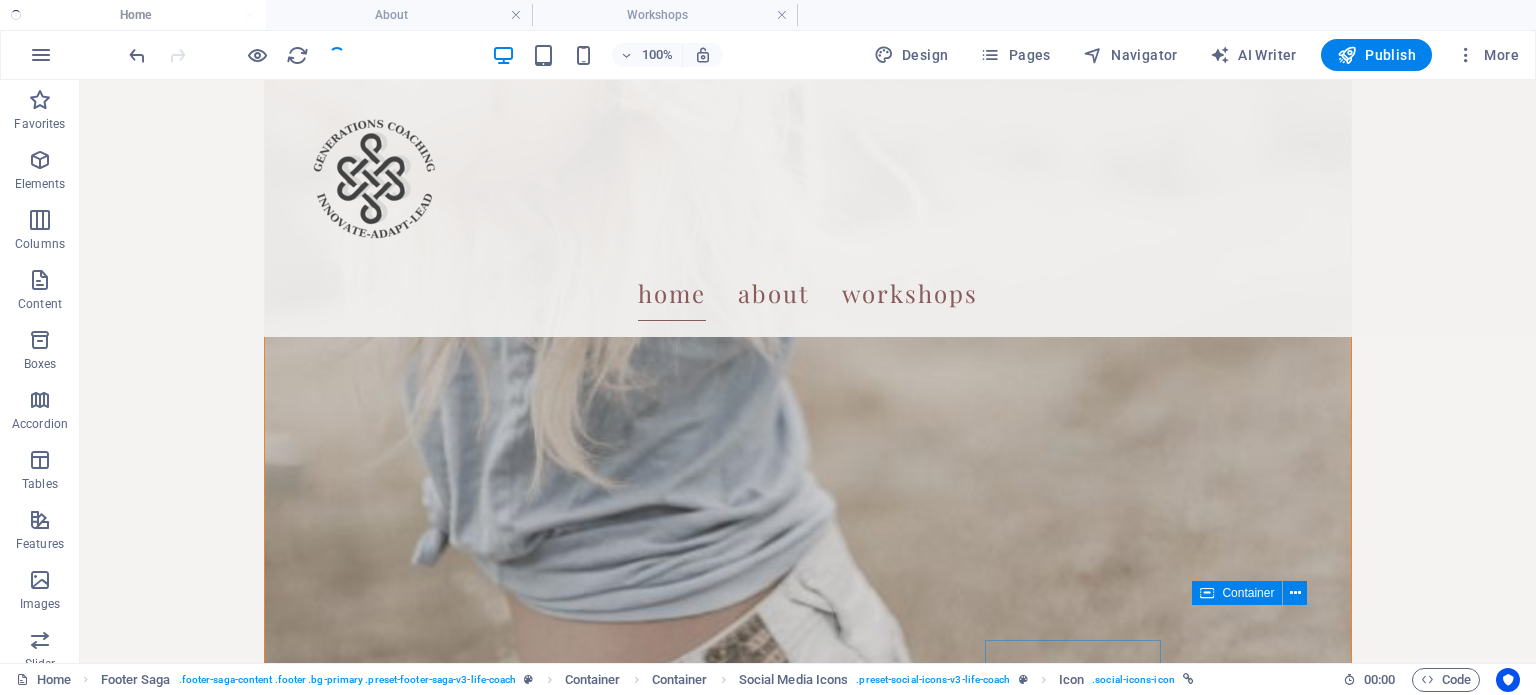 scroll, scrollTop: 2715, scrollLeft: 0, axis: vertical 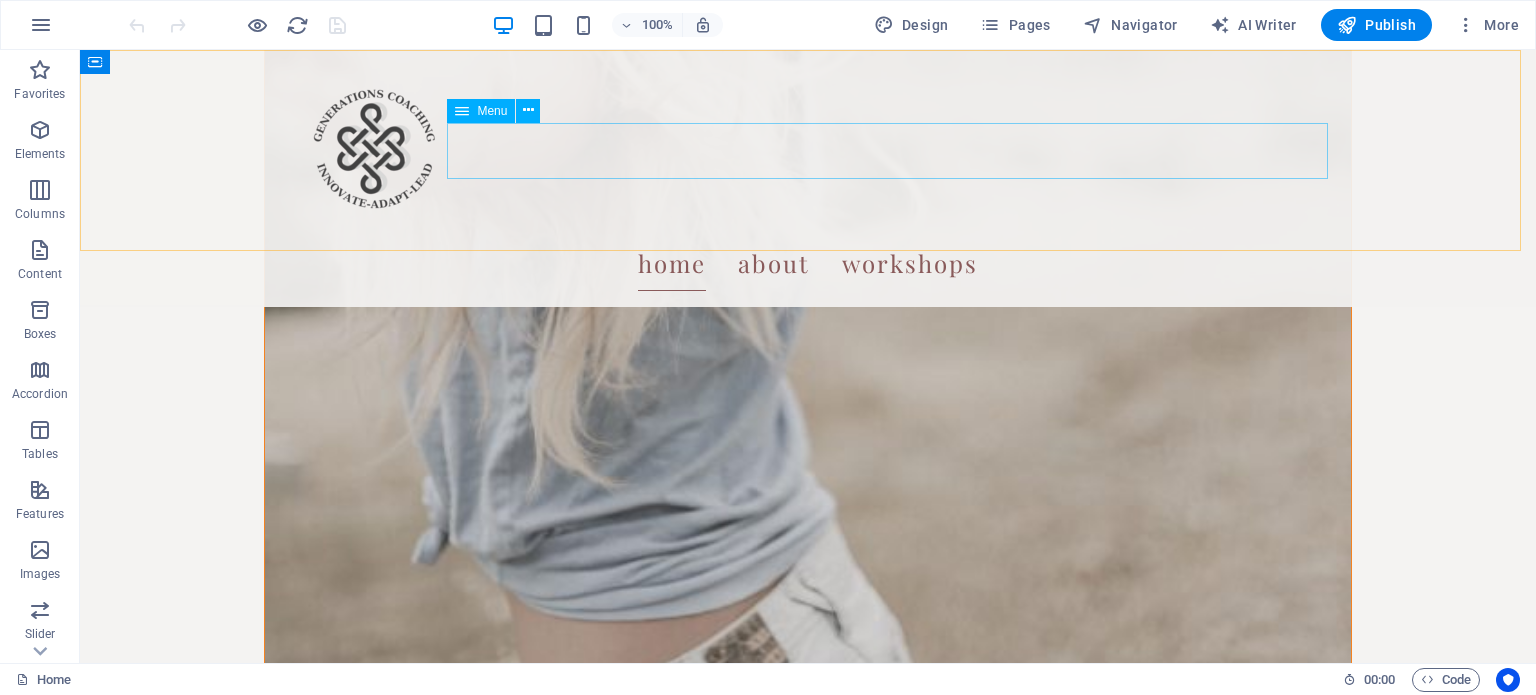 click on "Home About Workshops" at bounding box center (808, 263) 